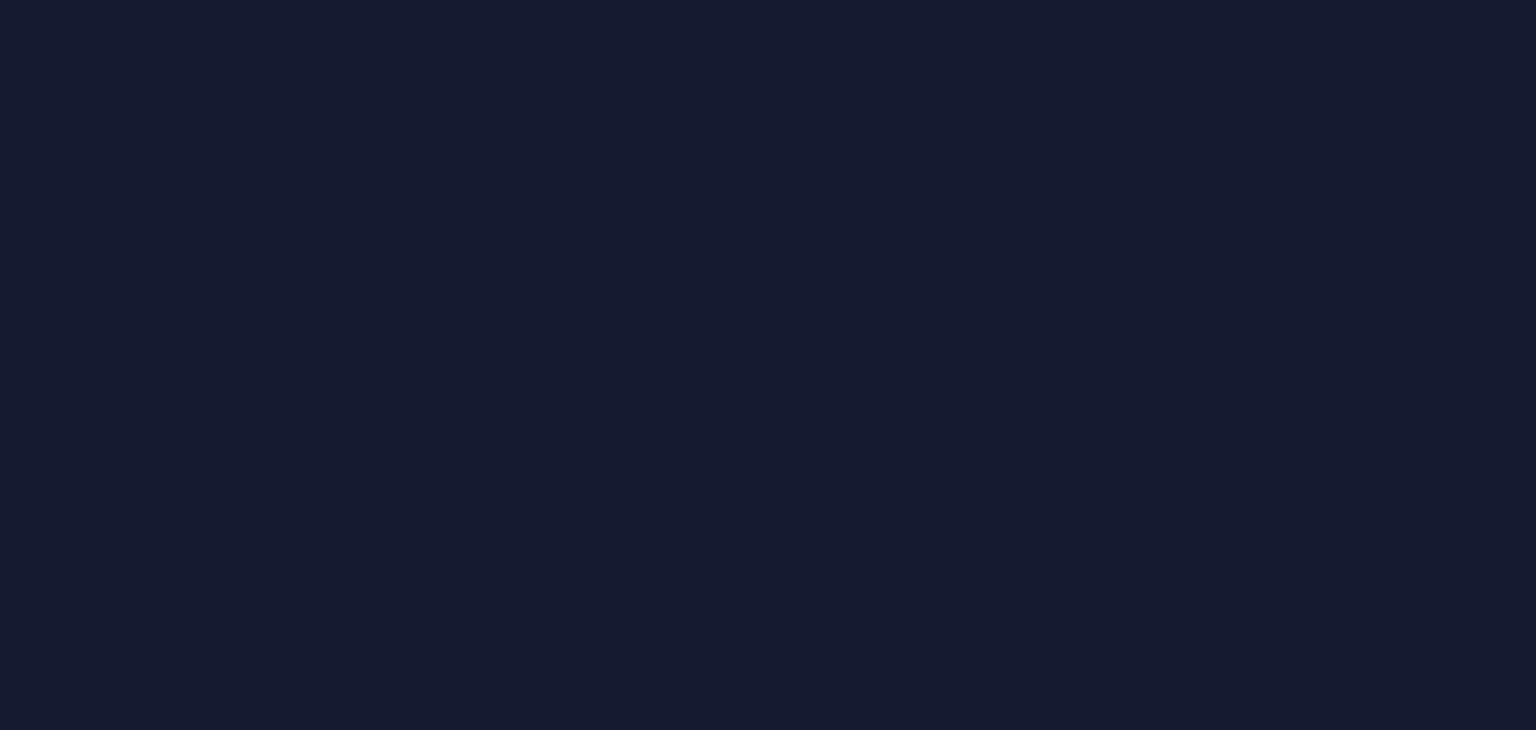 scroll, scrollTop: 0, scrollLeft: 0, axis: both 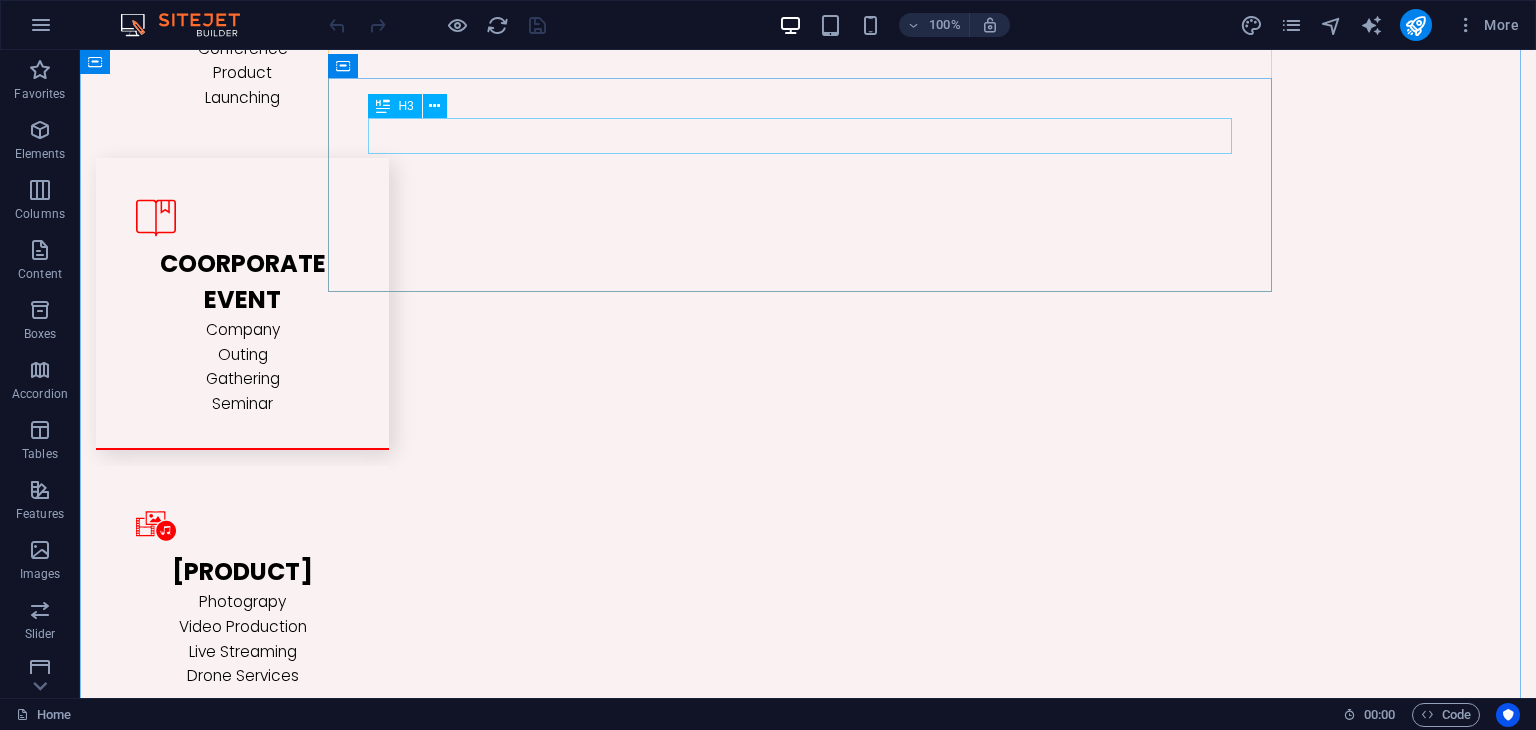 click on "PROPERTY  AWARD" at bounding box center [808, 1834] 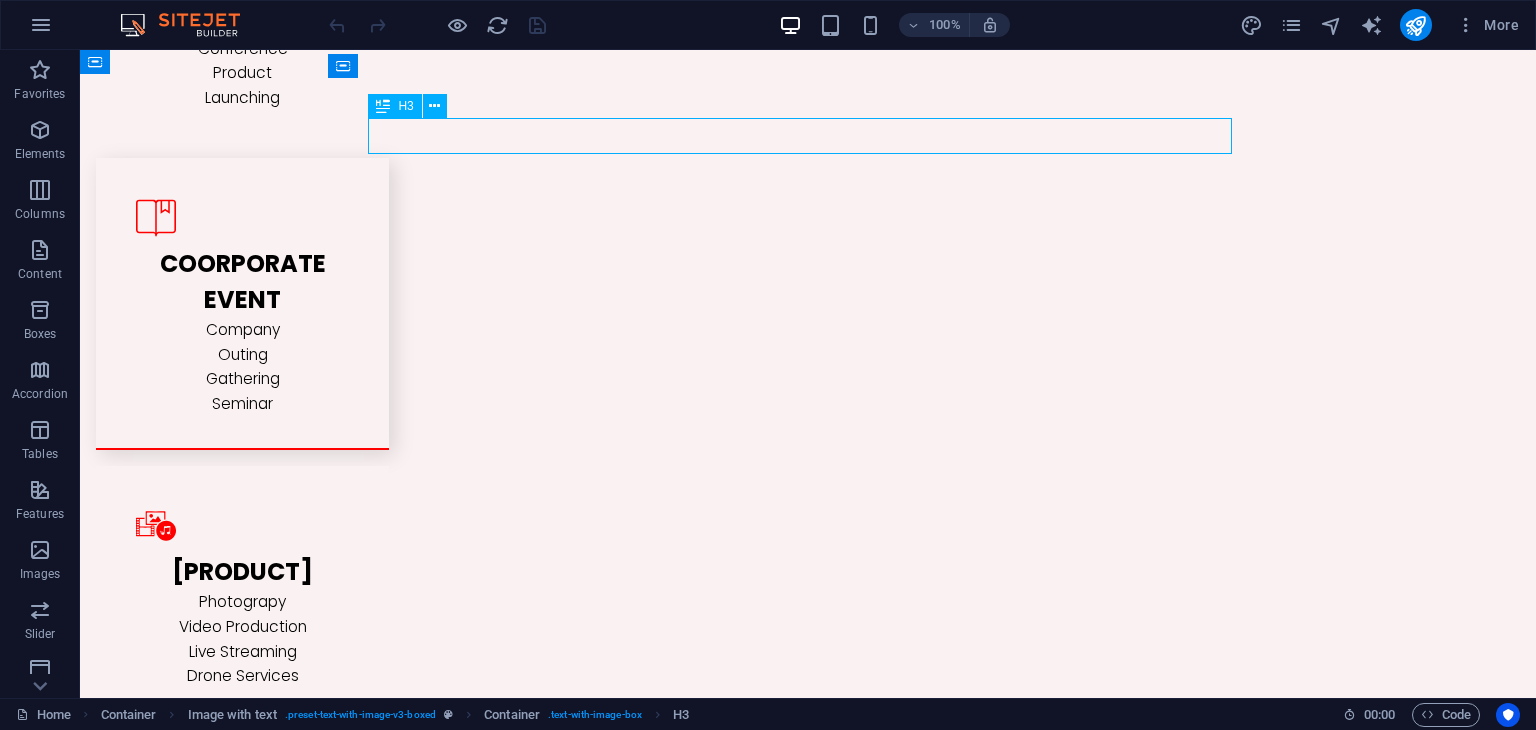 click on "PROPERTY  AWARD" at bounding box center [808, 1834] 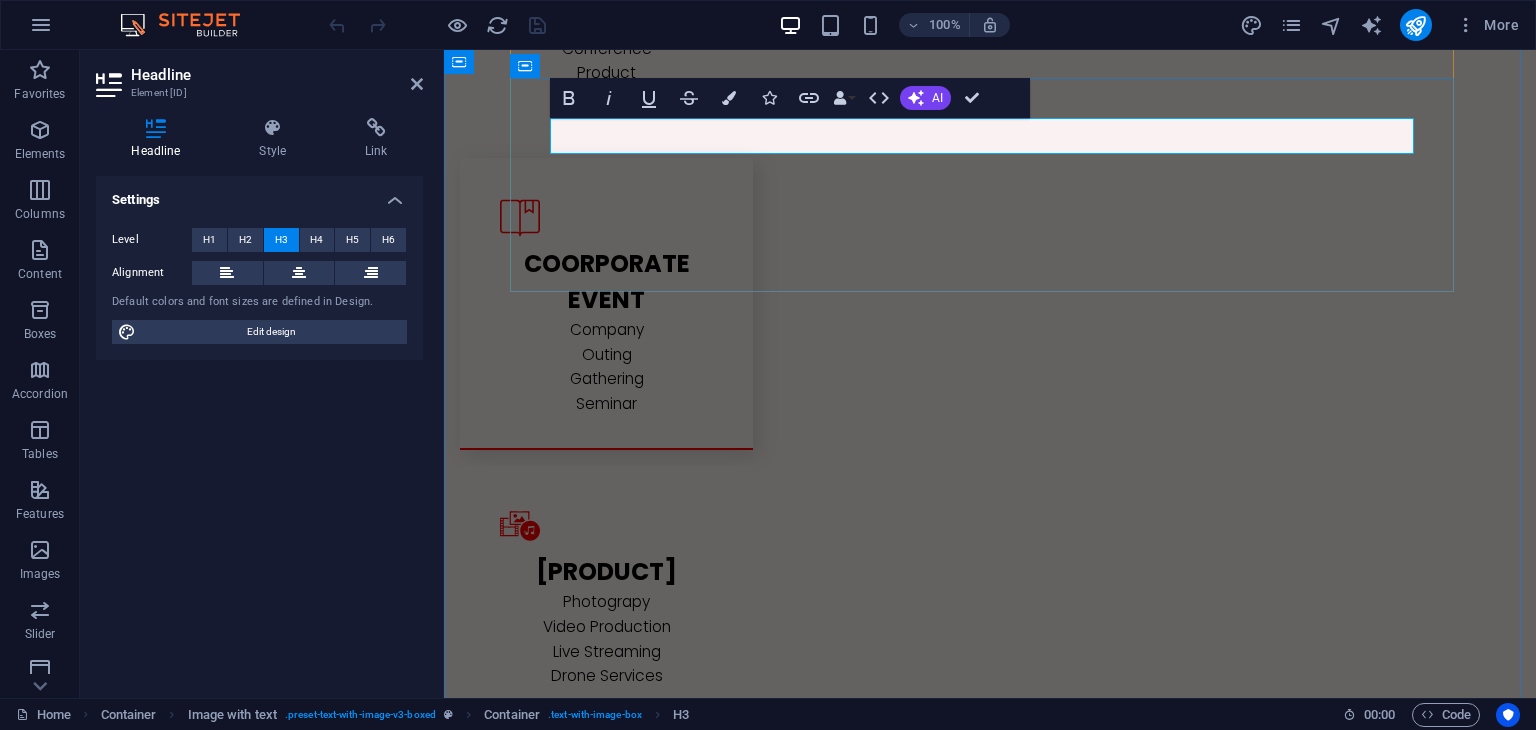 click on "PROPERTY  AWARD" at bounding box center [990, 1834] 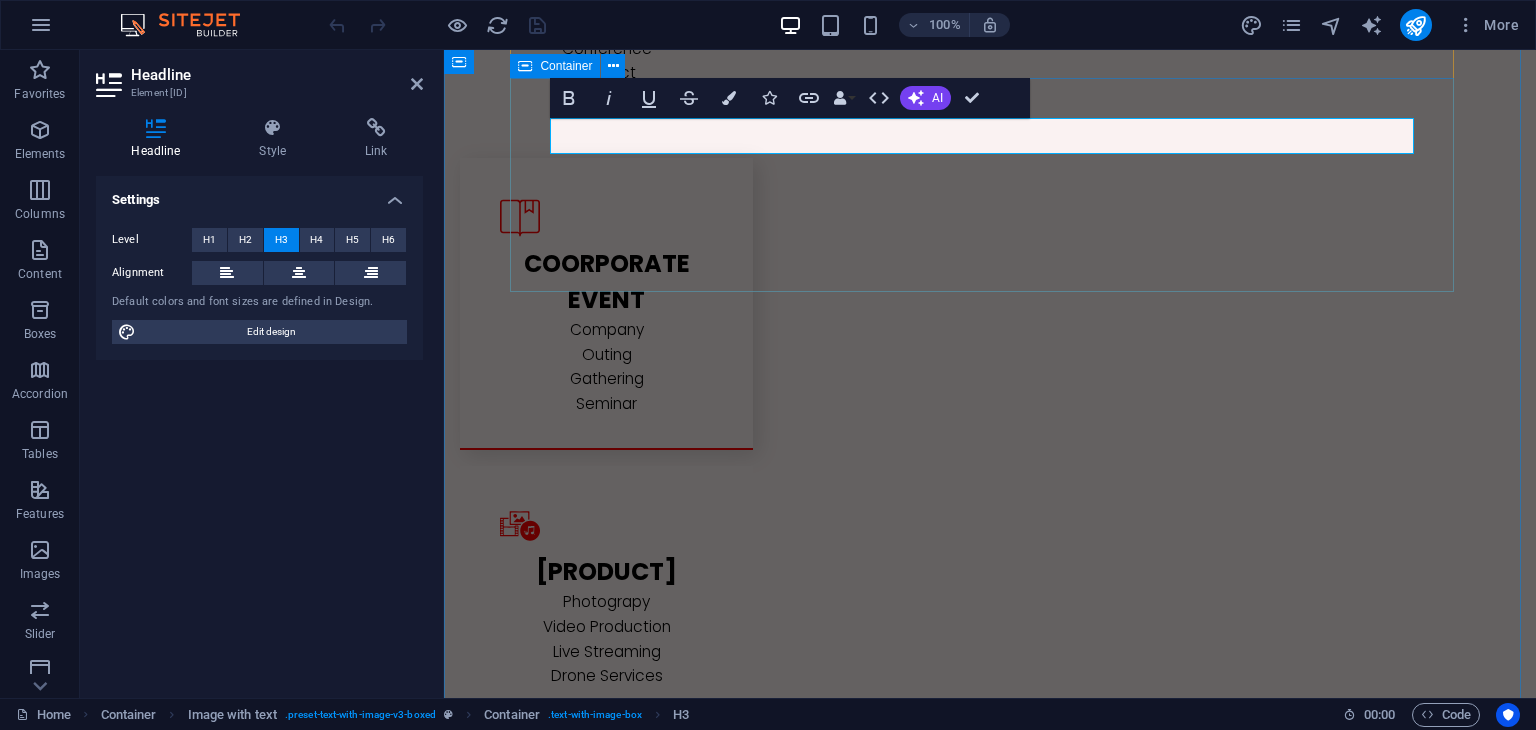 click on "PROPERTY AWARD. JUNI 2025 Lorem ipsum dolor sit amet, consectetuer adipiscing elit. Aenean commodo ligula eget dolor. Lorem ipsum dolor sit amet, consectetuer adipiscing elit leget dolor. Lorem ipsum dolor sit amet, consectetuer adipiscing elit. Aenean commodo ligula eget dolor. Lorem ipsum dolor sit amet, consectetuer adipiscing elit dolor consectetuer adipiscing elit leget dolor. Lorem elit saget ipsum dolor sit amet, consectetuer." at bounding box center (990, 1883) 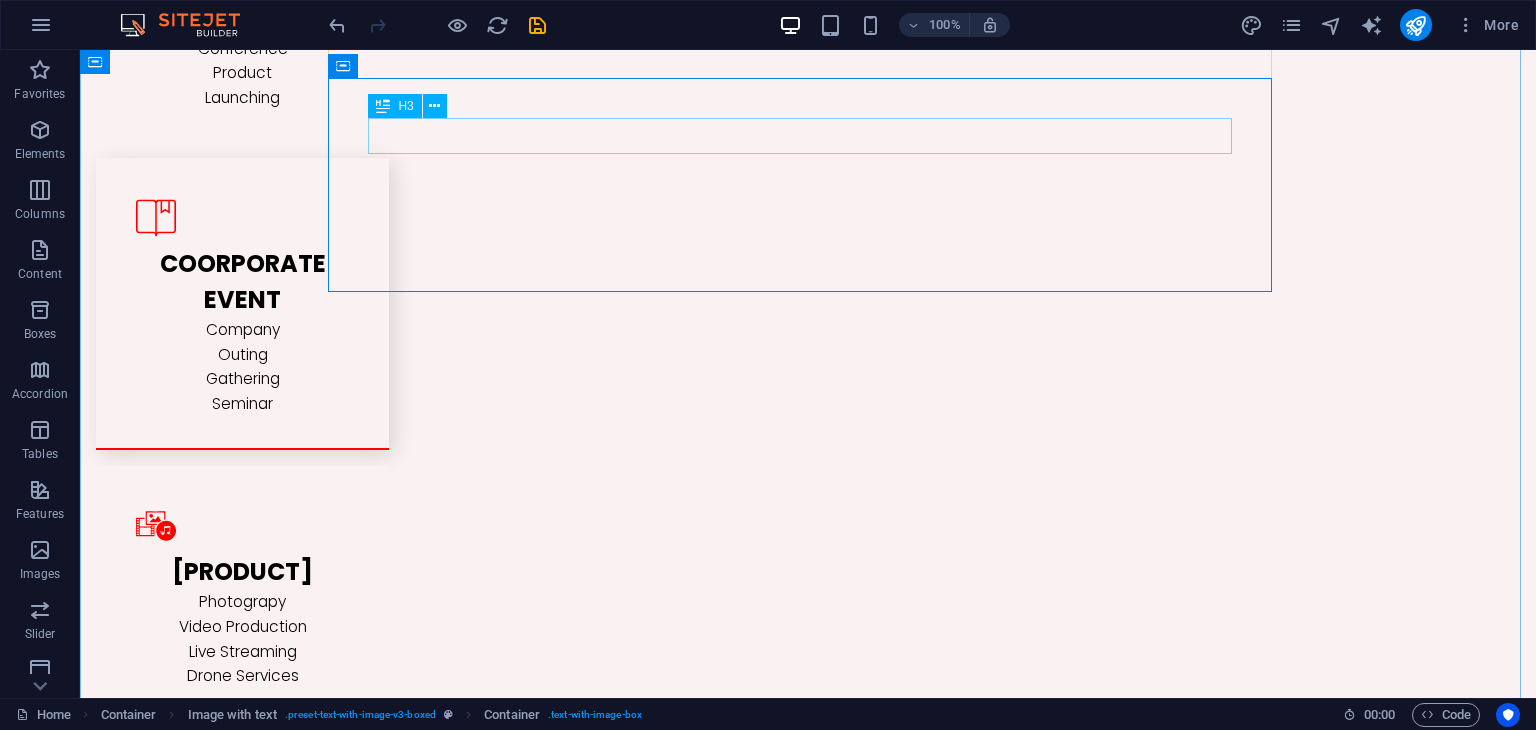click on "PROPERTY AWARD. JUNI 2025" at bounding box center (808, 1834) 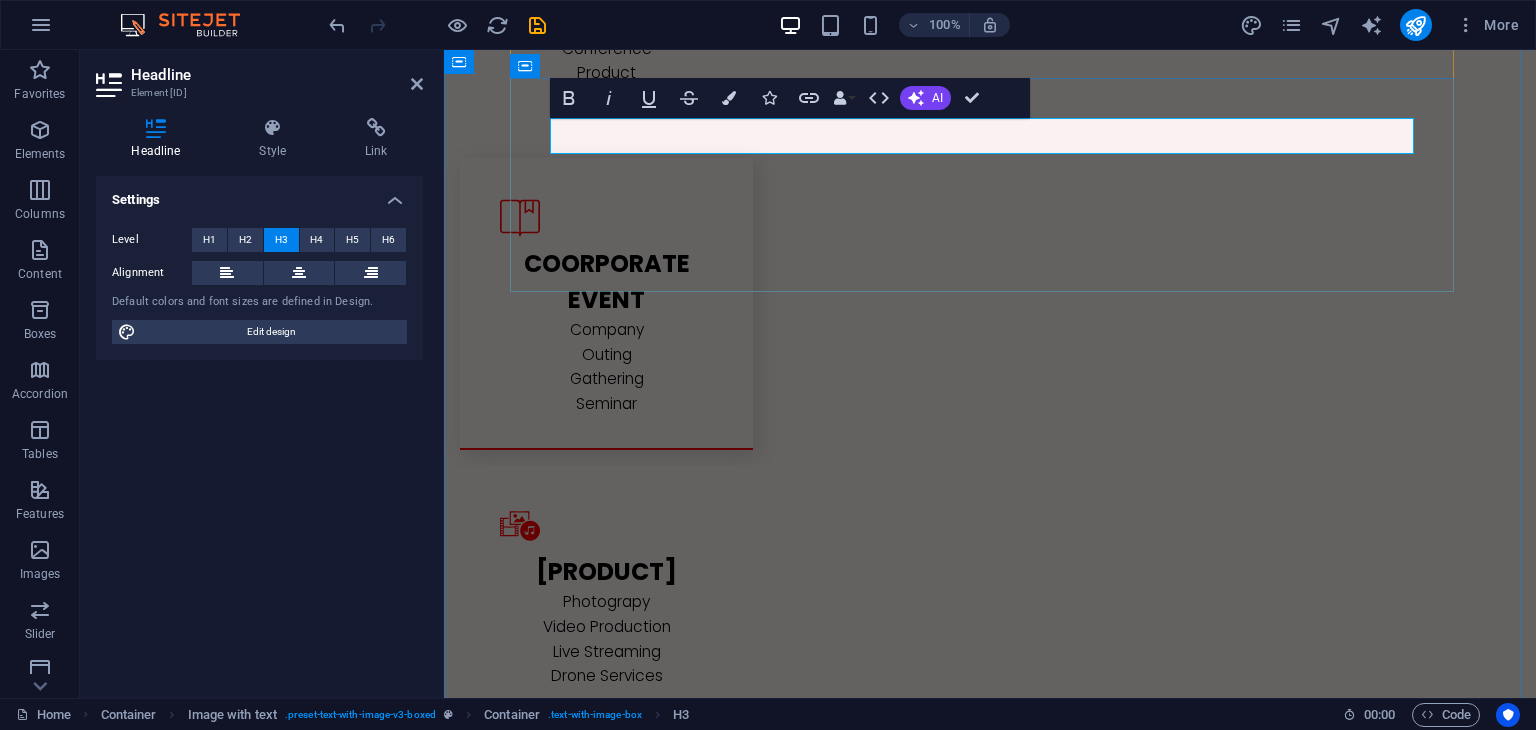 click on "AWARD. JUNI 2025" at bounding box center [793, 1833] 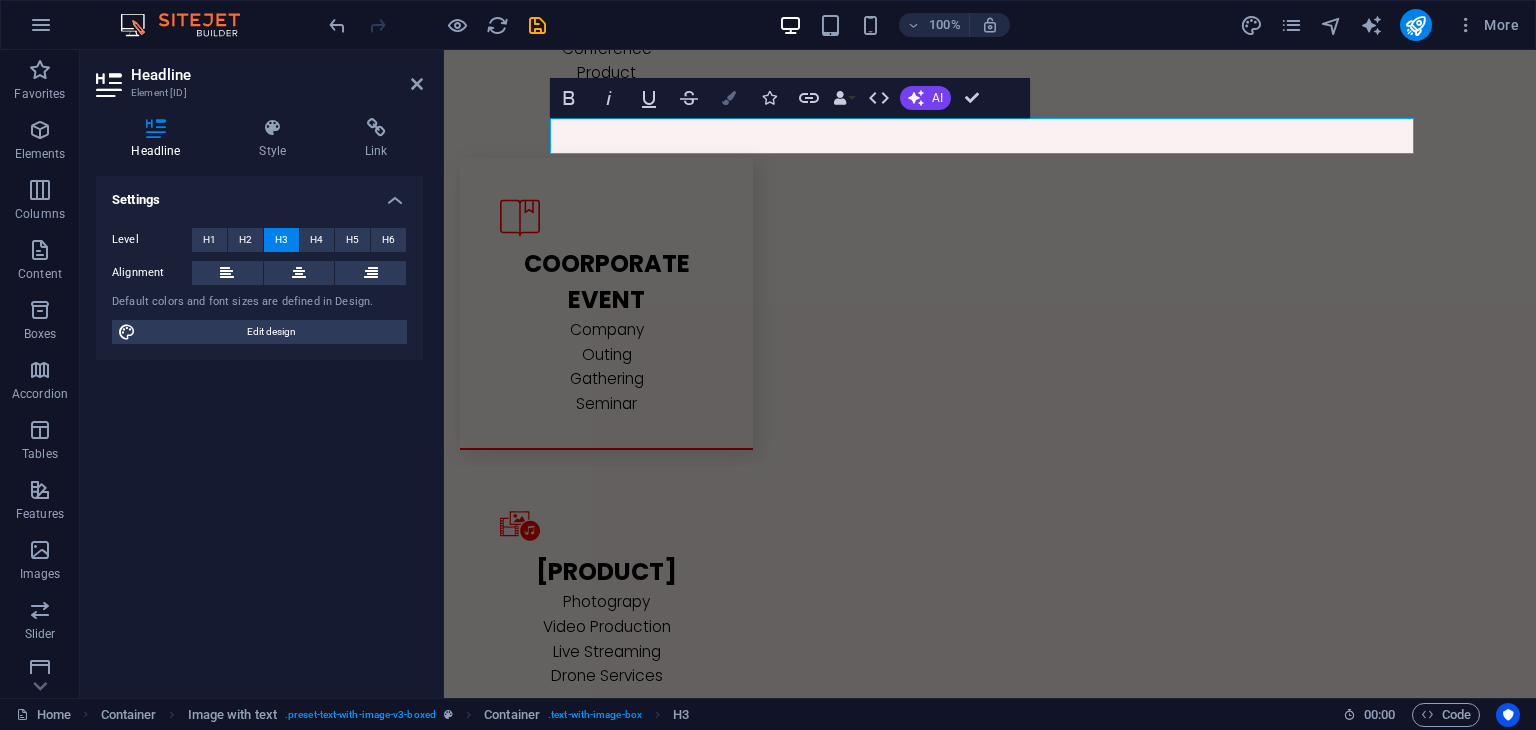click on "Colors" at bounding box center [729, 98] 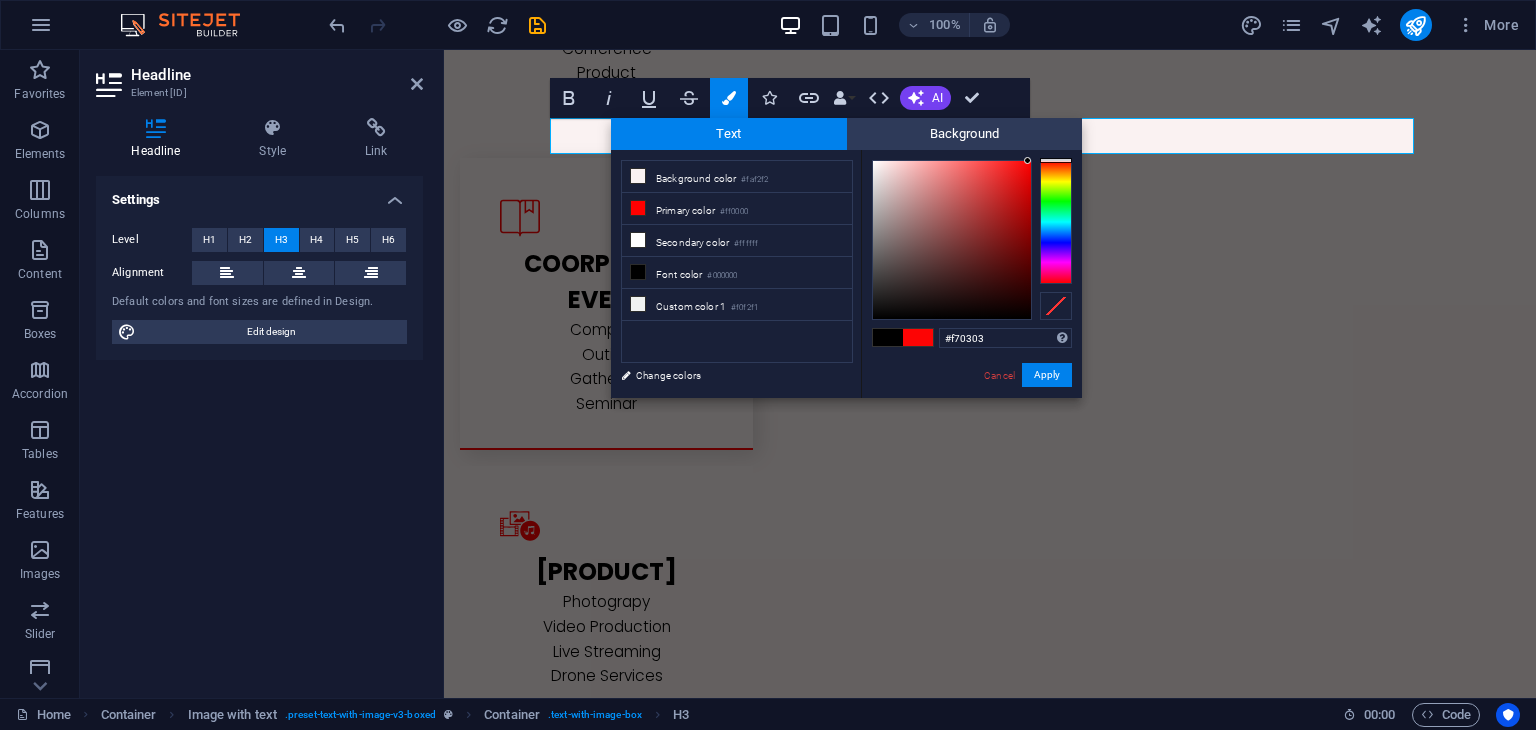type on "#f20303" 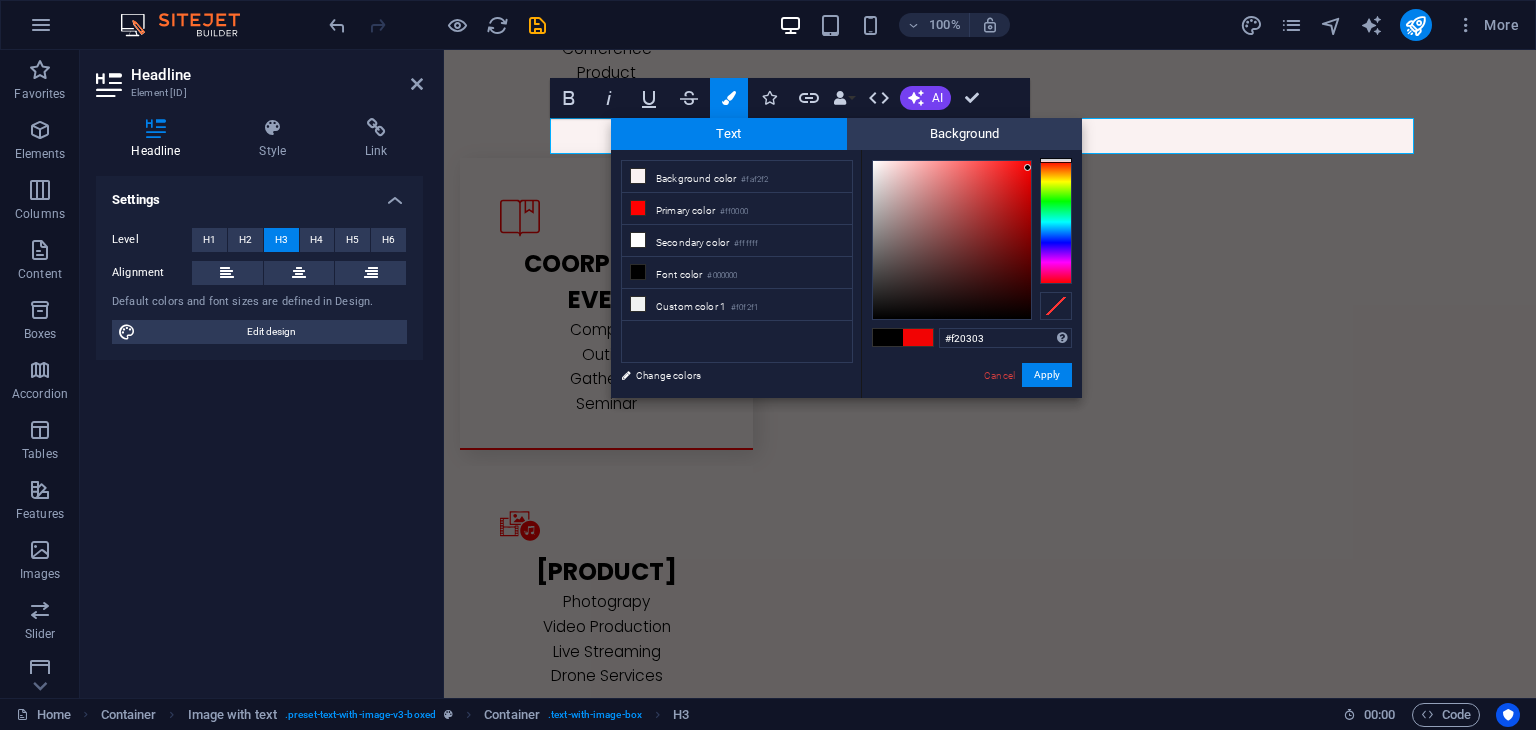 click at bounding box center [1027, 167] 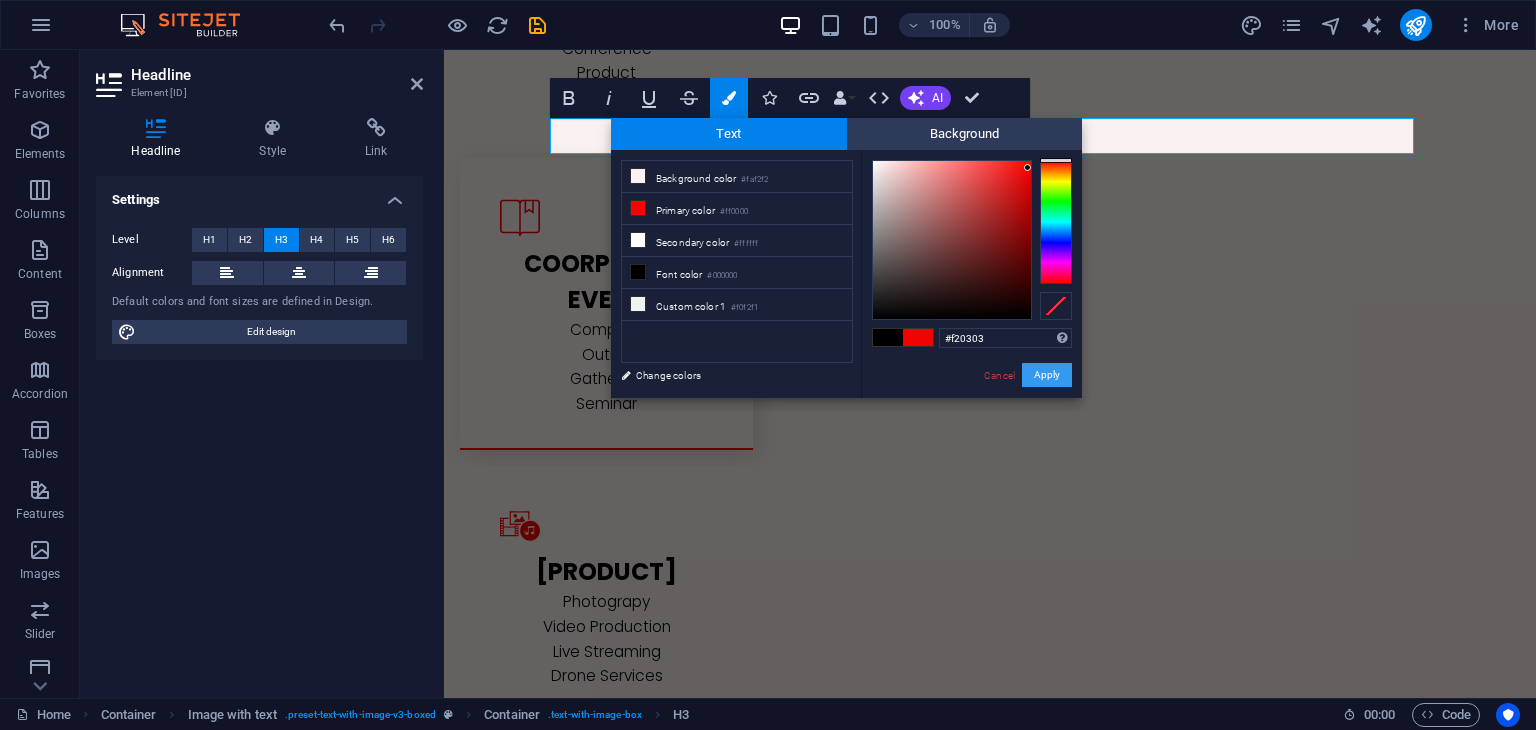 click on "Apply" at bounding box center (1047, 375) 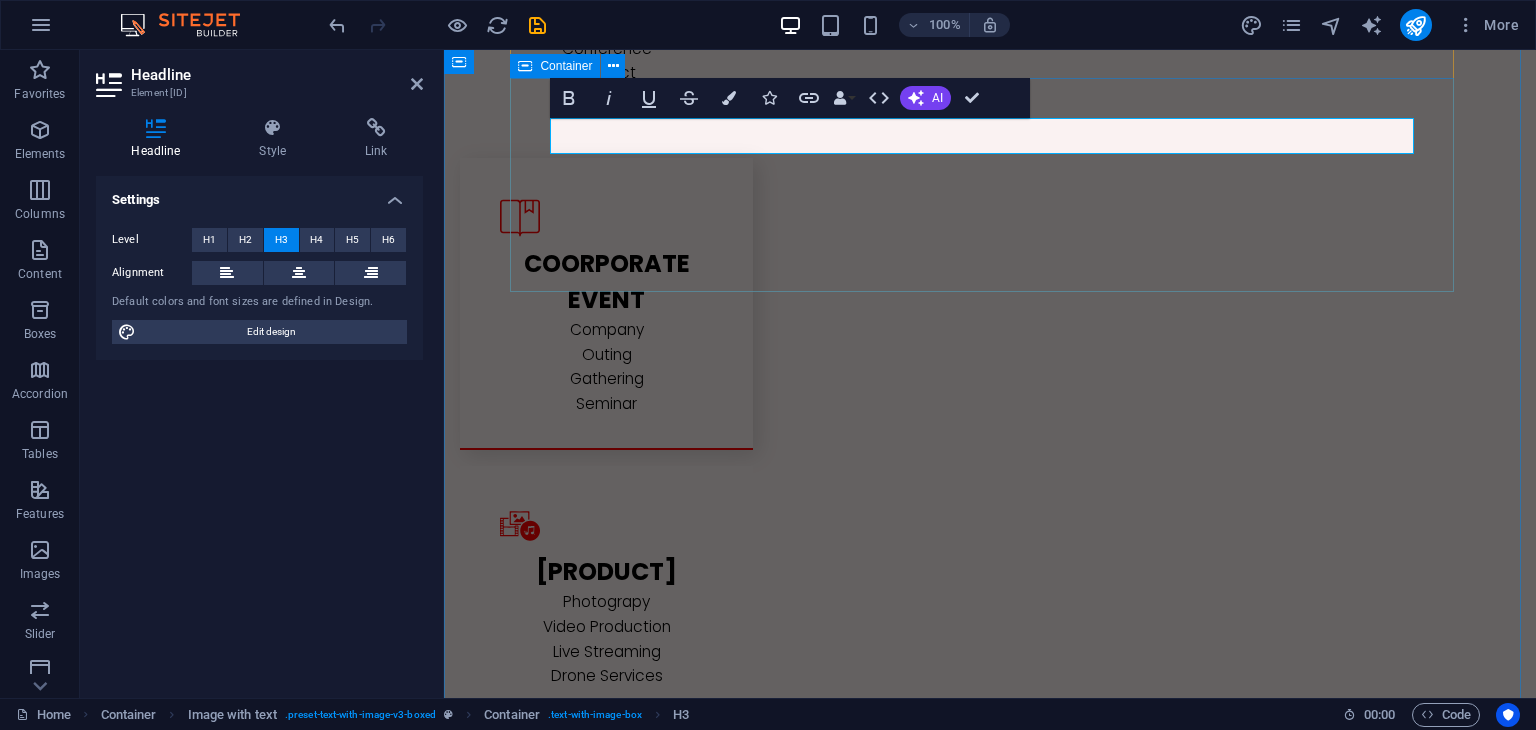 click on "PROPERTY AWARD . JUNI 2025 Lorem ipsum dolor sit amet, consectetuer adipiscing elit. Aenean commodo ligula eget dolor. Lorem ipsum dolor sit amet, consectetuer adipiscing elit leget dolor. Lorem ipsum dolor sit amet, consectetuer adipiscing elit. Aenean commodo ligula eget dolor. Lorem ipsum dolor sit amet, consectetuer adipiscing elit dolor consectetuer adipiscing elit leget dolor. Lorem elit saget ipsum dolor sit amet, consectetuer." at bounding box center [990, 1883] 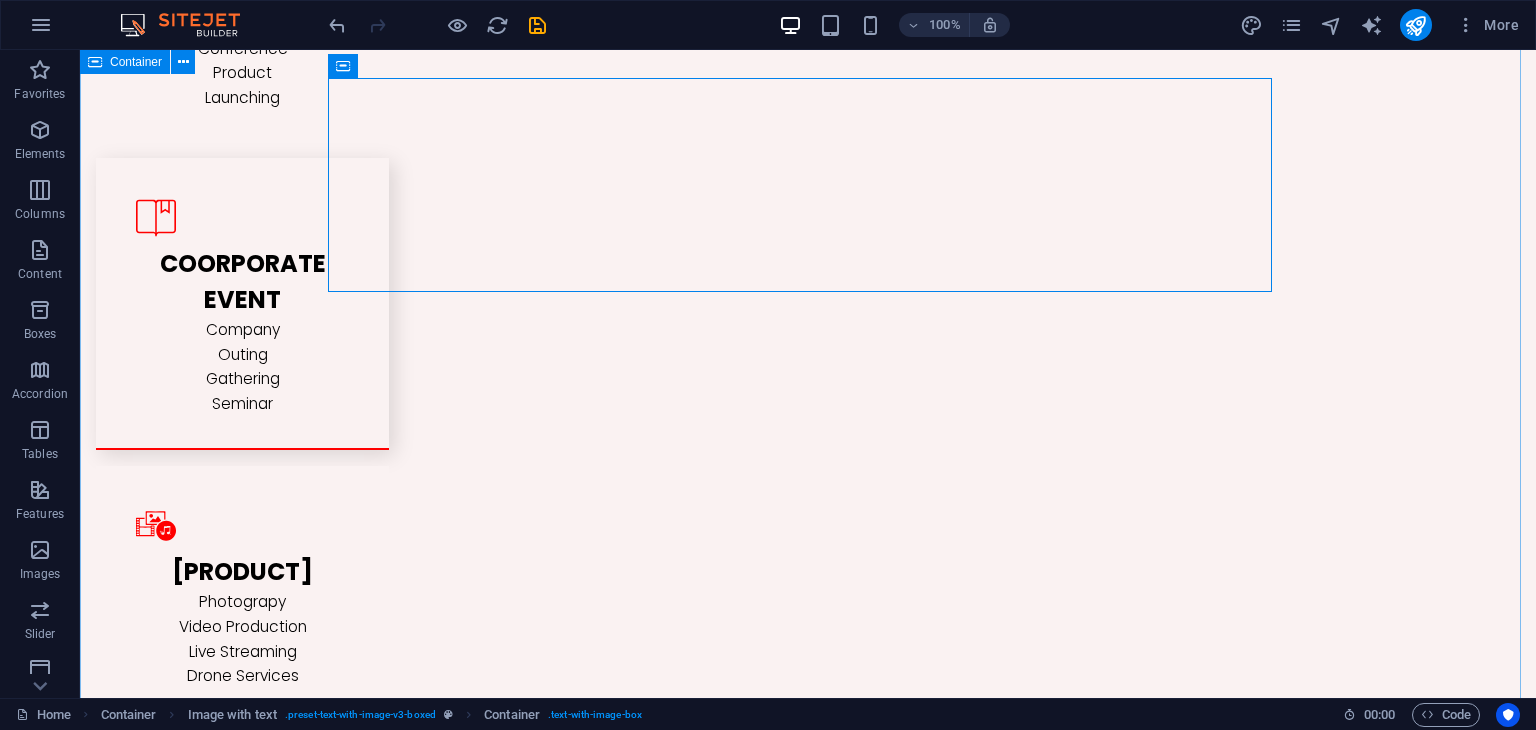 click on "PROPERTY AWARD . JUNI 2025 Lorem ipsum dolor sit amet, consectetuer adipiscing elit. Aenean commodo ligula eget dolor. Lorem ipsum dolor sit amet, consectetuer adipiscing elit leget dolor. Lorem ipsum dolor sit amet, consectetuer adipiscing elit. Aenean commodo ligula eget dolor. Lorem ipsum dolor sit amet, consectetuer adipiscing elit dolor consectetuer adipiscing elit leget dolor. Lorem elit saget ipsum dolor sit amet, consectetuer. COUNTRY GOSPEL NIGHT Lorem ipsum dolor sit amet, consectetuer adipiscing elit. Aenean commodo ligula eget dolor. Lorem ipsum dolor sit amet, consectetuer adipiscing elit leget dolor. Lorem ipsum dolor sit amet, consectetuer adipiscing elit. Aenean commodo ligula eget dolor. Lorem ipsum dolor sit amet, consectetuer adipiscing elit dolor consectetuer adipiscing elit leget dolor. Lorem elit saget ipsum dolor sit amet, consectetuer. CARLO JOURNEY TO REMMEMBER" at bounding box center (808, 2271) 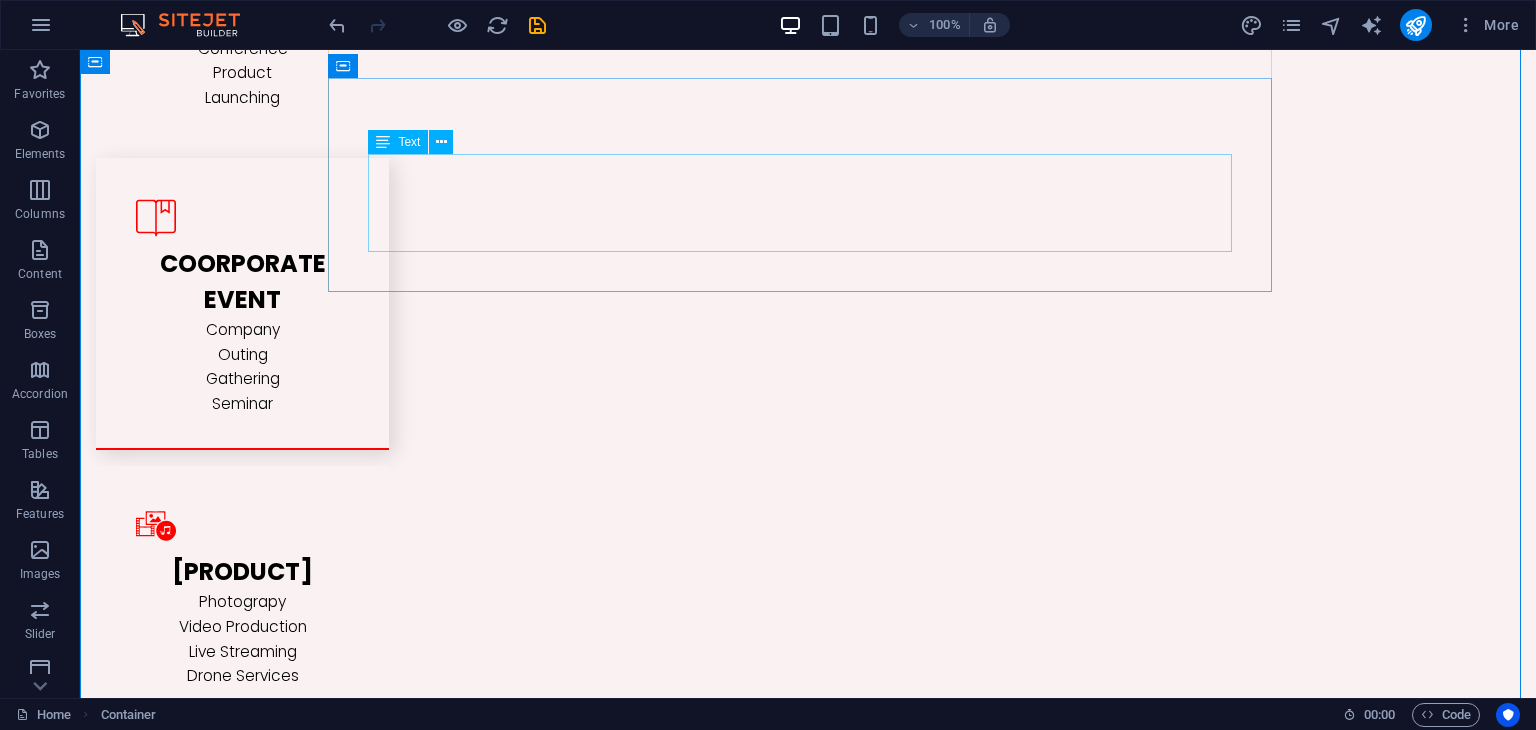 click on "Lorem ipsum dolor sit amet, consectetuer adipiscing elit. Aenean commodo ligula eget dolor. Lorem ipsum dolor sit amet, consectetuer adipiscing elit leget dolor. Lorem ipsum dolor sit amet, consectetuer adipiscing elit. Aenean commodo ligula eget dolor. Lorem ipsum dolor sit amet, consectetuer adipiscing elit dolor consectetuer adipiscing elit leget dolor. Lorem elit saget ipsum dolor sit amet, consectetuer." at bounding box center (808, 1901) 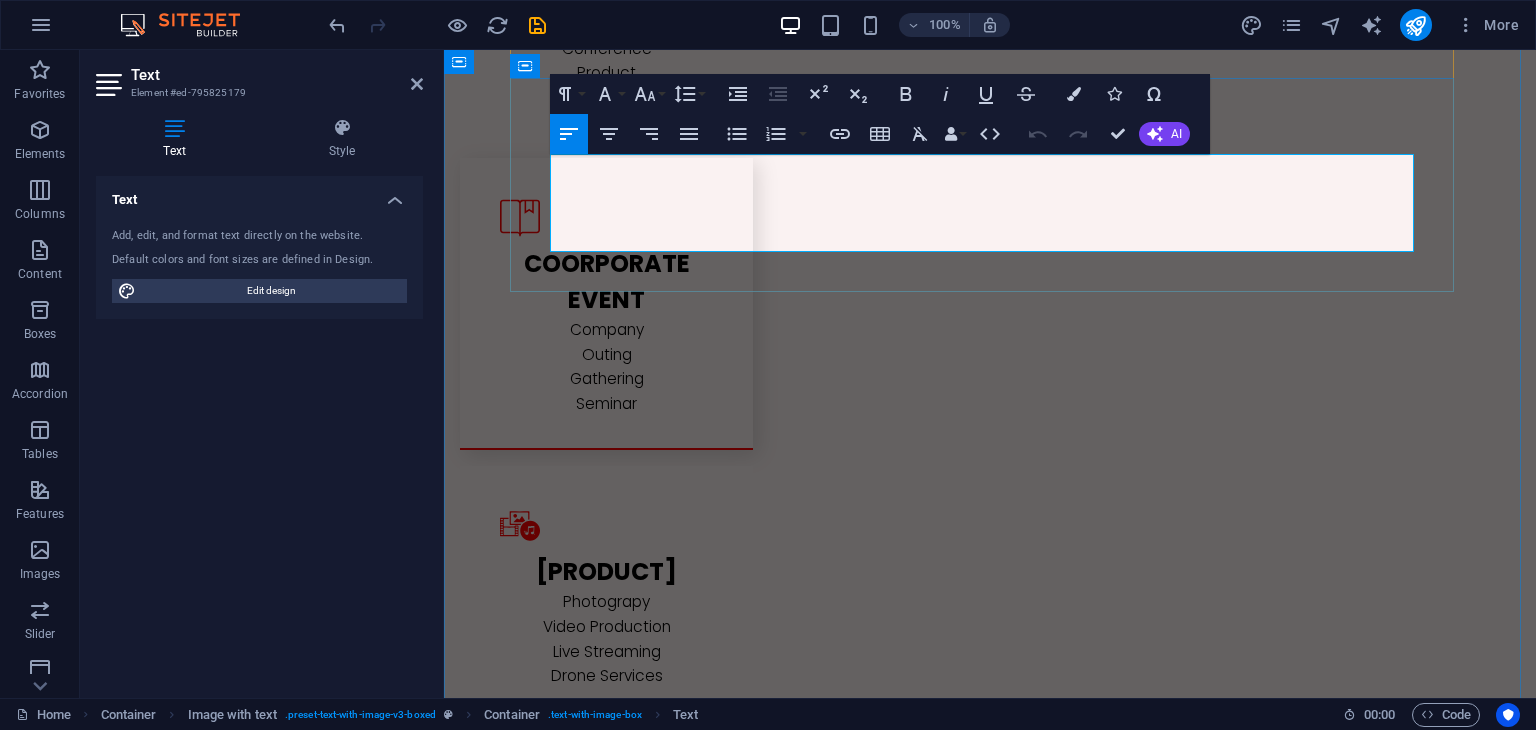 drag, startPoint x: 552, startPoint y: 163, endPoint x: 1141, endPoint y: 229, distance: 592.6863 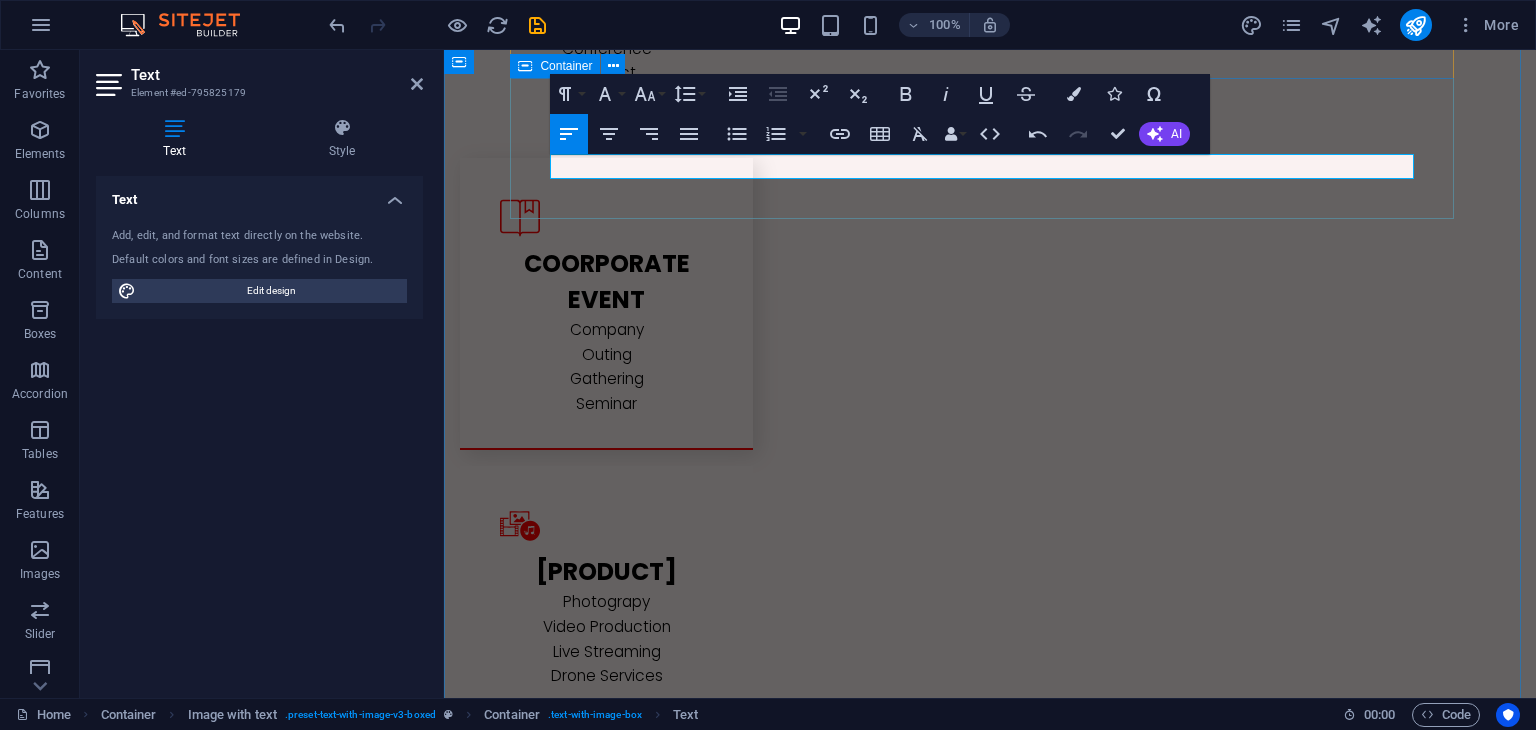 click on "PROPERTY AWARD . JUNI 2025 Penghargaan ini merayakan pencapaian tertinggi perusahaan-perusahaan yang beroperasi di semua sektor industri  properti  dan real esta" at bounding box center [990, 1846] 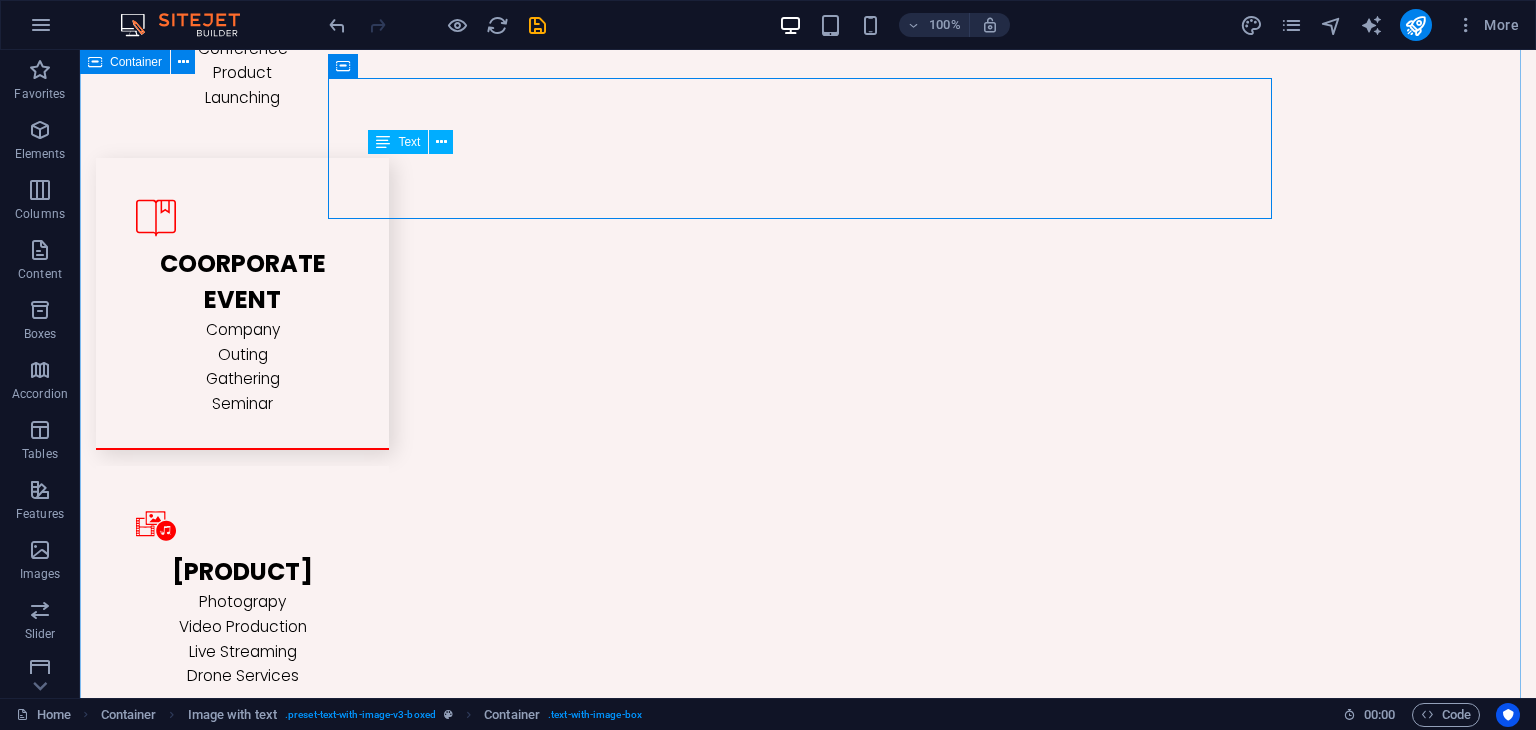 click on "PROPERTY AWARD . JUNI 2025 Penghargaan ini merayakan pencapaian tertinggi perusahaan-perusahaan yang beroperasi di semua sektor industri properti dan real esta [COUNTRY], GOSPEL NIGHT Lorem ipsum dolor sit amet, consectetuer adipiscing elit. Aenean commodo ligula eget dolor. Lorem ipsum dolor sit amet, consectetuer adipiscing elit leget dolor. Lorem ipsum dolor sit amet, consectetuer adipiscing elit. Aenean commodo ligula eget dolor. Lorem ipsum dolor sit amet, consectetuer adipiscing elit dolor consectetuer adipiscing elit leget dolor. Lorem elit saget ipsum dolor sit amet, consectetuer. [NAME] JOURNEY TO REMMEMBER" at bounding box center [808, 2234] 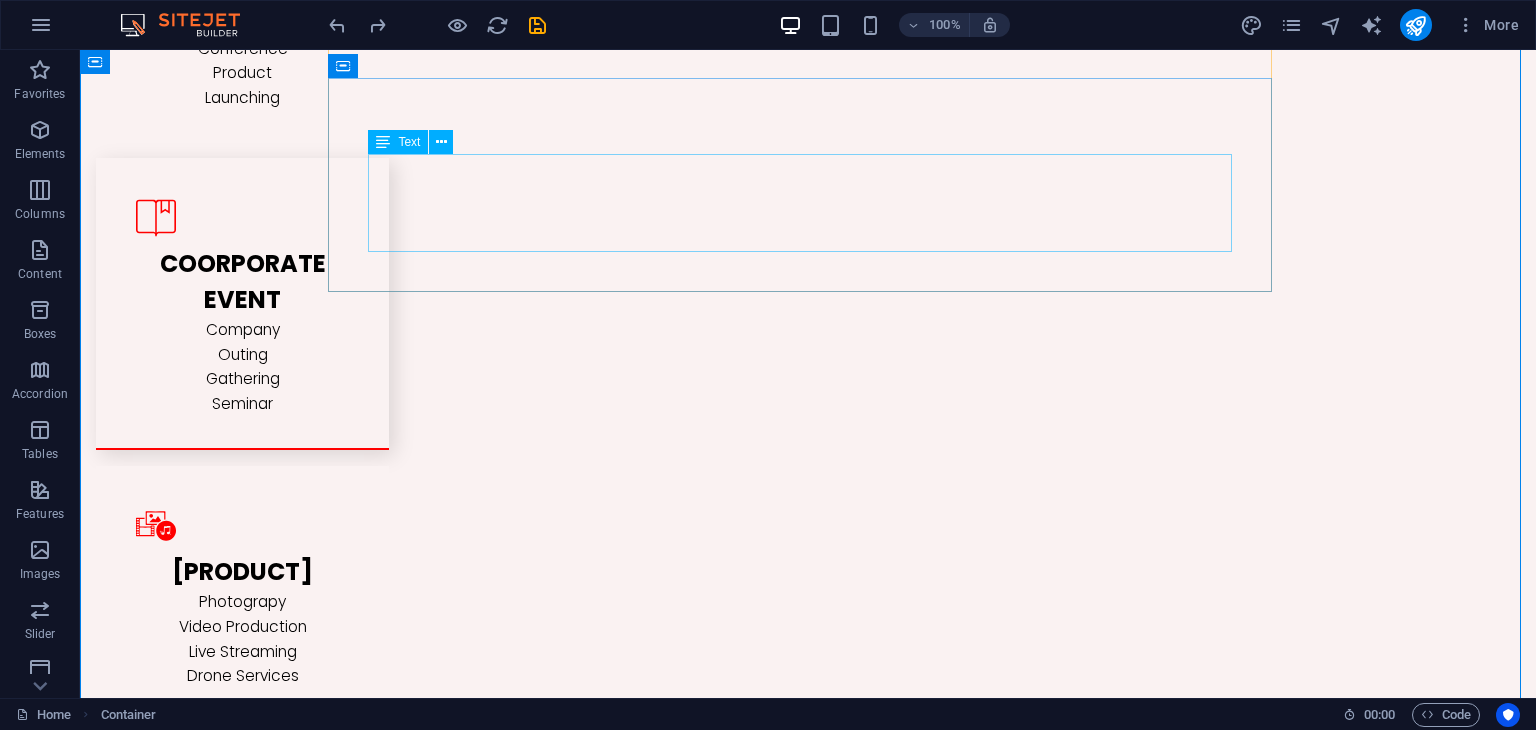 click on "Lorem ipsum dolor sit amet, consectetuer adipiscing elit. Aenean commodo ligula eget dolor. Lorem ipsum dolor sit amet, consectetuer adipiscing elit leget dolor. Lorem ipsum dolor sit amet, consectetuer adipiscing elit. Aenean commodo ligula eget dolor. Lorem ipsum dolor sit amet, consectetuer adipiscing elit dolor consectetuer adipiscing elit leget dolor. Lorem elit saget ipsum dolor sit amet, consectetuer." at bounding box center [808, 1901] 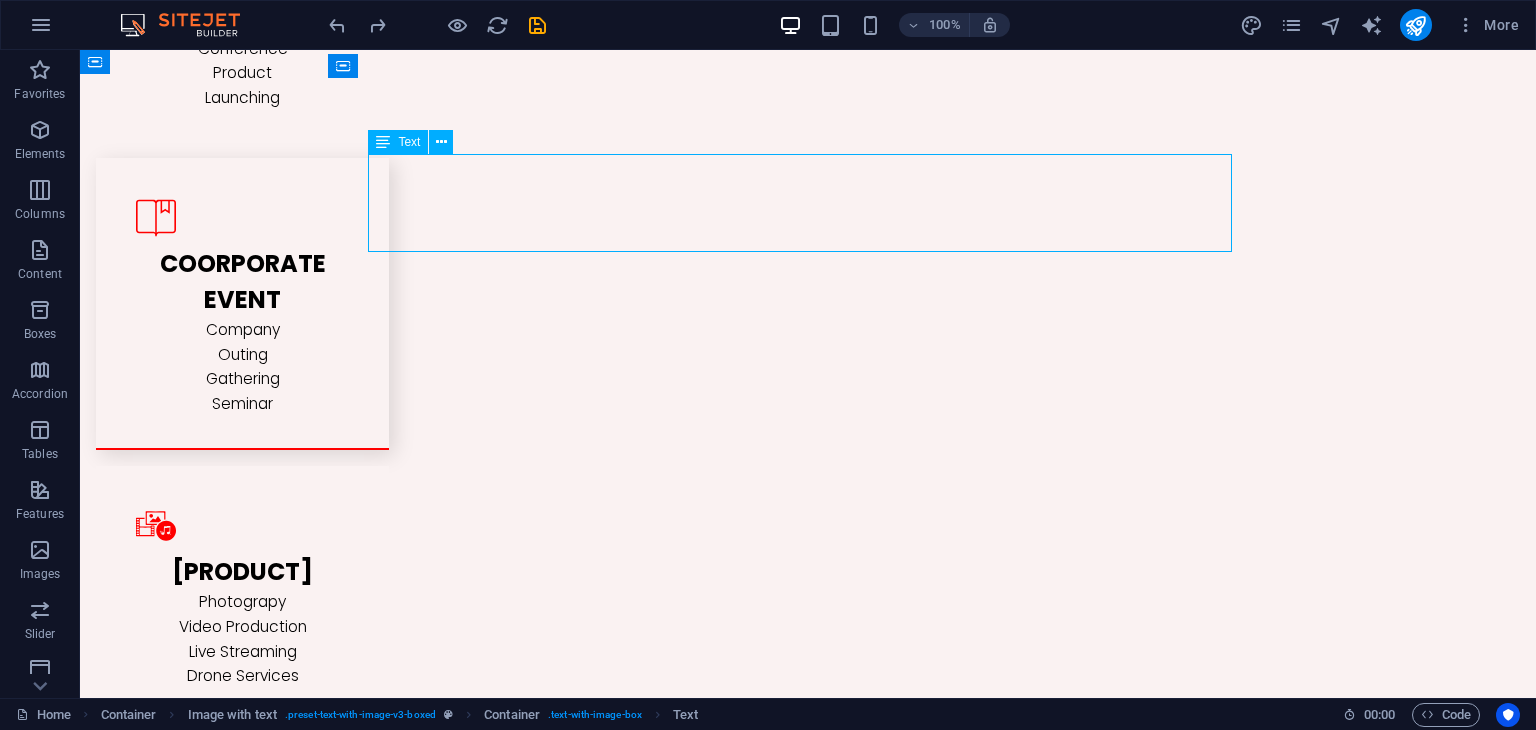 click on "Lorem ipsum dolor sit amet, consectetuer adipiscing elit. Aenean commodo ligula eget dolor. Lorem ipsum dolor sit amet, consectetuer adipiscing elit leget dolor. Lorem ipsum dolor sit amet, consectetuer adipiscing elit. Aenean commodo ligula eget dolor. Lorem ipsum dolor sit amet, consectetuer adipiscing elit dolor consectetuer adipiscing elit leget dolor. Lorem elit saget ipsum dolor sit amet, consectetuer." at bounding box center [808, 1901] 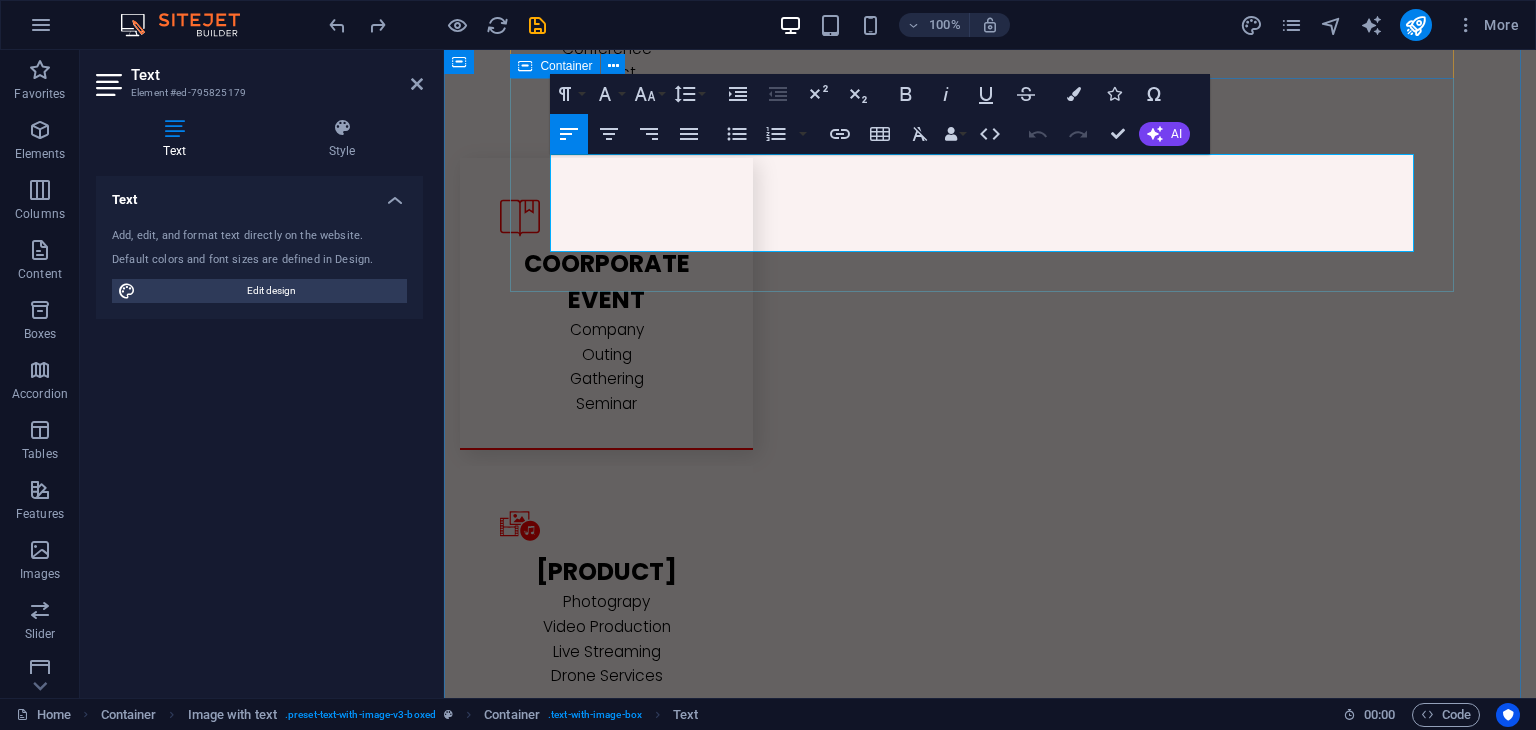 drag, startPoint x: 552, startPoint y: 166, endPoint x: 1168, endPoint y: 264, distance: 623.74677 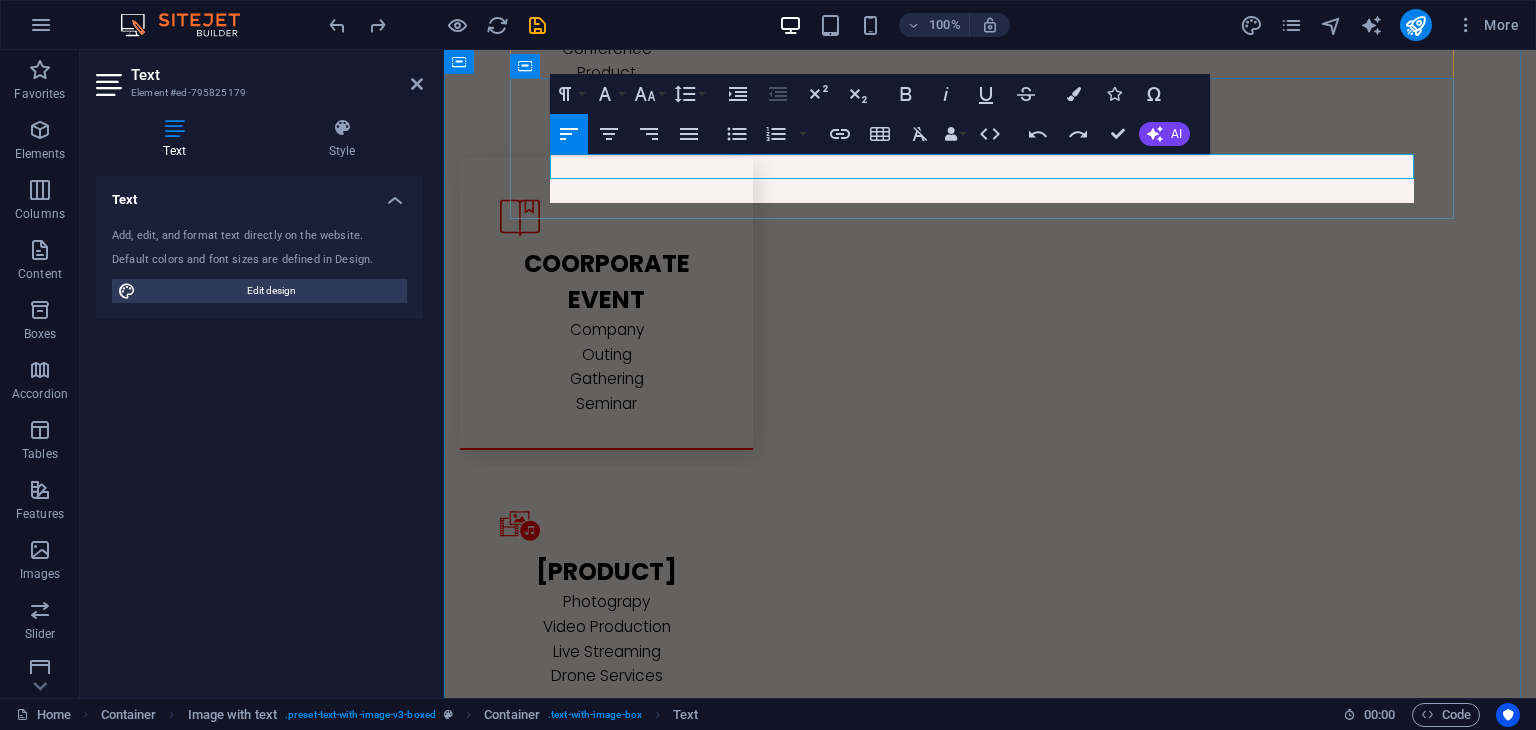 scroll, scrollTop: 1867, scrollLeft: 8, axis: both 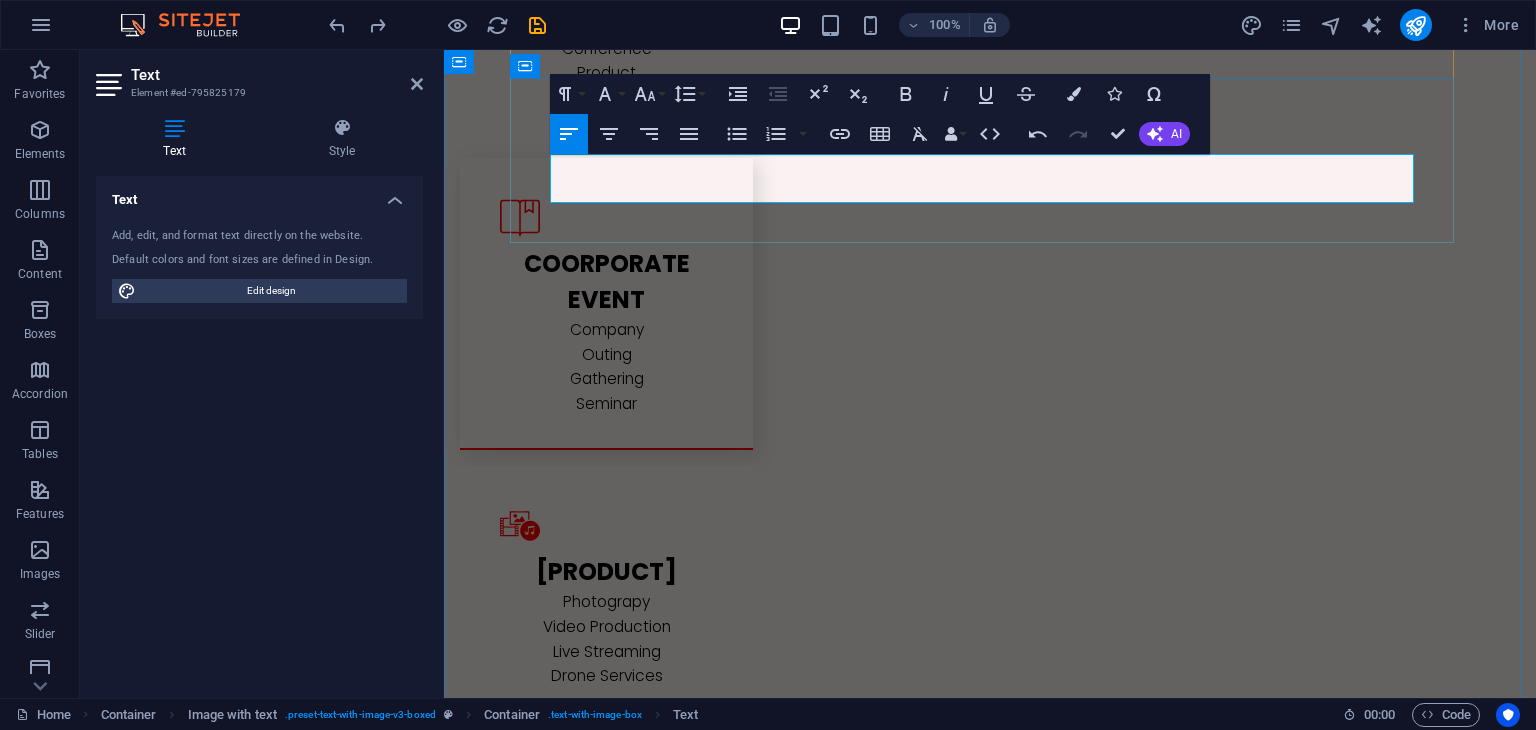 click on "Penghargaan ini merayakan pencapaian tertinggi perusahaan-perusahaan yang beroperasi di semua sektor industri properti dan real esta" at bounding box center (990, 1876) 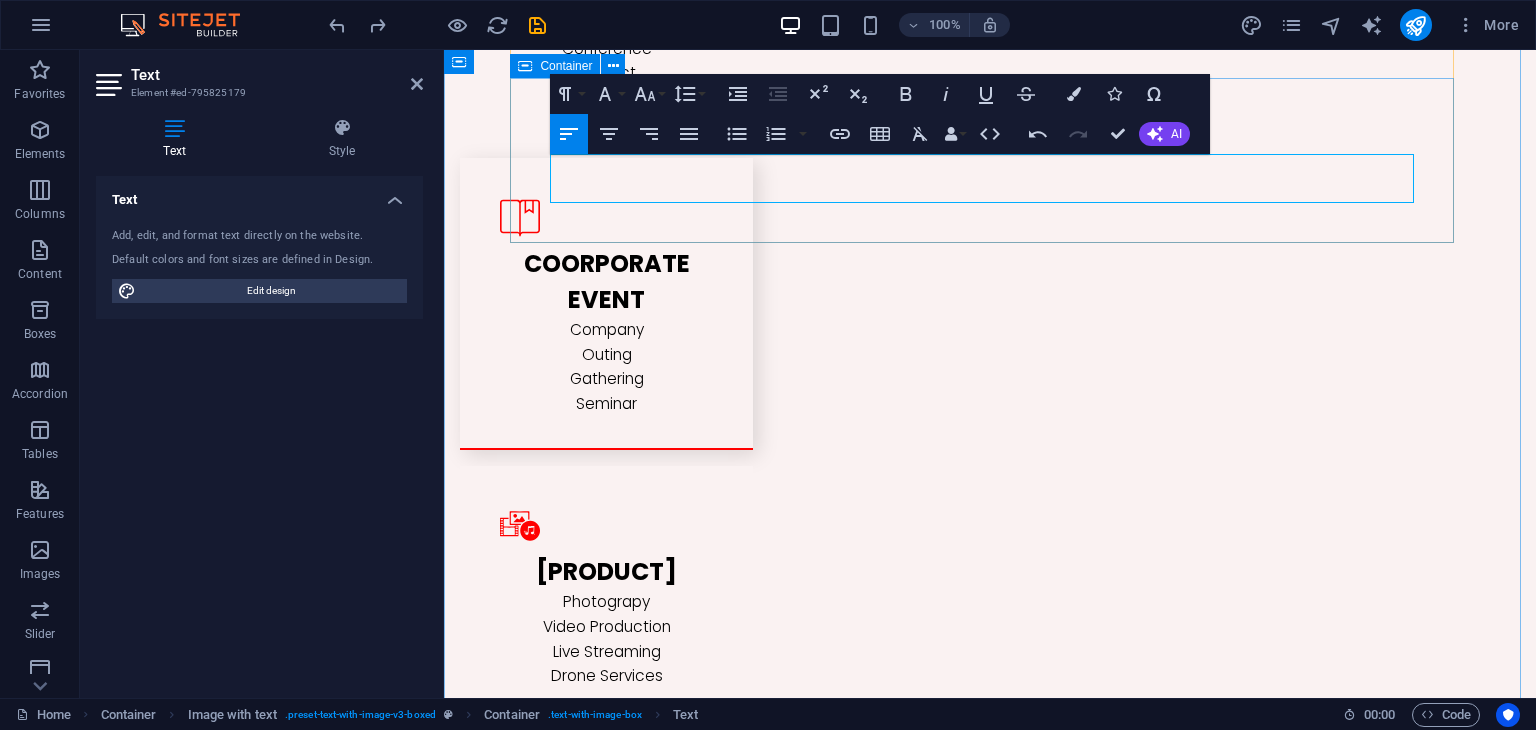 click on "PROPERTY AWARD . JUNI 2025 Penghargaan ini merayakan pencapaian tertinggi perusahaan-perusahaan yang beroperasi di semua sektor industri properti dan real esta Penghargaan ini merayakan pencapaian tertinggi perusahaan-perusahaan yang beroperasi di semua sektor industri properti dan real esta" at bounding box center (990, 1858) 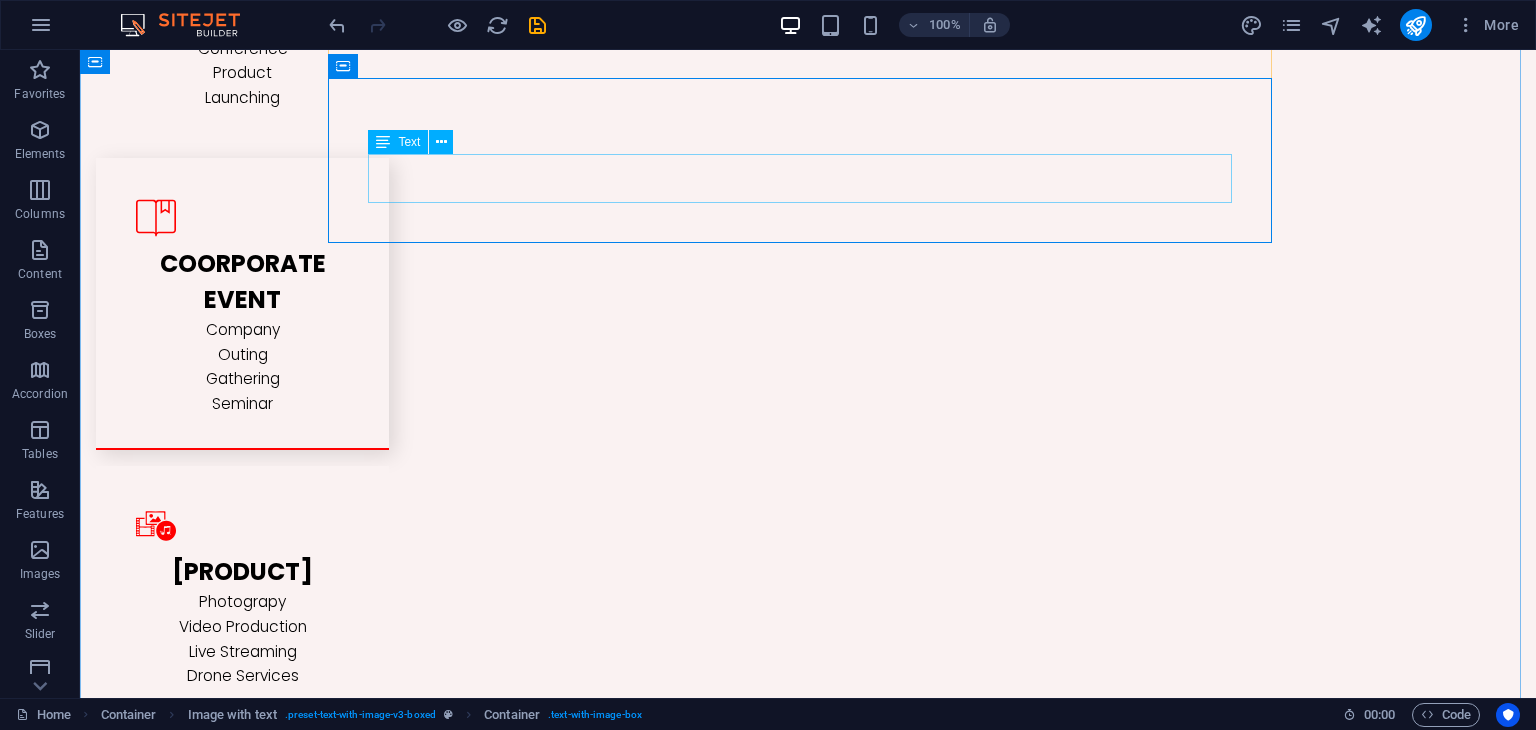 click on "Penghargaan ini merayakan pencapaian tertinggi perusahaan-perusahaan yang beroperasi di semua sektor industri properti dan real esta" at bounding box center [808, 1876] 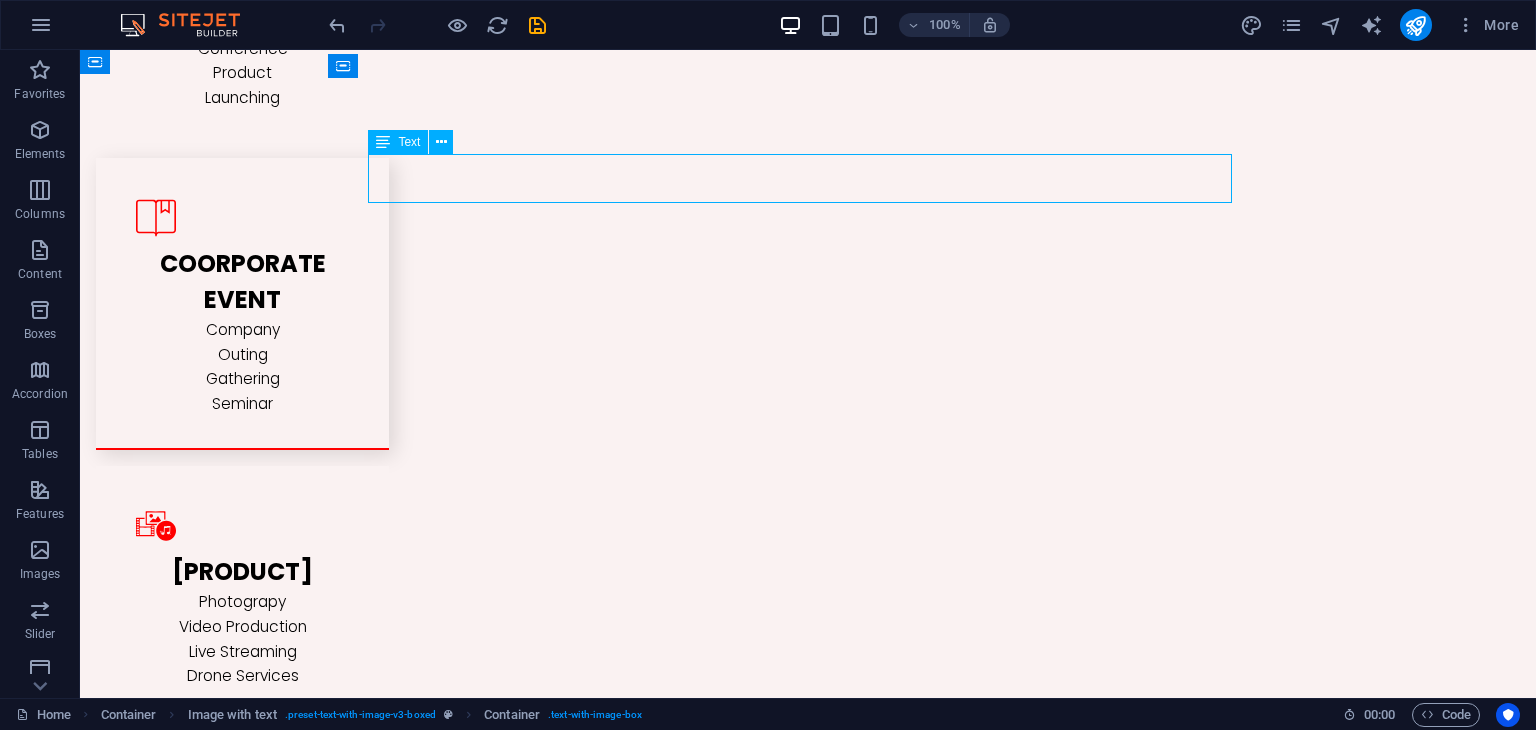 click on "Penghargaan ini merayakan pencapaian tertinggi perusahaan-perusahaan yang beroperasi di semua sektor industri properti dan real esta" at bounding box center [808, 1876] 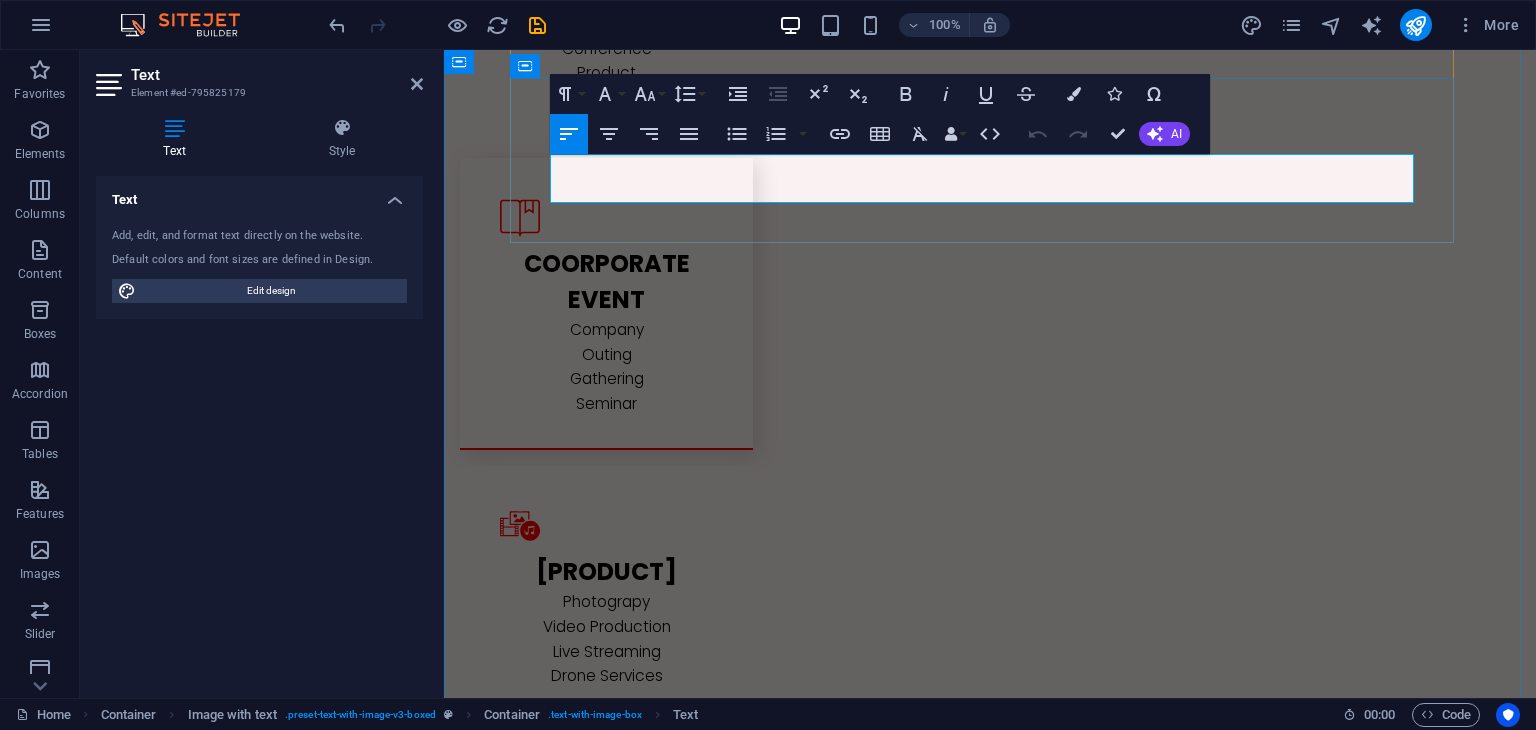drag, startPoint x: 551, startPoint y: 167, endPoint x: 1393, endPoint y: 166, distance: 842.0006 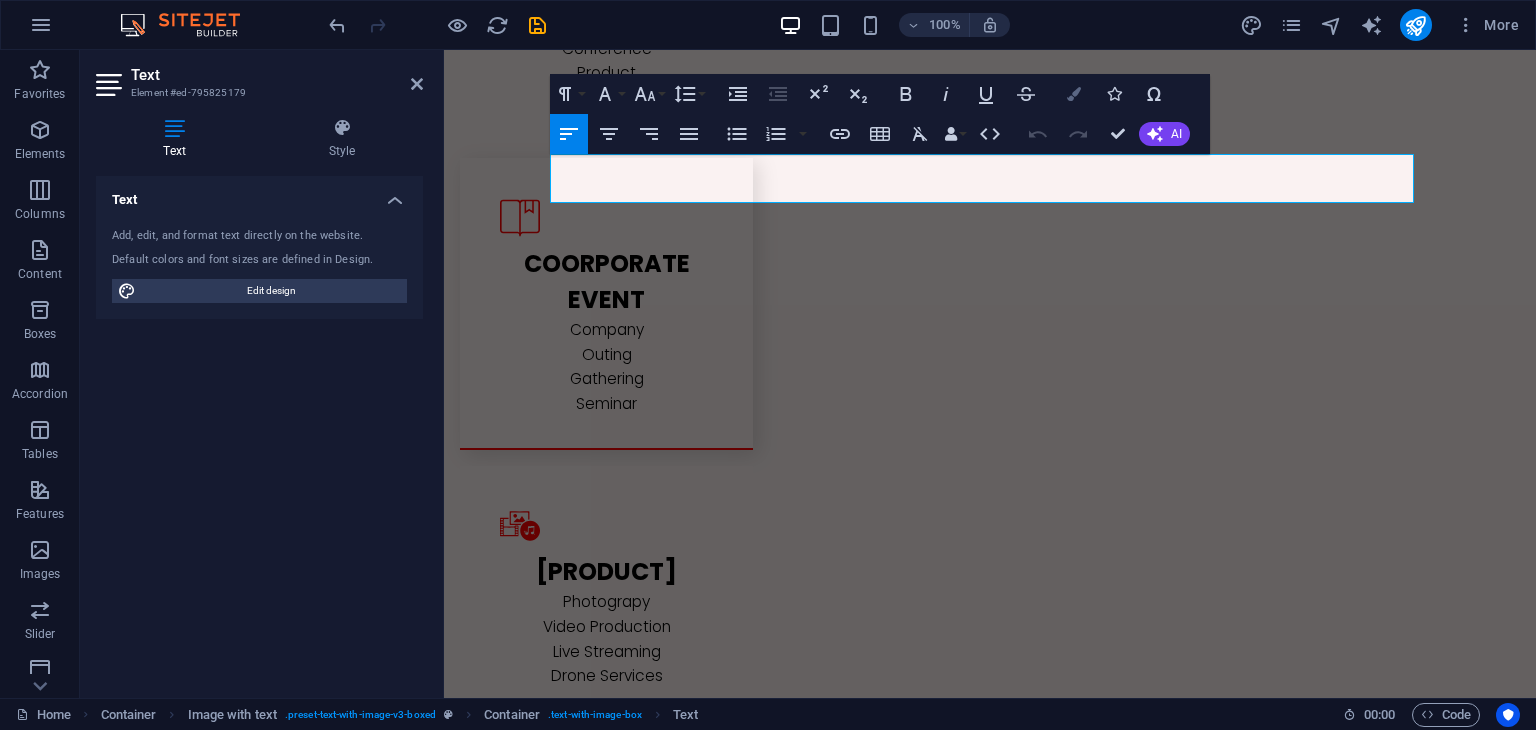 click on "Colors" at bounding box center (1074, 94) 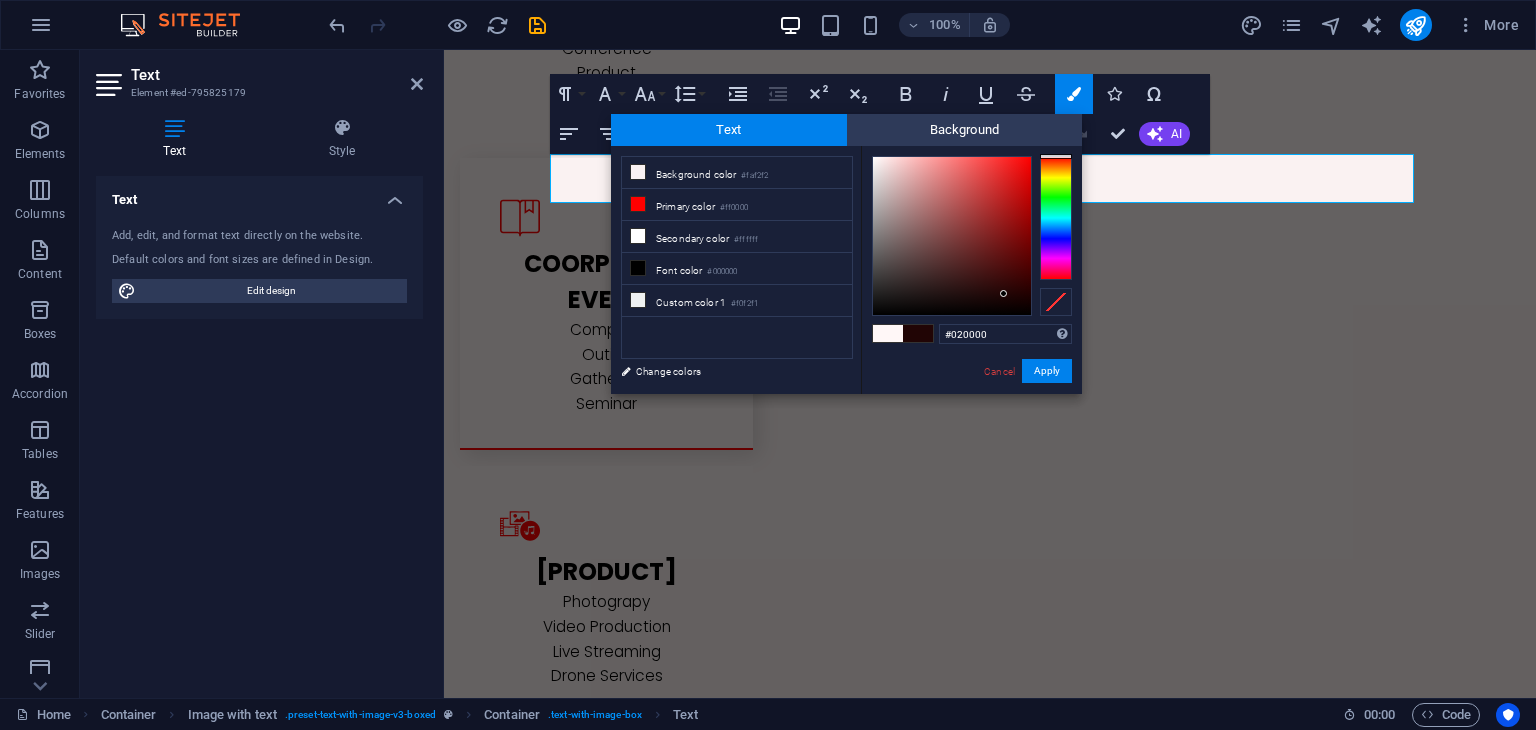 type on "#000000" 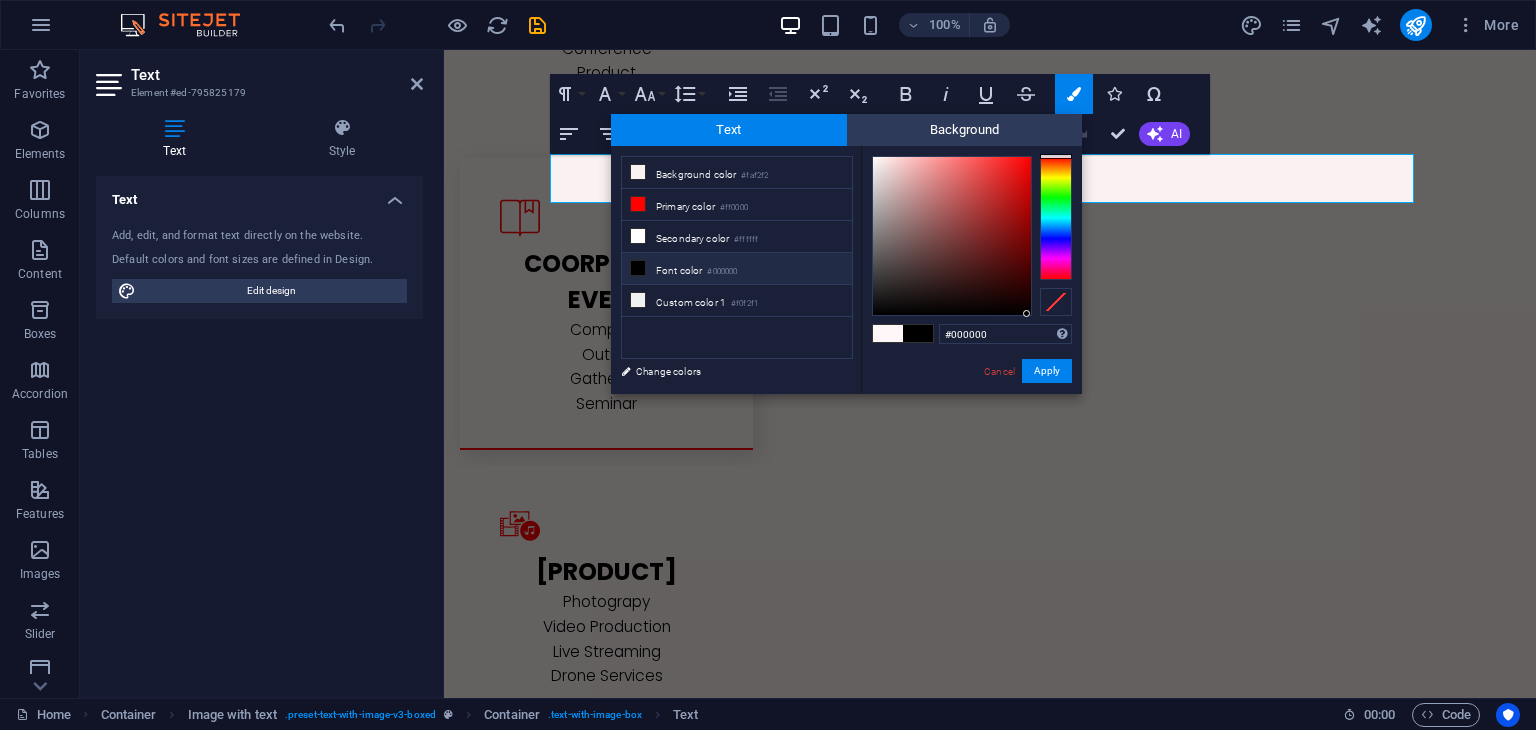 drag, startPoint x: 873, startPoint y: 155, endPoint x: 1027, endPoint y: 321, distance: 226.43321 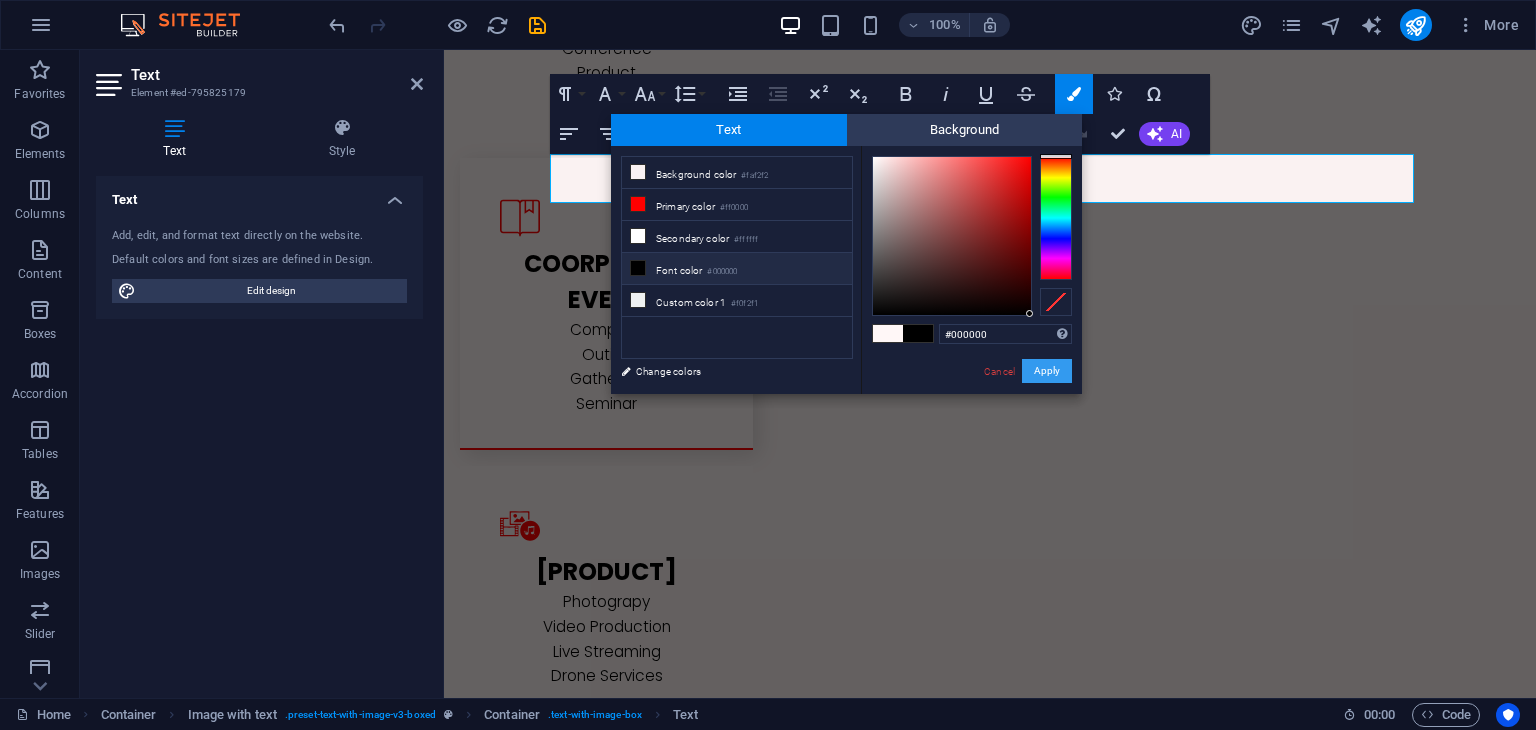 click on "Apply" at bounding box center [1047, 371] 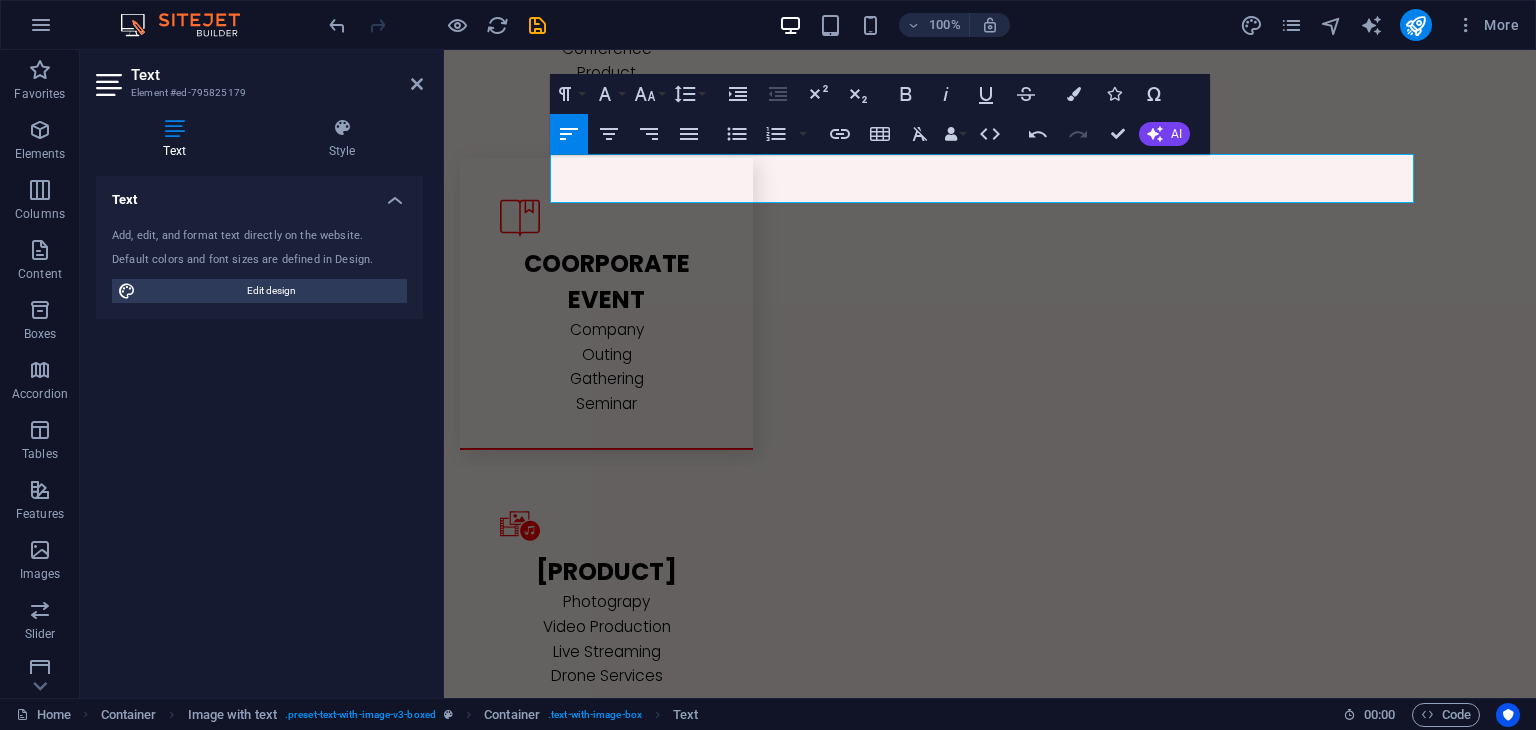 click on "H1 Banner Banner Container H1 H1 Spacer Separator HTML Separator 2 columns Container Text Container Separator Container HTML Container Separator Container H2 Separator HTML Separator Boxes Container Container H3 Container Text Container Container H2 Separator HTML Separator Container Image with text Image Image with text Container Text Image with text Image Image with text H3 Paragraph Format Normal Heading 1 Heading 2 Heading 3 Heading 4 Heading 5 Heading 6 Code Font Family Arial Georgia Impact Tahoma Times New Roman Verdana Poppins Font Size 8 9 10 11 12 14 18 24 30 36 48 60 72 96 Line Height Default Single 1.15 1.5 Double Increase Indent Decrease Indent Superscript Subscript Bold Italic Underline Strikethrough Colors Icons Special Characters Align Left Align Center Align Right Align Justify Unordered List Default Circle Disc Square Ordered List Default Lower Alpha Lower Greek Lower Roman" at bounding box center (990, 374) 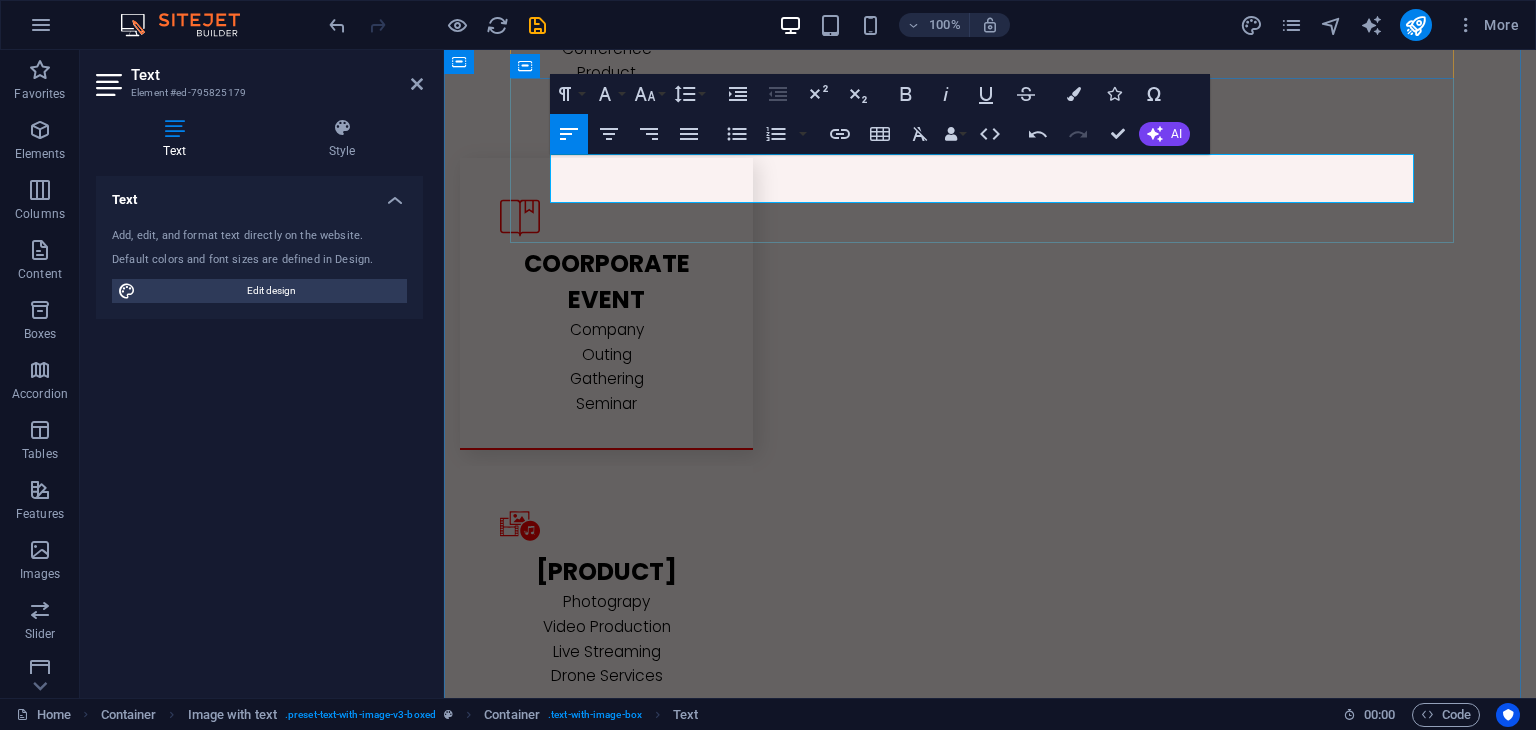 click on "Penghargaan ini merayakan pencapaian tertinggi perusahaan-perusahaan yang beroperasi di semua sektor  industri properti dan real esta" at bounding box center (990, 1876) 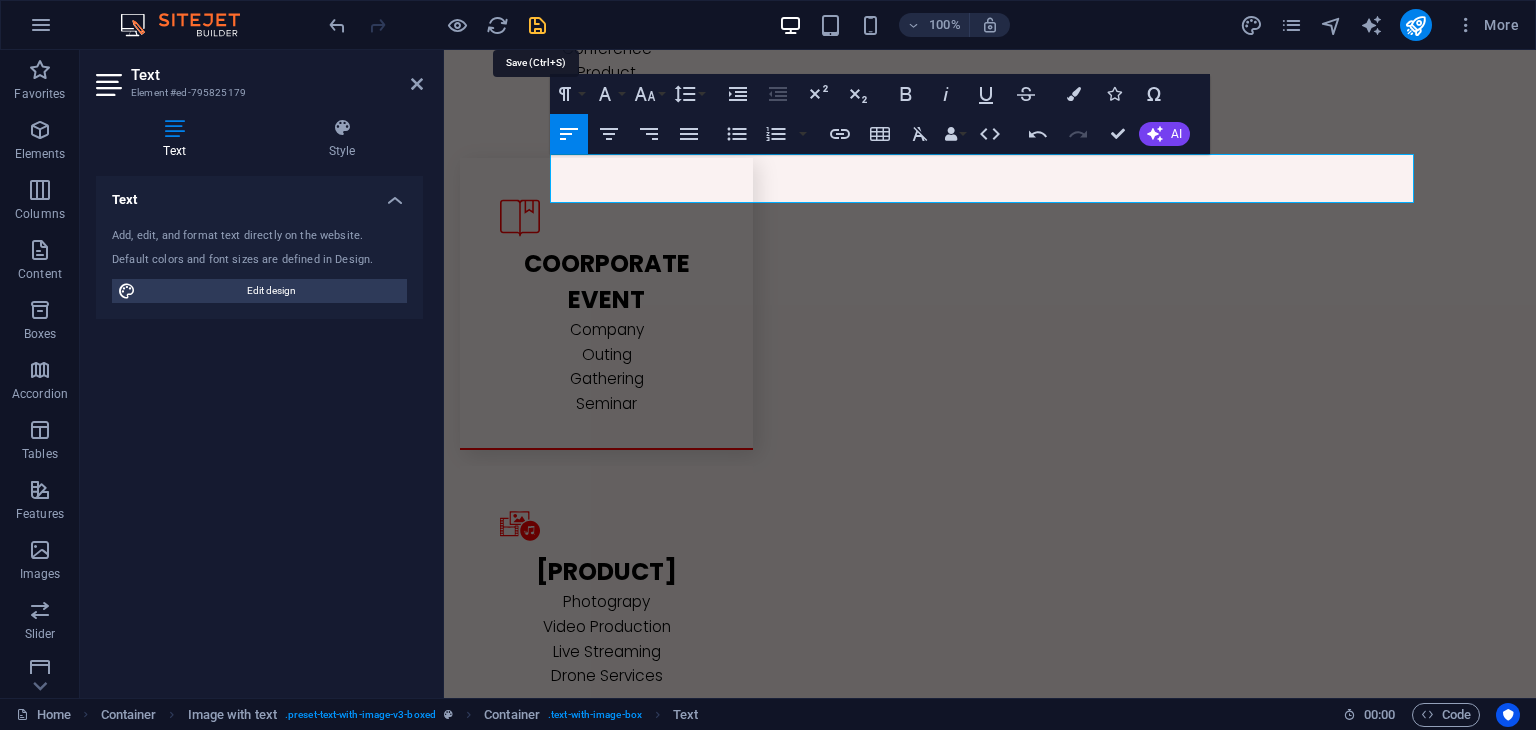 click at bounding box center [537, 25] 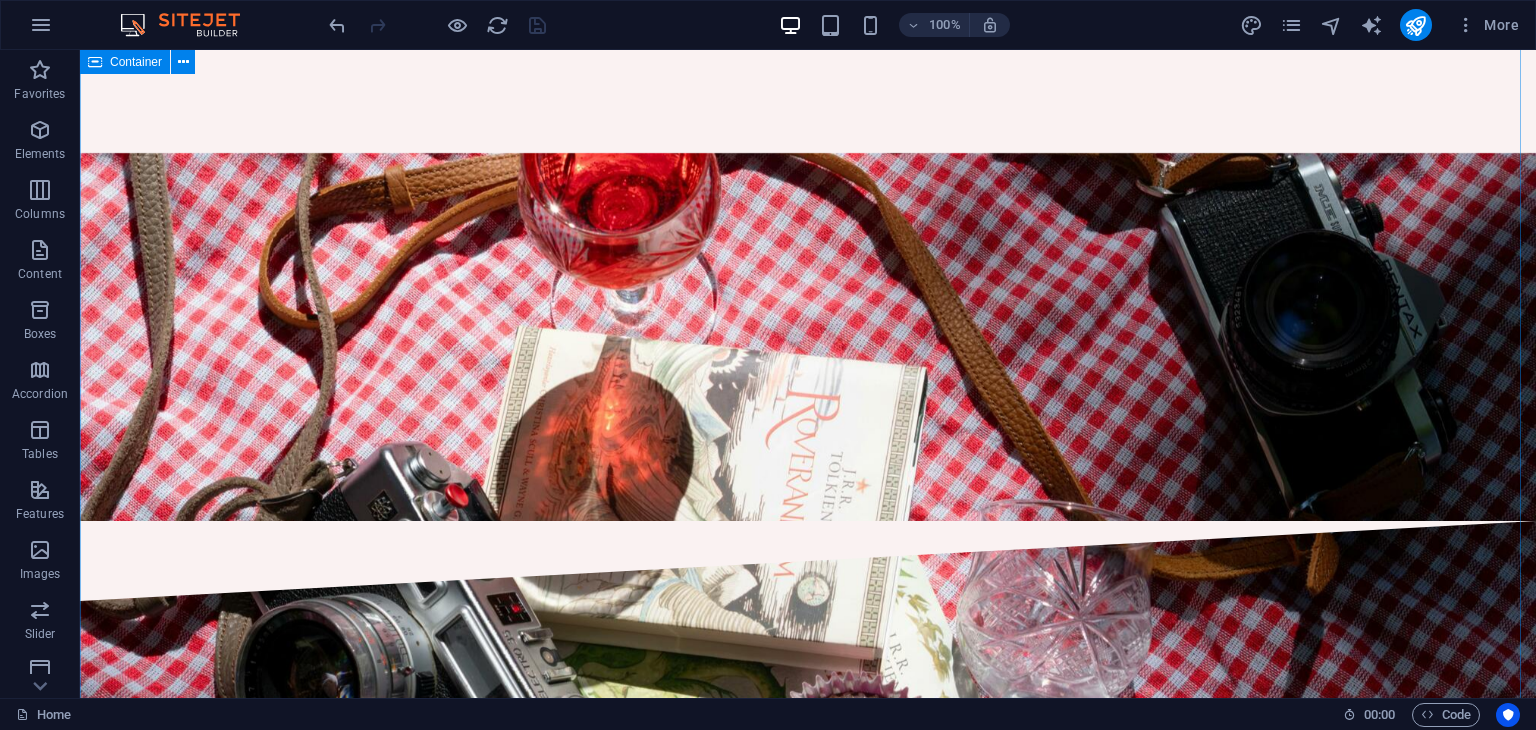 scroll, scrollTop: 3500, scrollLeft: 0, axis: vertical 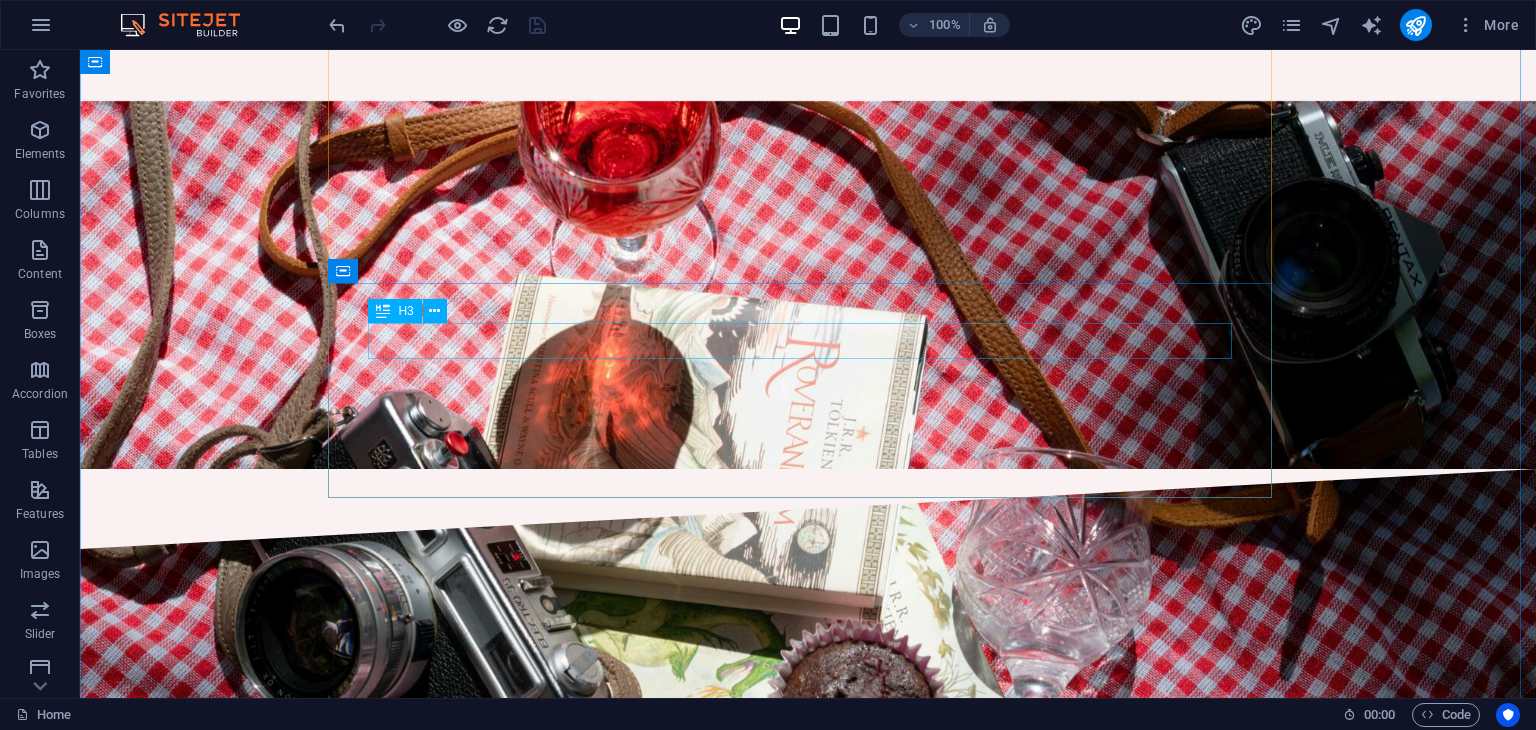 click on "COUNTRY  GOSPEL NIGHT" at bounding box center (808, 1543) 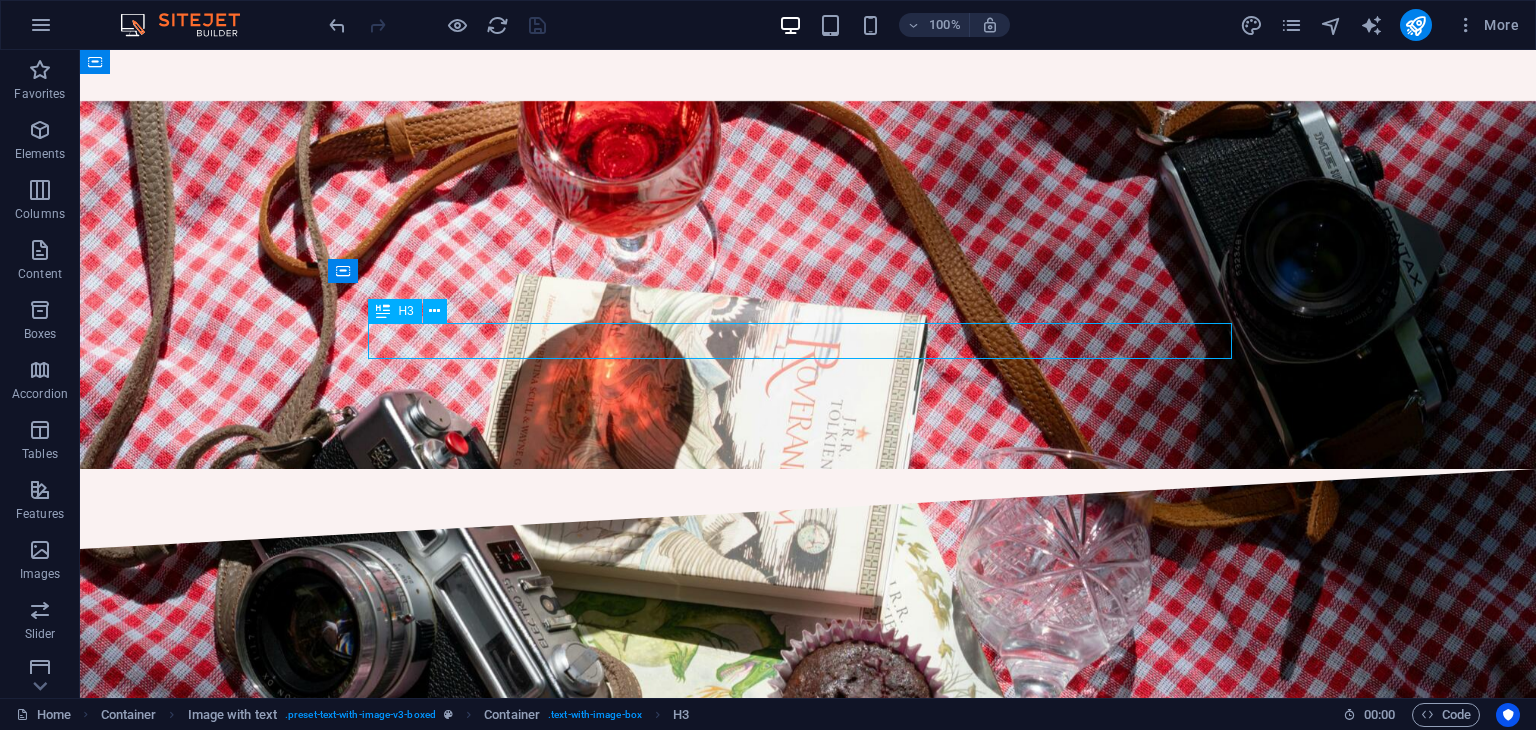 click on "COUNTRY  GOSPEL NIGHT" at bounding box center [808, 1543] 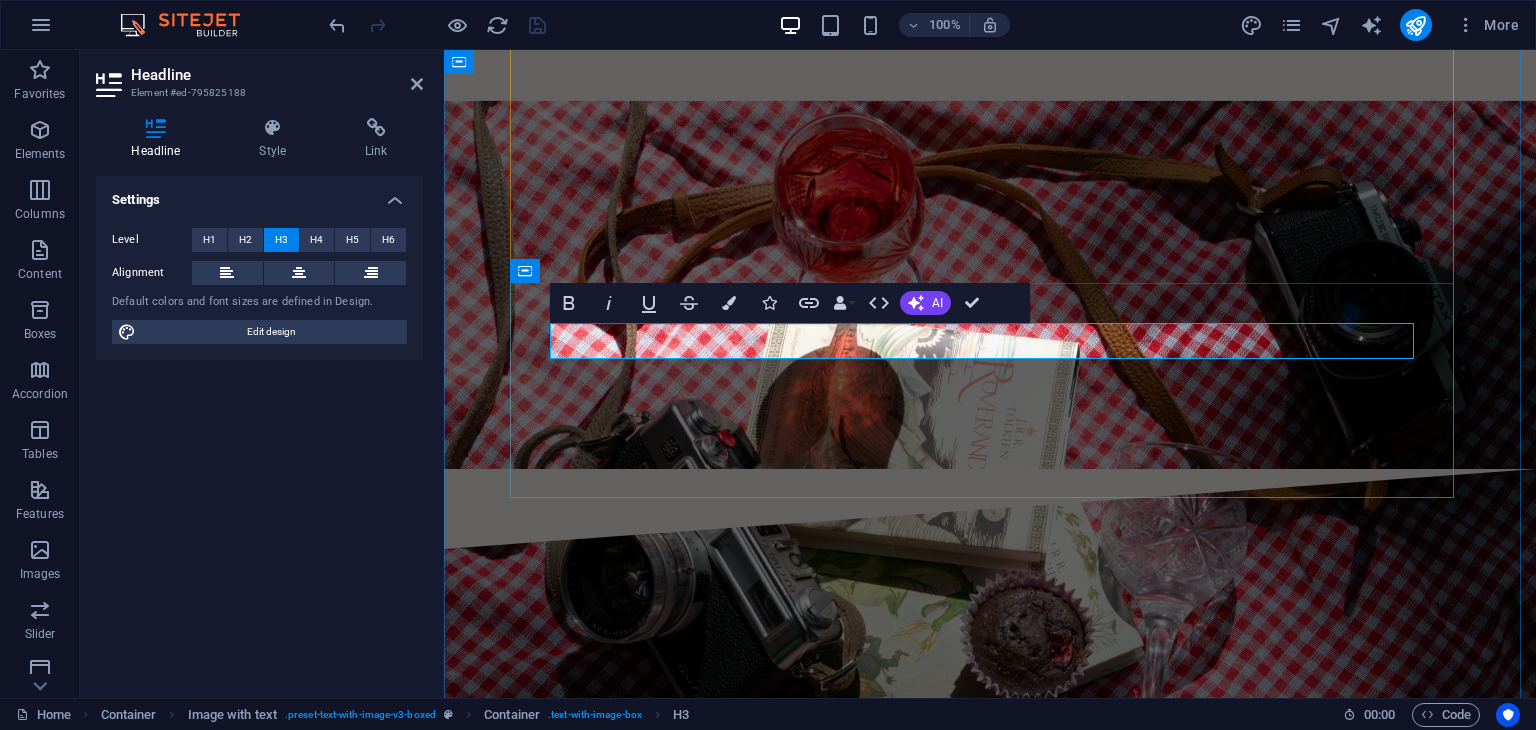 click on "COUNTRY  GOSPEL NIGHT" at bounding box center (990, 1543) 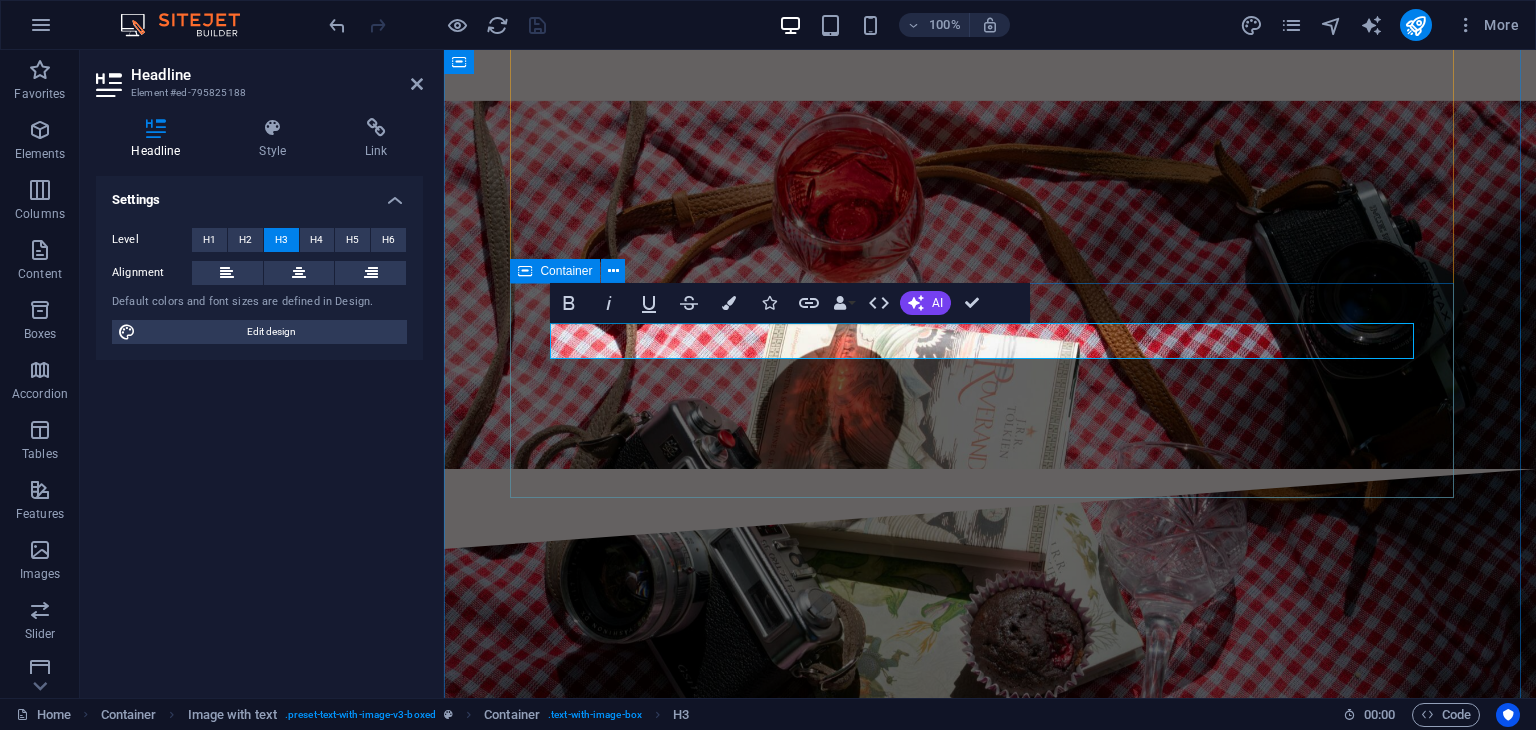 drag, startPoint x: 844, startPoint y: 337, endPoint x: 548, endPoint y: 334, distance: 296.0152 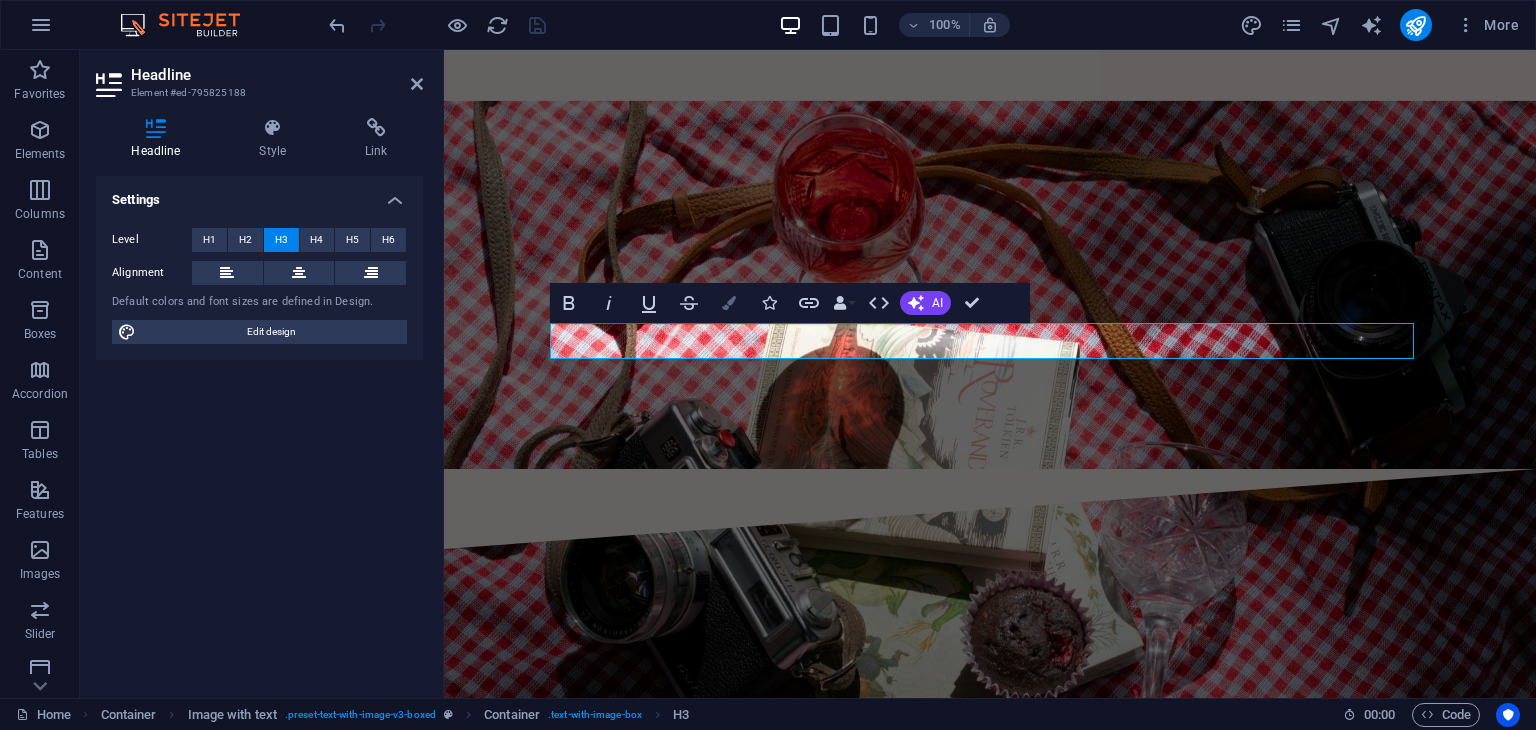 click at bounding box center [729, 303] 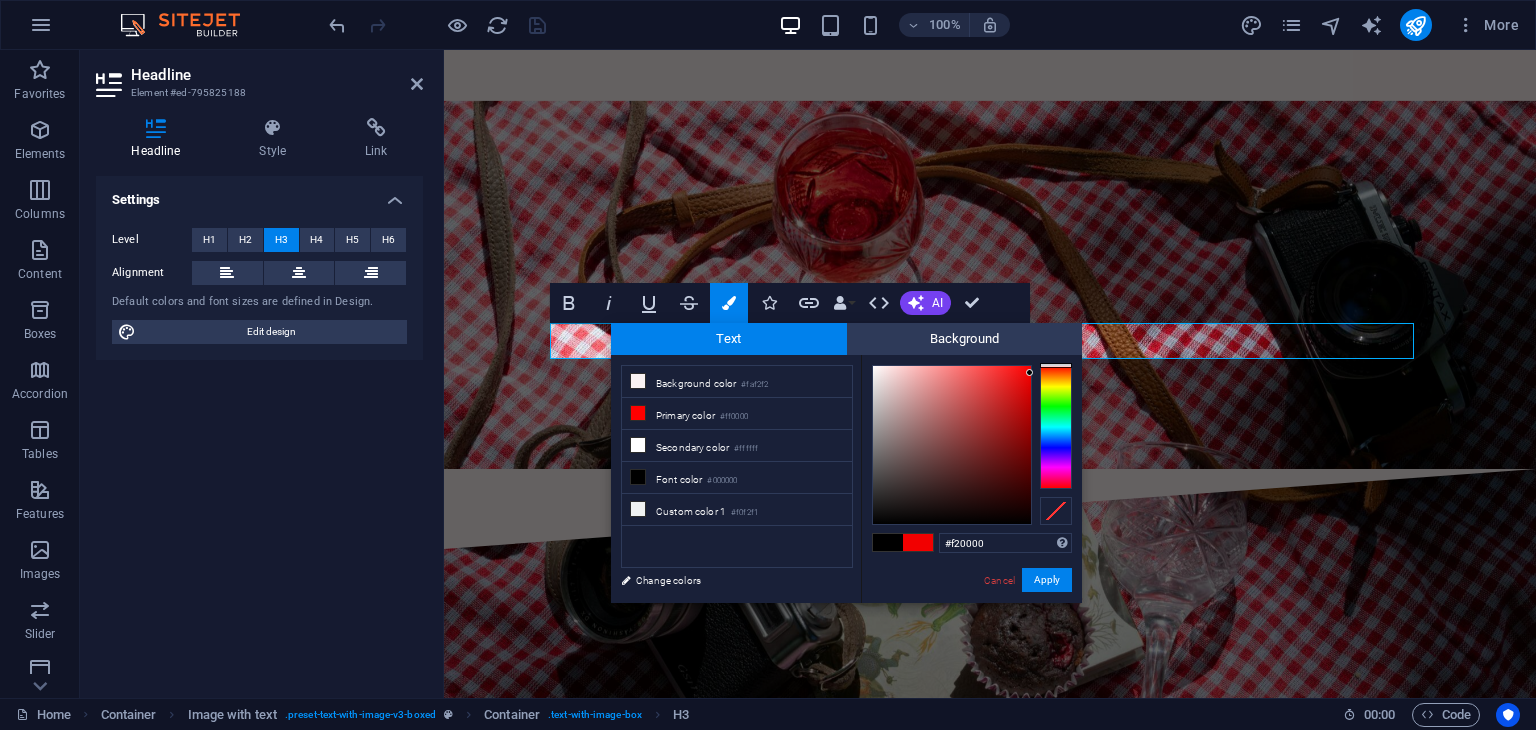 type on "#f20303" 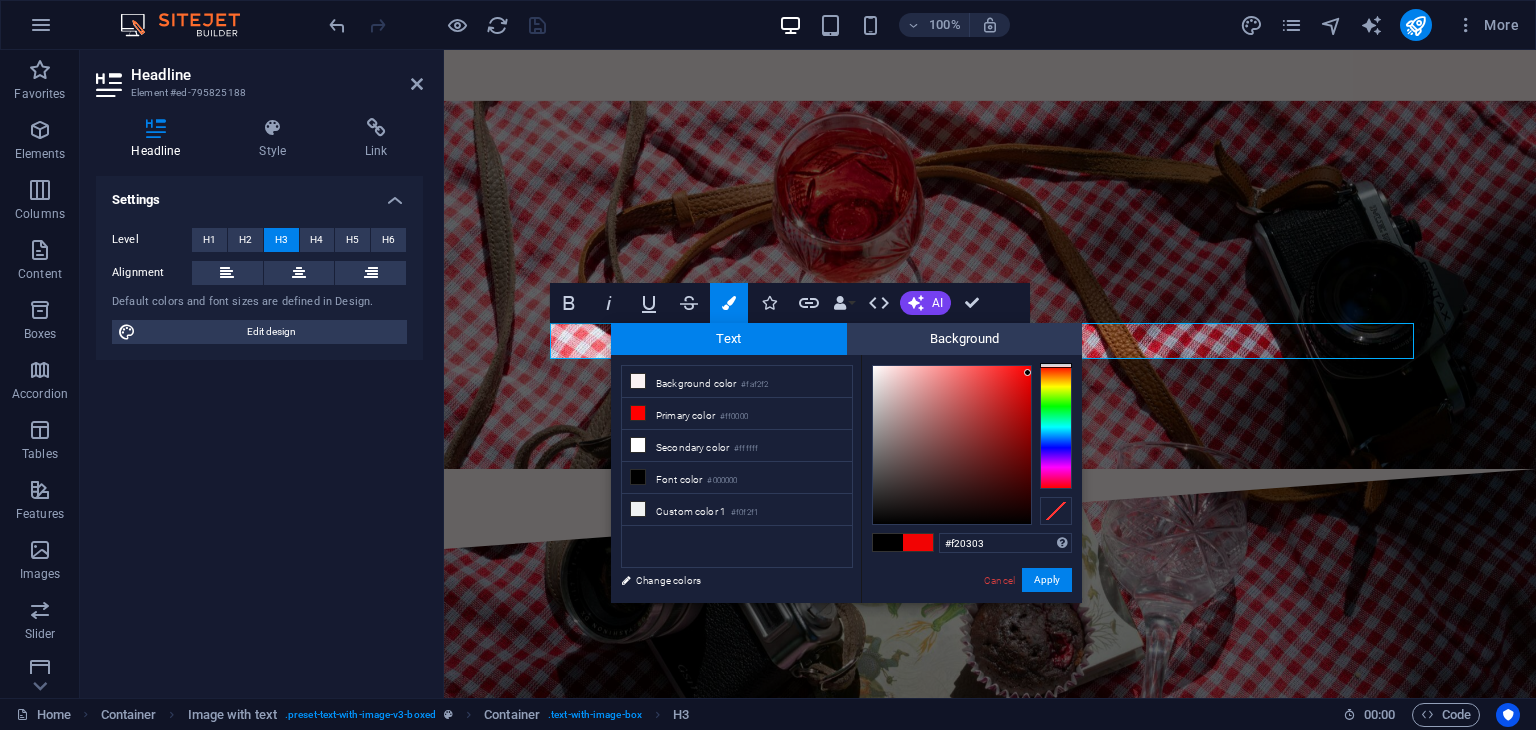 click at bounding box center (1027, 372) 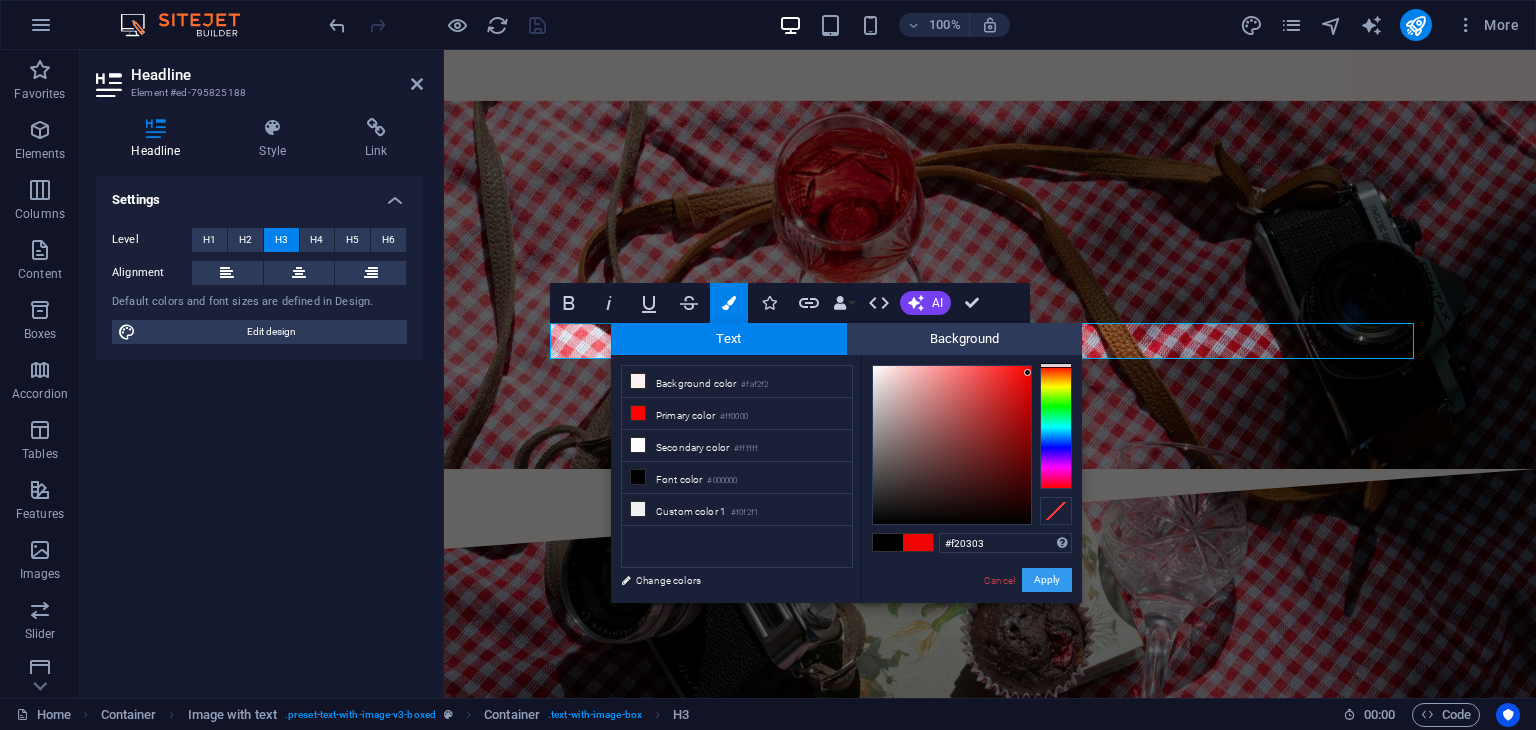 click on "Apply" at bounding box center (1047, 580) 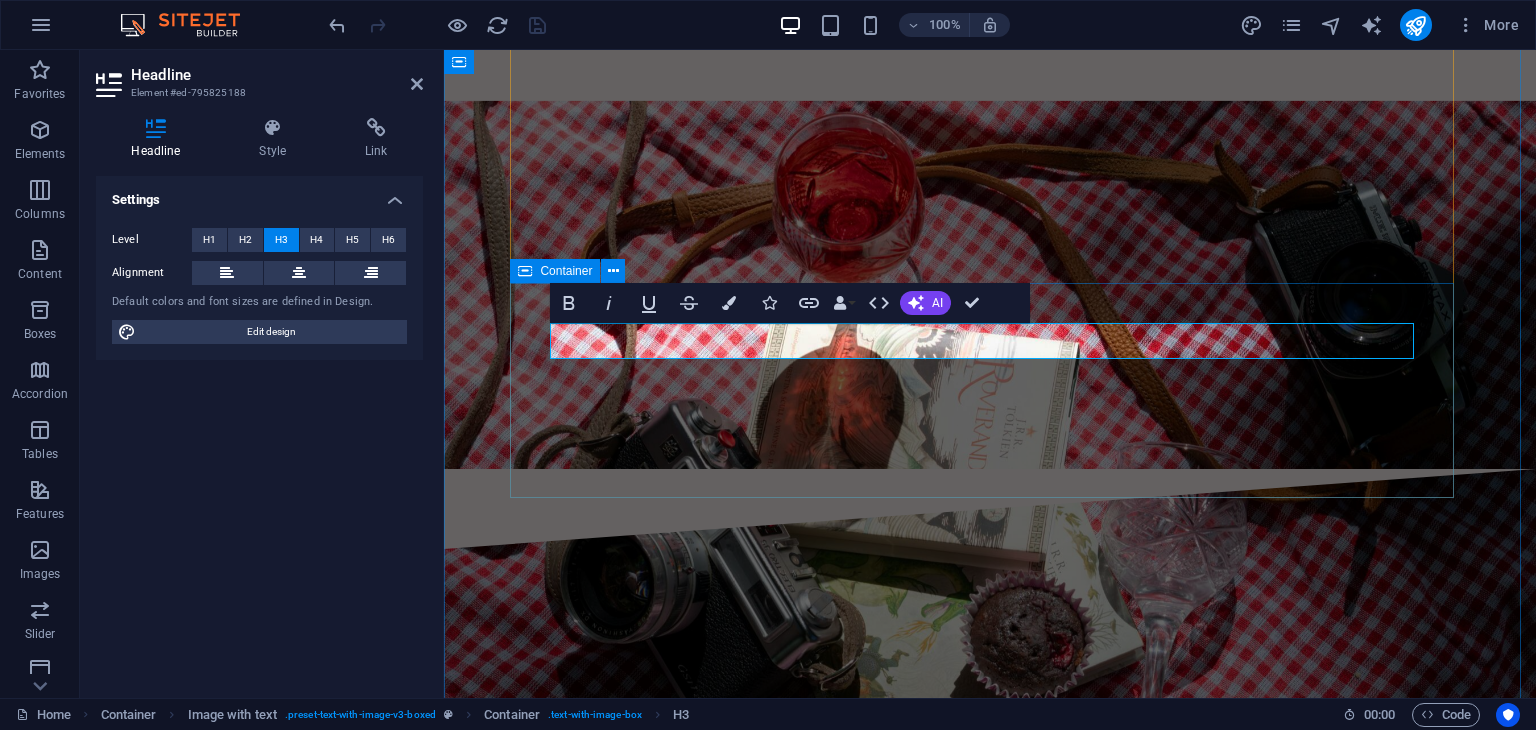 click on "COUNTRY GOSPEL NIGHT MEI 2024 Lorem ipsum dolor sit amet, consectetuer adipiscing elit. Aenean commodo ligula eget dolor. Lorem ipsum dolor sit amet, consectetuer adipiscing elit leget dolor. Lorem ipsum dolor sit amet, consectetuer adipiscing elit. Aenean commodo ligula eget dolor. Lorem ipsum dolor sit amet, consectetuer adipiscing elit dolor consectetuer adipiscing elit leget dolor. Lorem elit saget ipsum dolor sit amet, consectetuer." at bounding box center [990, 1592] 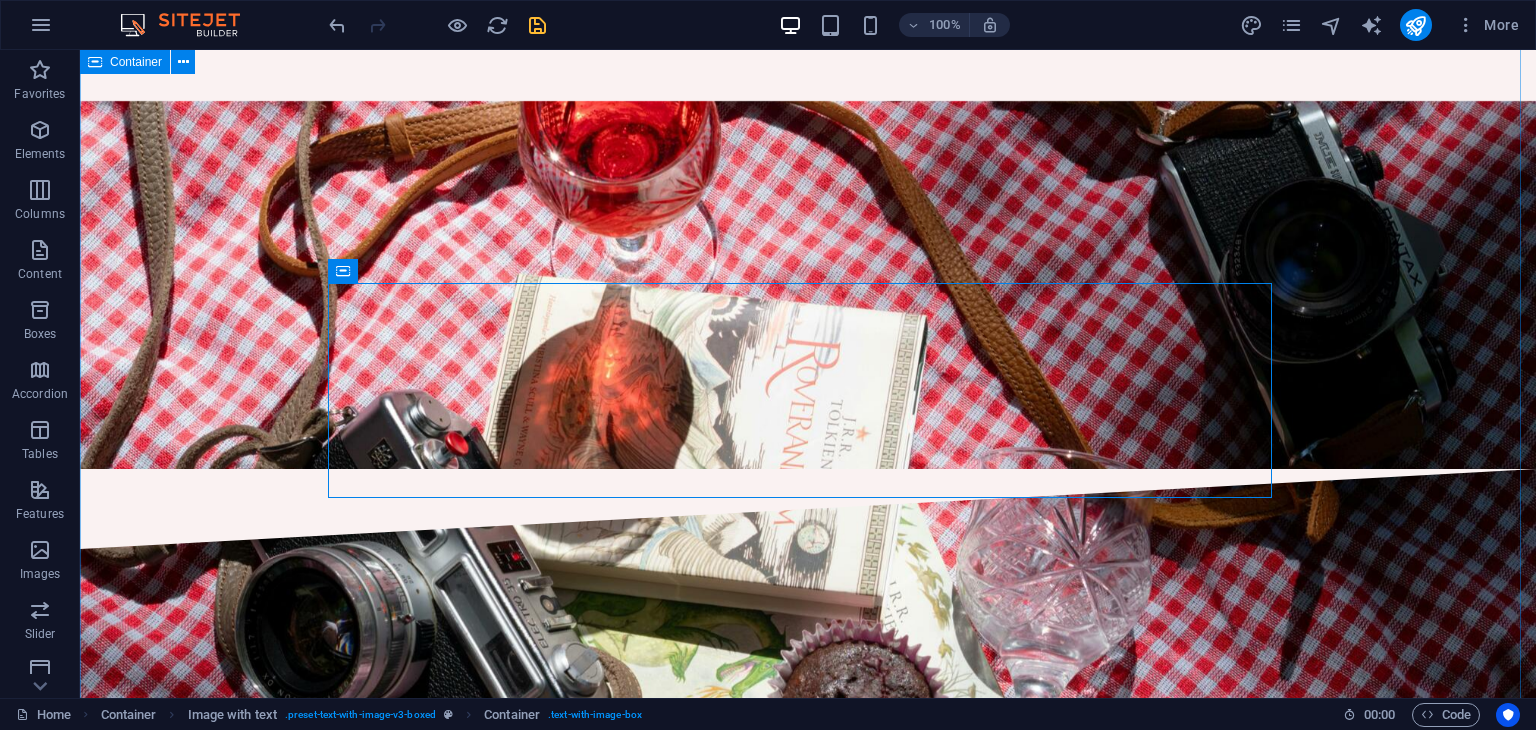 click on "PROPERTY AWARD . JUNI 2025 Penghargaan ini merayakan pencapaian tertinggi perusahaan-perusahaan yang beroperasi di semua sektor estate Industri properti dan real esta COUNTRY GOSPEL NIGHT MEI 2024 Lorem ipsum dolor sit amet, consectetuer adipiscing elit. Aenean commodo ligula eget dolor. Lorem ipsum dolor sit amet, consectetuer adipiscing elit leget dolor. Lorem ipsum dolor sit amet, consectetuer adipiscing elit. Aenean commodo ligula eget dolor. Lorem ipsum dolor sit amet, consectetuer adipiscing elit dolor consectetuer adipiscing elit leget dolor. Lorem elit saget ipsum dolor sit amet, consectetuer. CARLO JOURNEY TO REMMEMBER" at bounding box center [808, 1546] 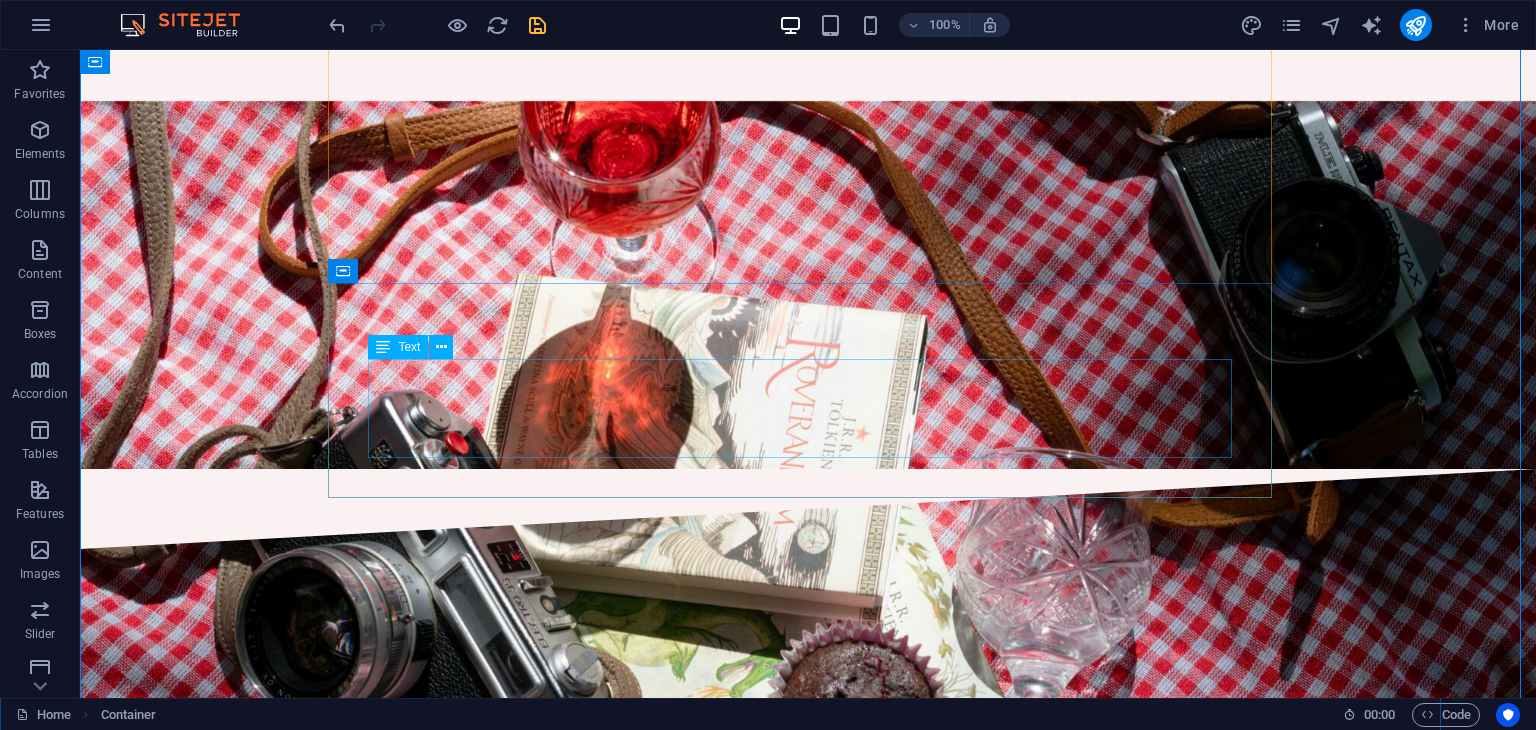 click on "Lorem ipsum dolor sit amet, consectetuer adipiscing elit. Aenean commodo ligula eget dolor. Lorem ipsum dolor sit amet, consectetuer adipiscing elit leget dolor. Lorem ipsum dolor sit amet, consectetuer adipiscing elit. Aenean commodo ligula eget dolor. Lorem ipsum dolor sit amet, consectetuer adipiscing elit dolor consectetuer adipiscing elit leget dolor. Lorem elit saget ipsum dolor sit amet, consectetuer." at bounding box center [808, 1610] 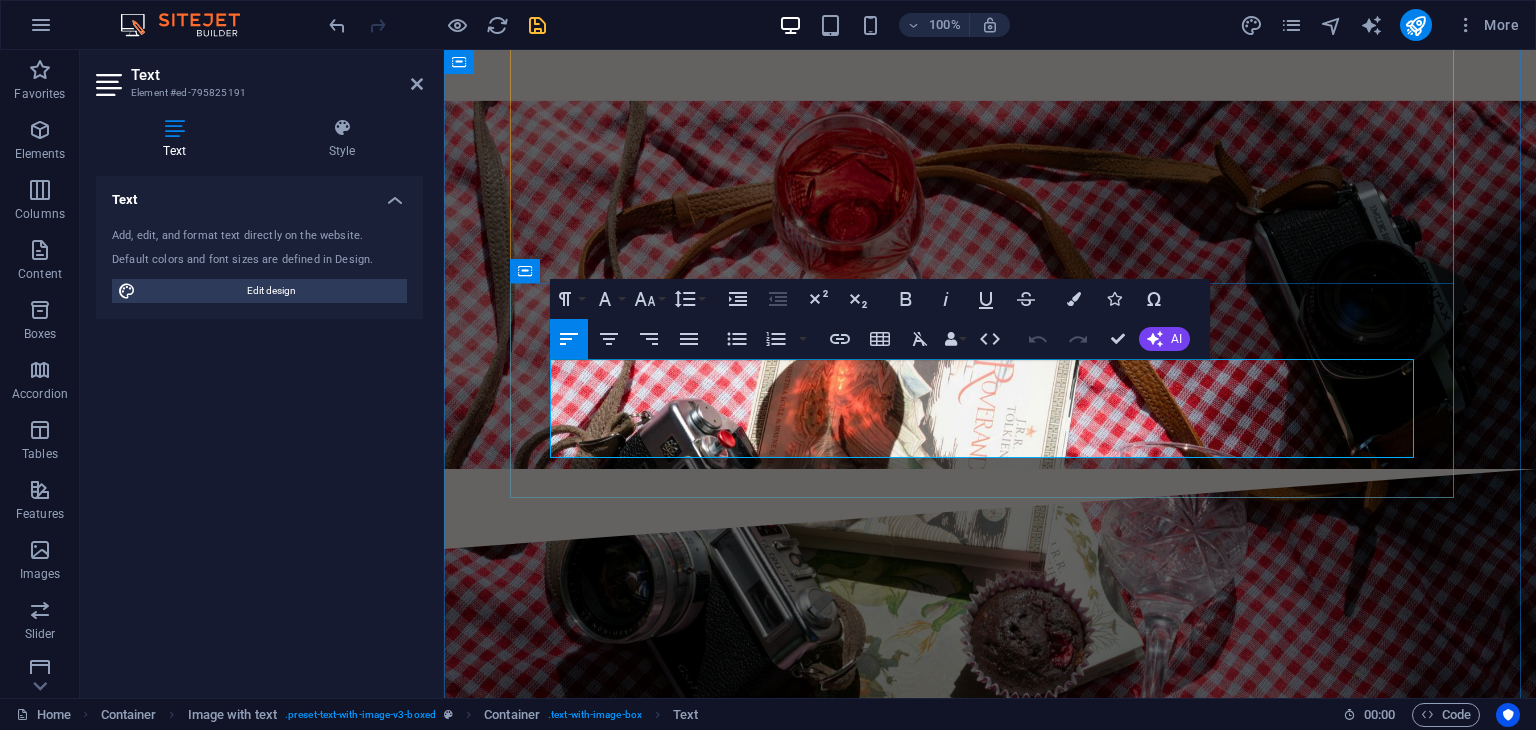 drag, startPoint x: 550, startPoint y: 371, endPoint x: 1163, endPoint y: 448, distance: 617.81714 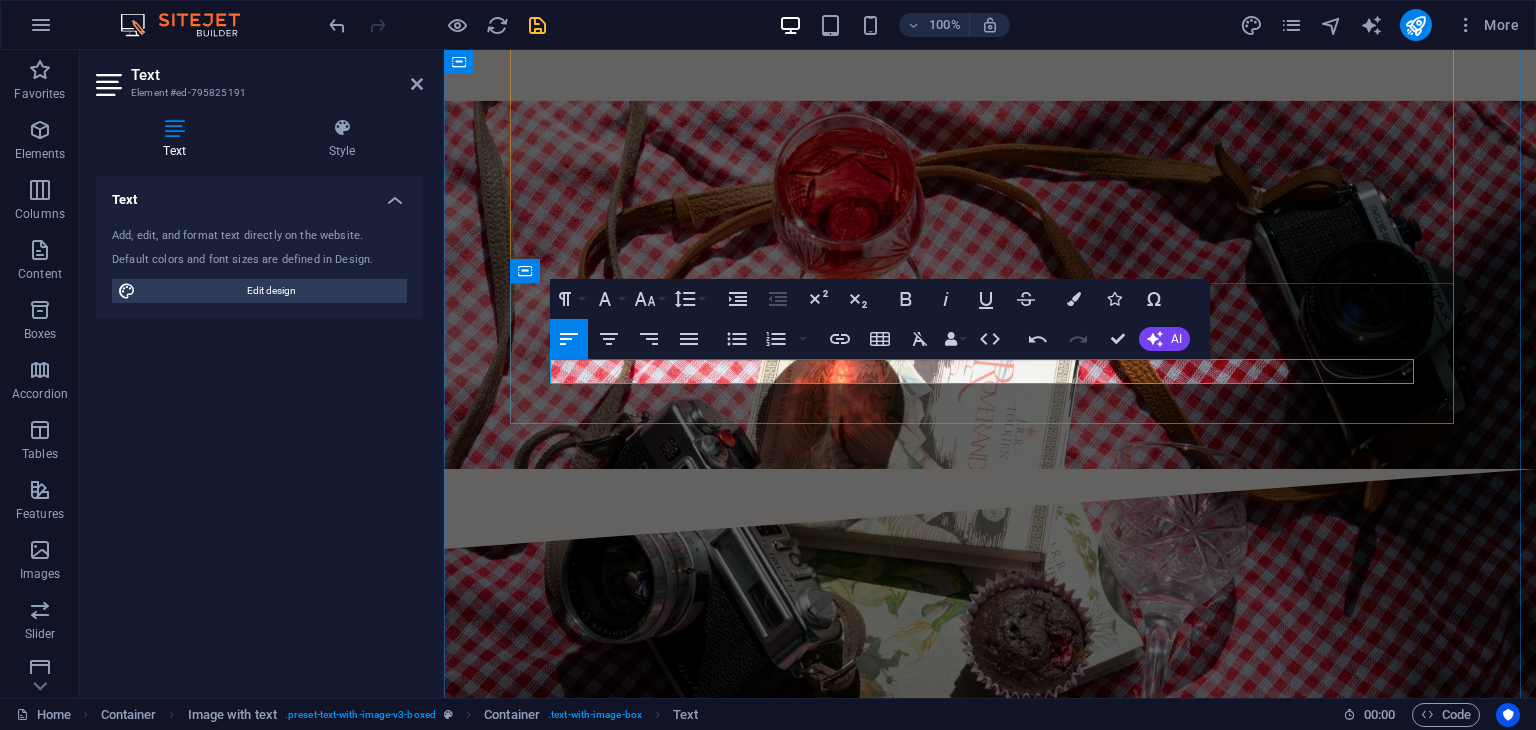 click on "Malam" at bounding box center (990, 1573) 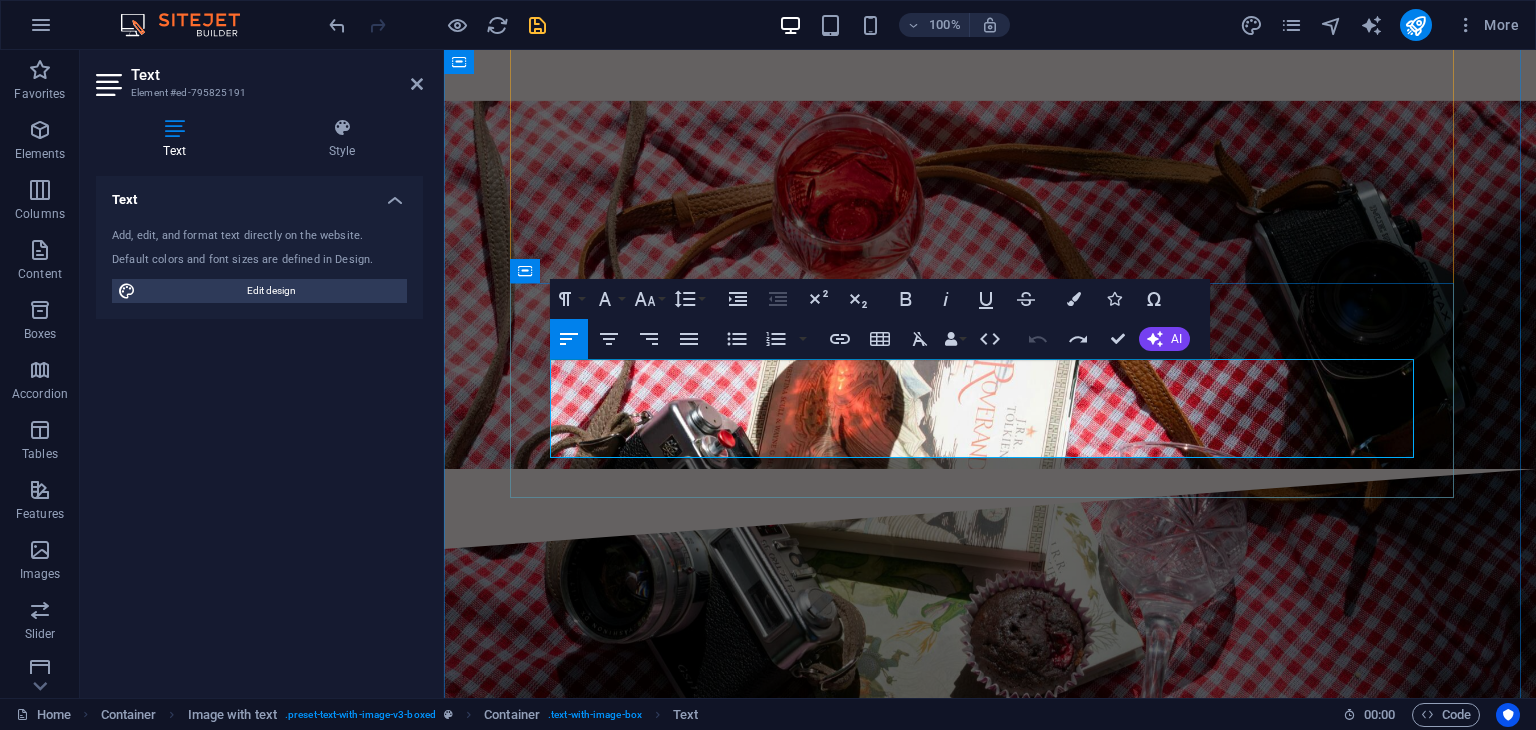 click on "Lorem ipsum dolor sit amet, consectetuer adipiscing elit. Aenean commodo ligula eget dolor. Lorem ipsum dolor sit amet, consectetuer adipiscing elit leget dolor. Lorem ipsum dolor sit amet, consectetuer adipiscing elit. Aenean commodo ligula eget dolor. Lorem ipsum dolor sit amet, consectetuer adipiscing elit dolor consectetuer adipiscing elit leget dolor. Lorem elit saget ipsum dolor sit amet, consectetuer." at bounding box center [990, 1610] 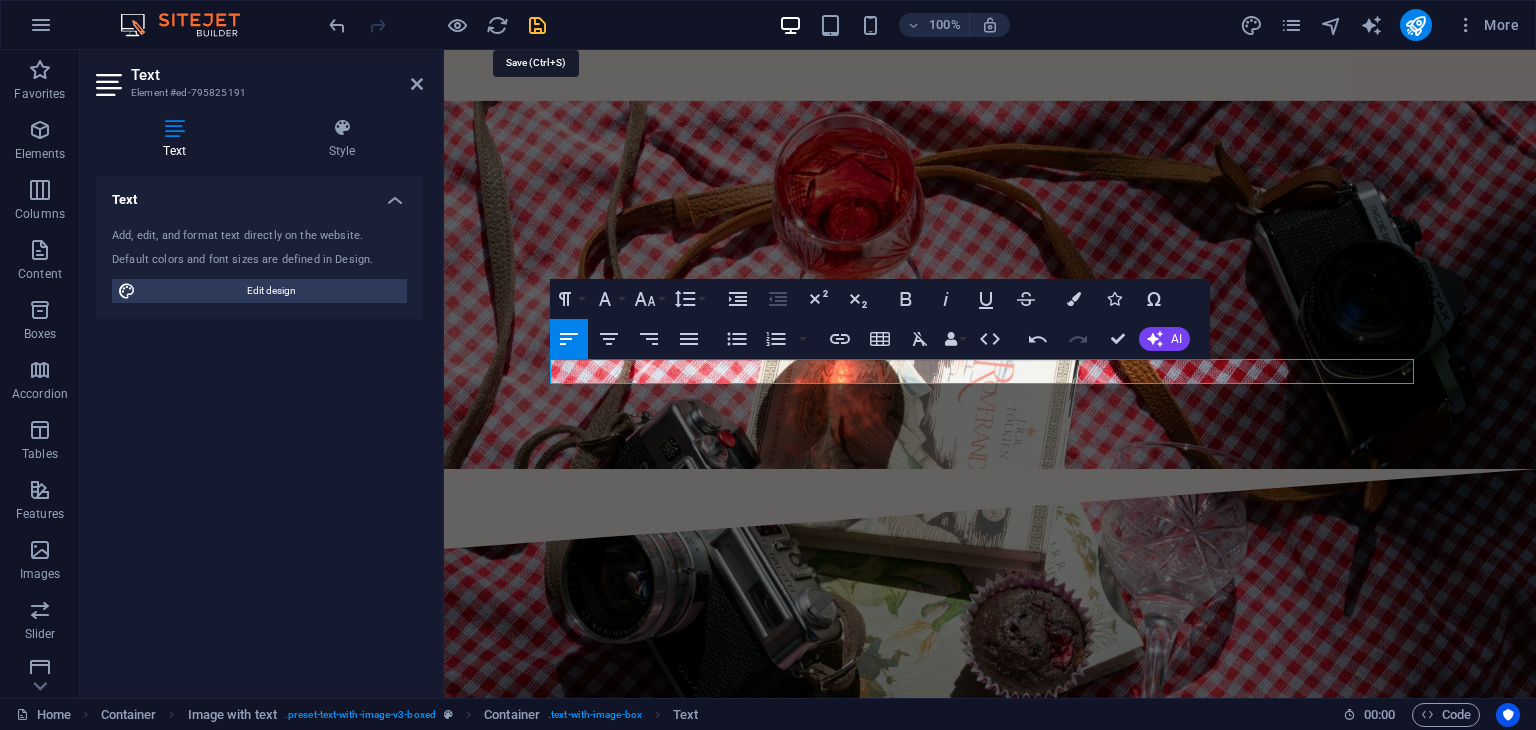 click at bounding box center (537, 25) 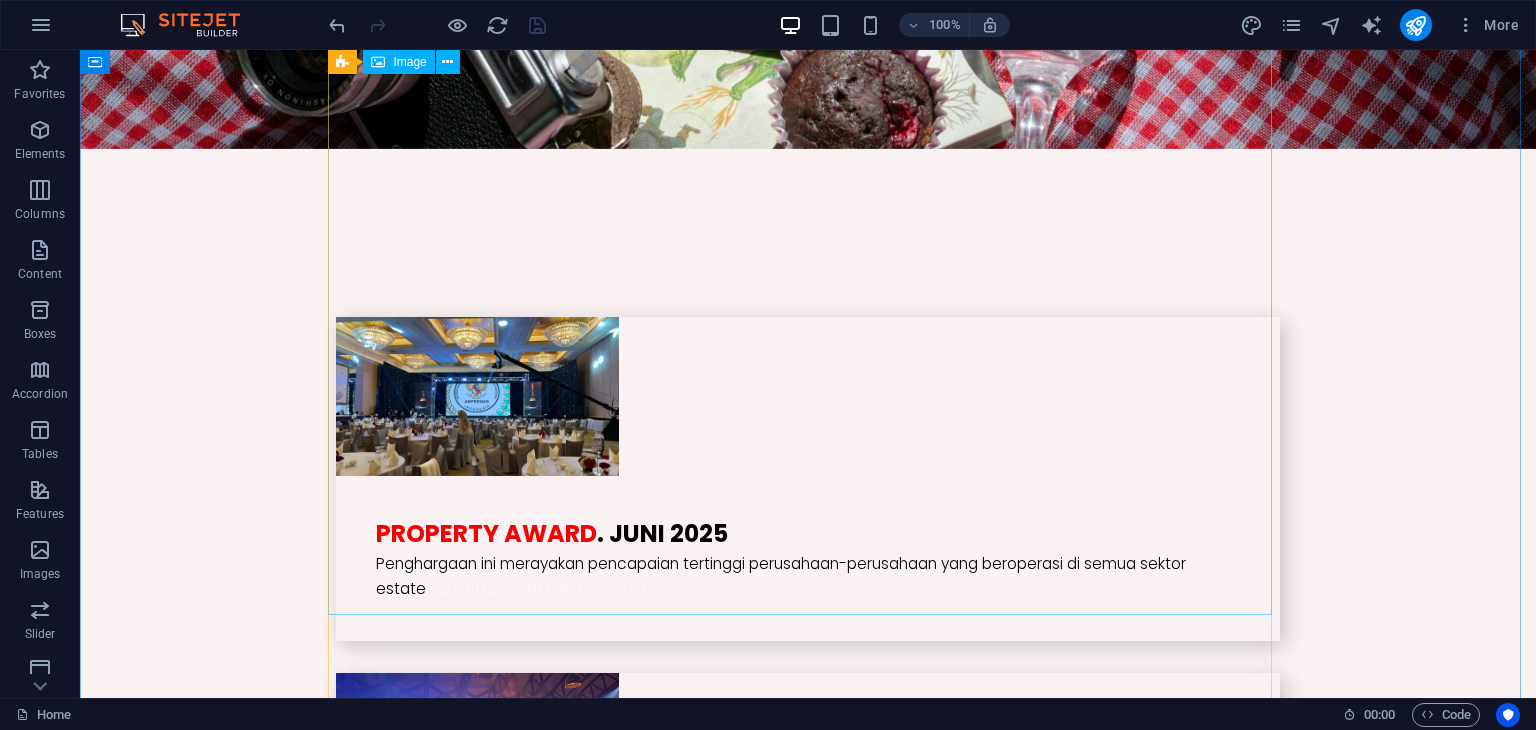 scroll, scrollTop: 4500, scrollLeft: 0, axis: vertical 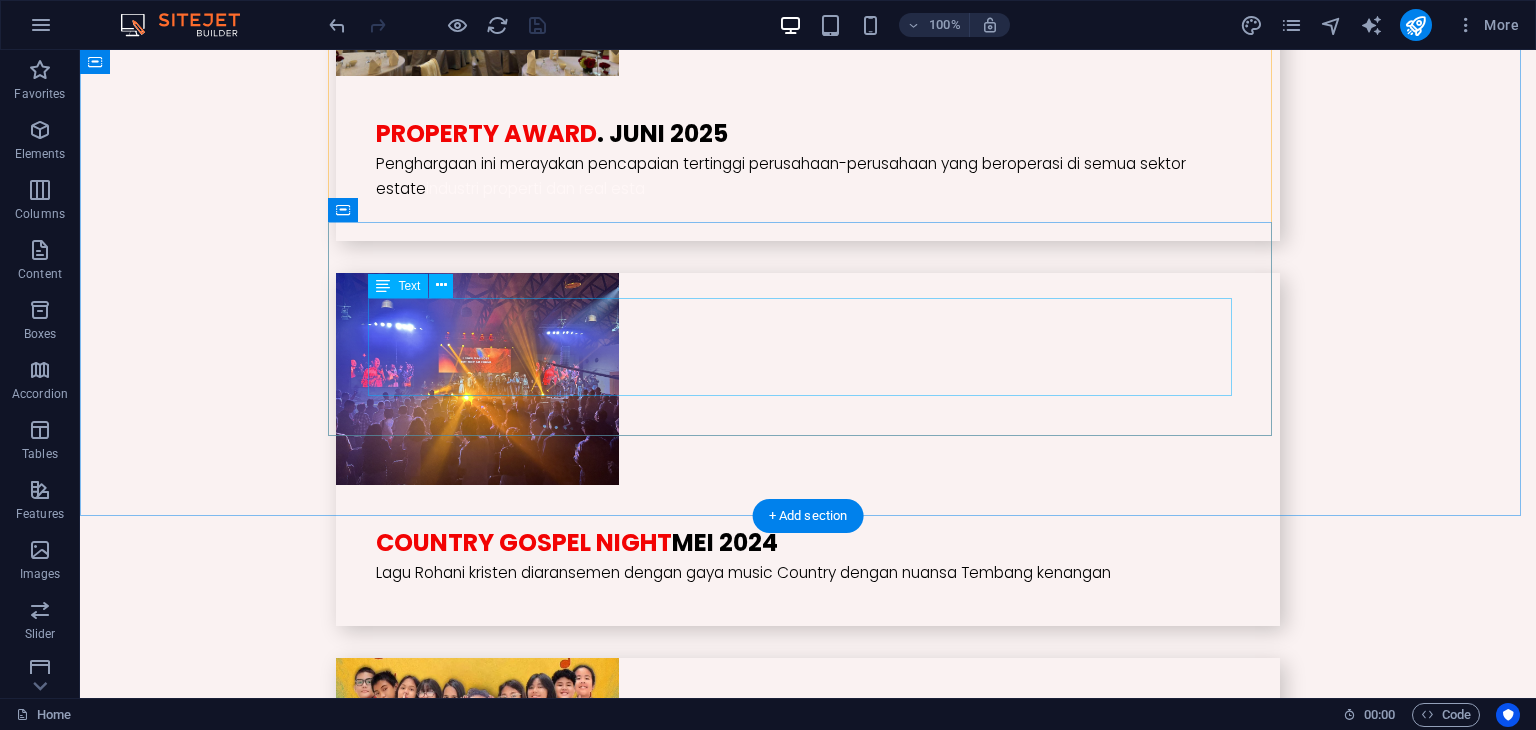 click on "Lorem ipsum dolor sit amet, consectetuer adipiscing elit. Aenean commodo ligula eget dolor. Lorem ipsum dolor sit amet, consectetuer adipiscing elit leget dolor. Lorem ipsum dolor sit amet, consectetuer adipiscing elit. Aenean commodo ligula eget dolor. Lorem ipsum dolor sit amet, consectetuer adipiscing elit dolor consectetuer adipiscing elit leget dolor. Lorem elit saget ipsum dolor sit amet, consectetuer." at bounding box center (808, 1013) 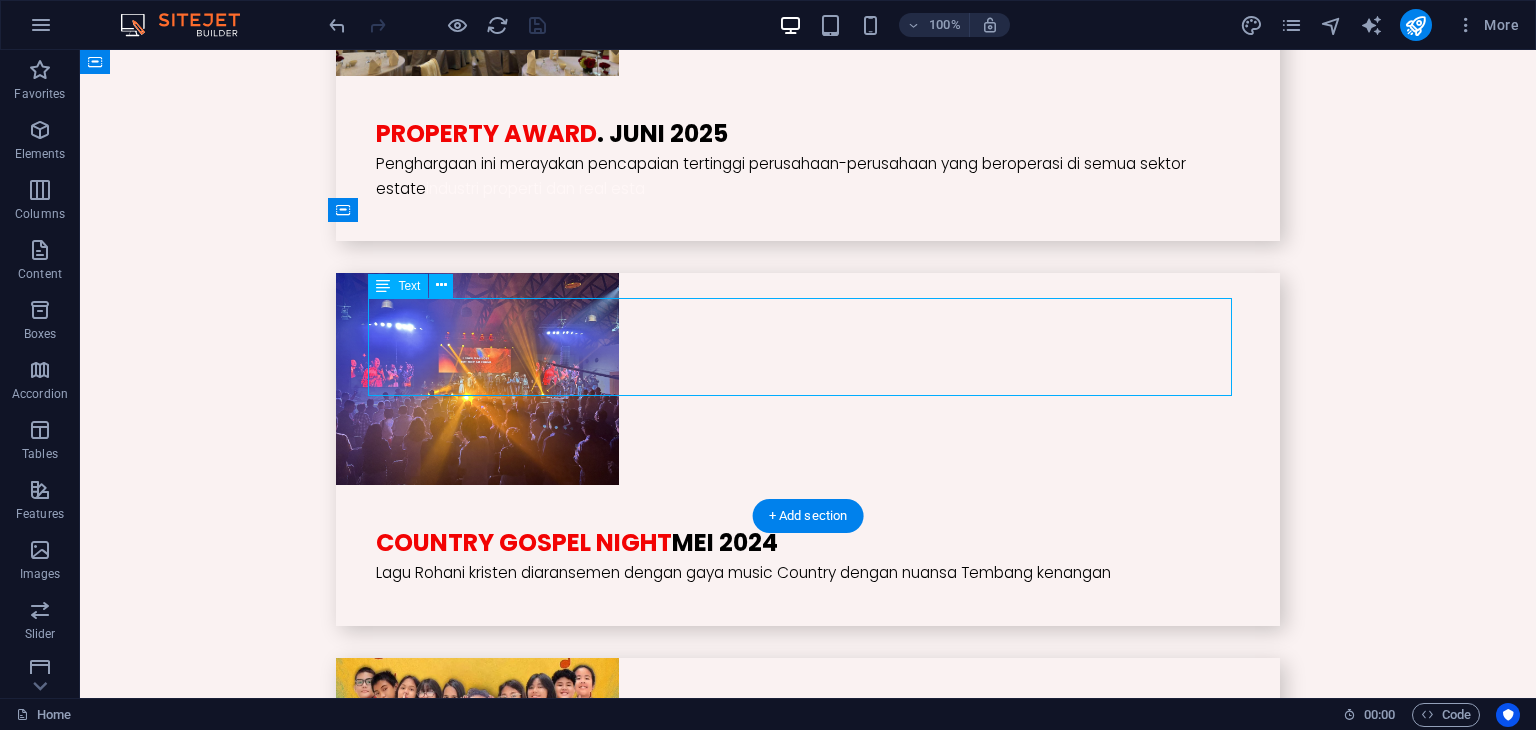 click on "Lorem ipsum dolor sit amet, consectetuer adipiscing elit. Aenean commodo ligula eget dolor. Lorem ipsum dolor sit amet, consectetuer adipiscing elit leget dolor. Lorem ipsum dolor sit amet, consectetuer adipiscing elit. Aenean commodo ligula eget dolor. Lorem ipsum dolor sit amet, consectetuer adipiscing elit dolor consectetuer adipiscing elit leget dolor. Lorem elit saget ipsum dolor sit amet, consectetuer." at bounding box center (808, 1013) 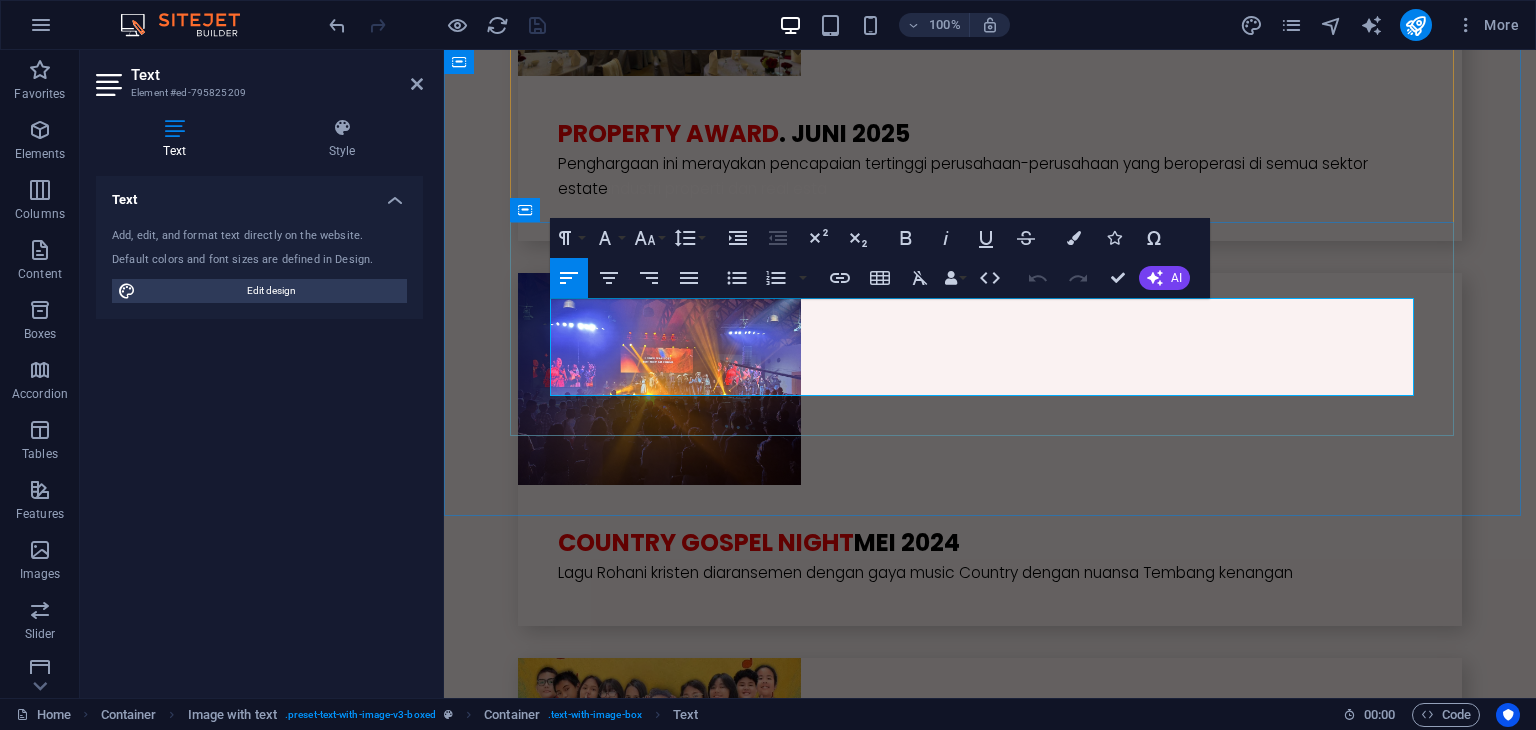 drag, startPoint x: 552, startPoint y: 308, endPoint x: 1165, endPoint y: 391, distance: 618.59357 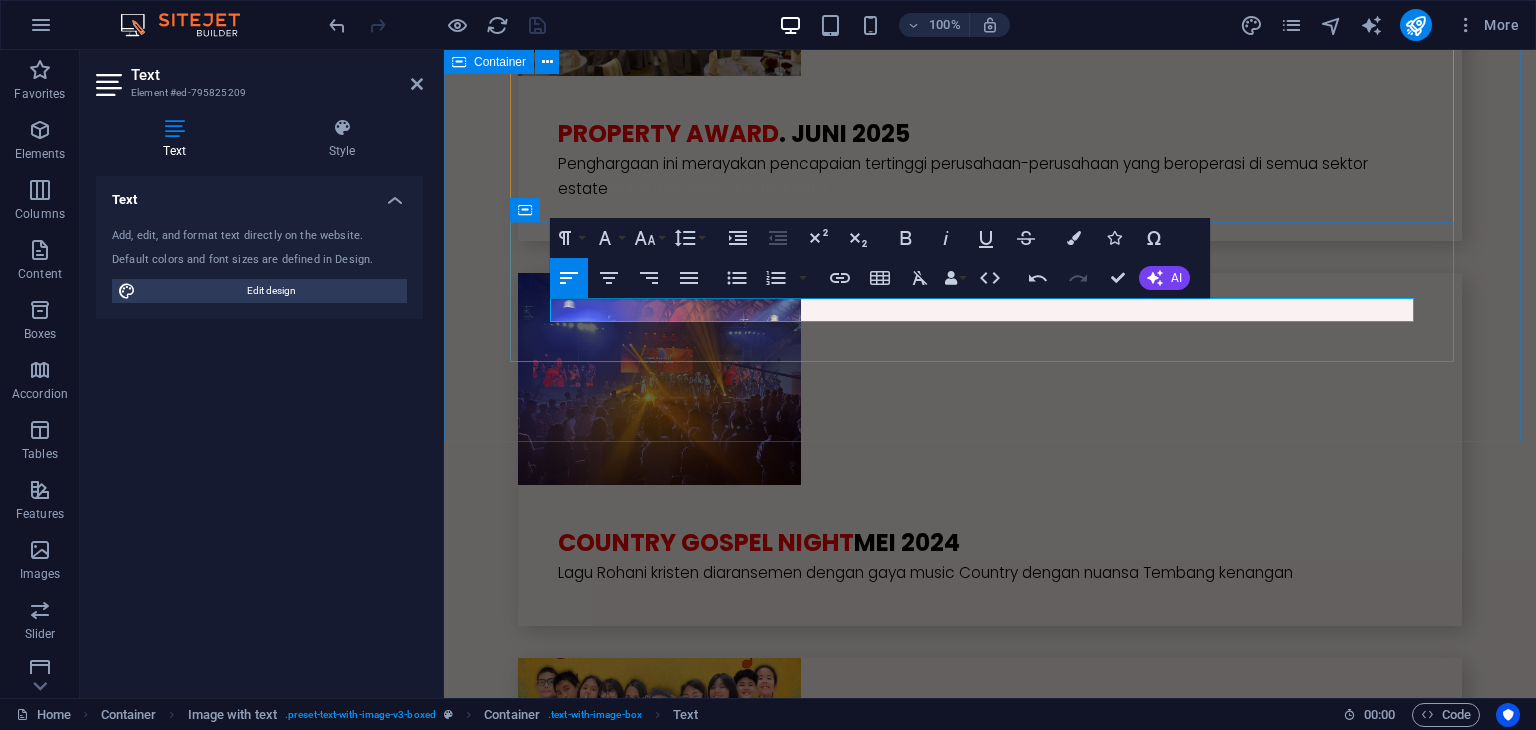 type 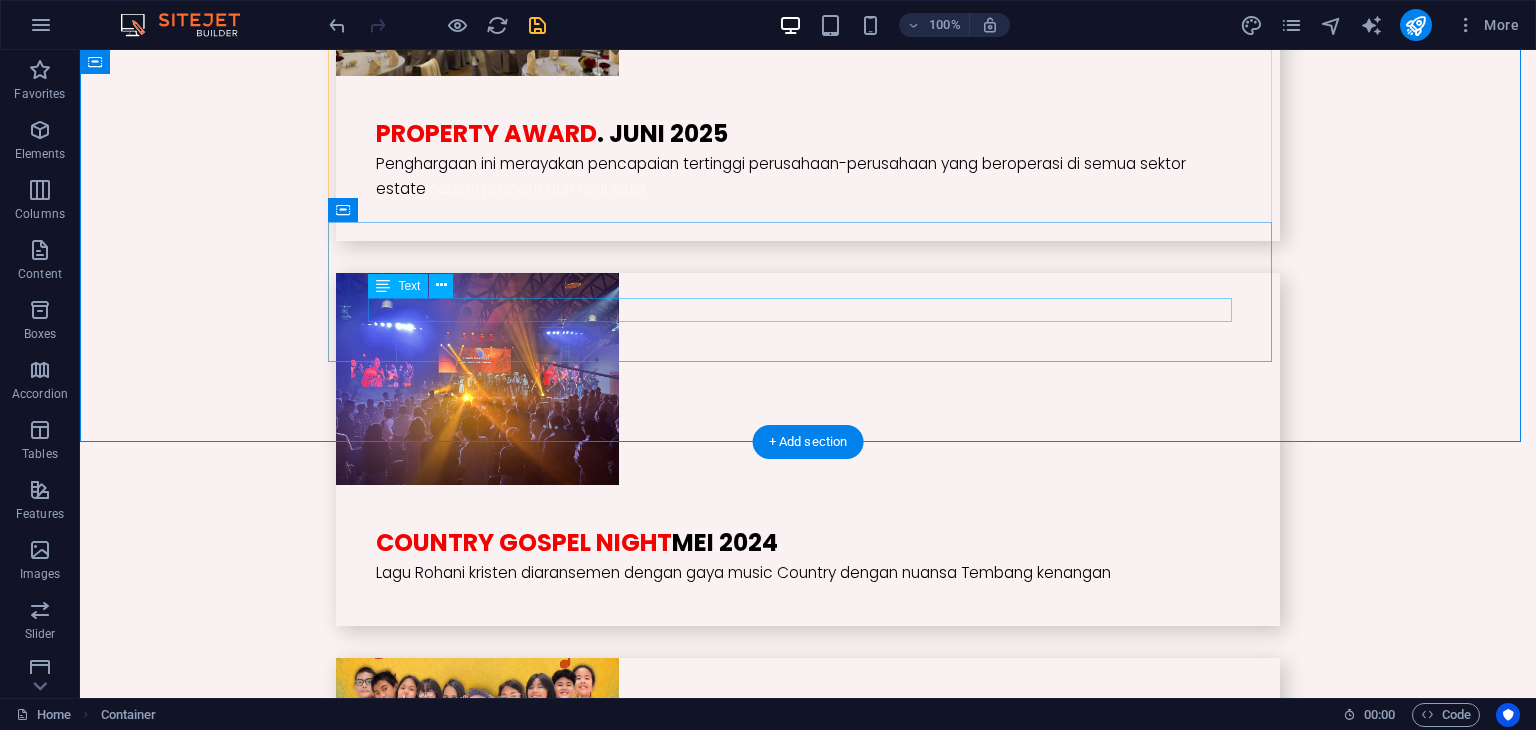 click on "Sebuah pertunjukan drama musikal" at bounding box center [808, 976] 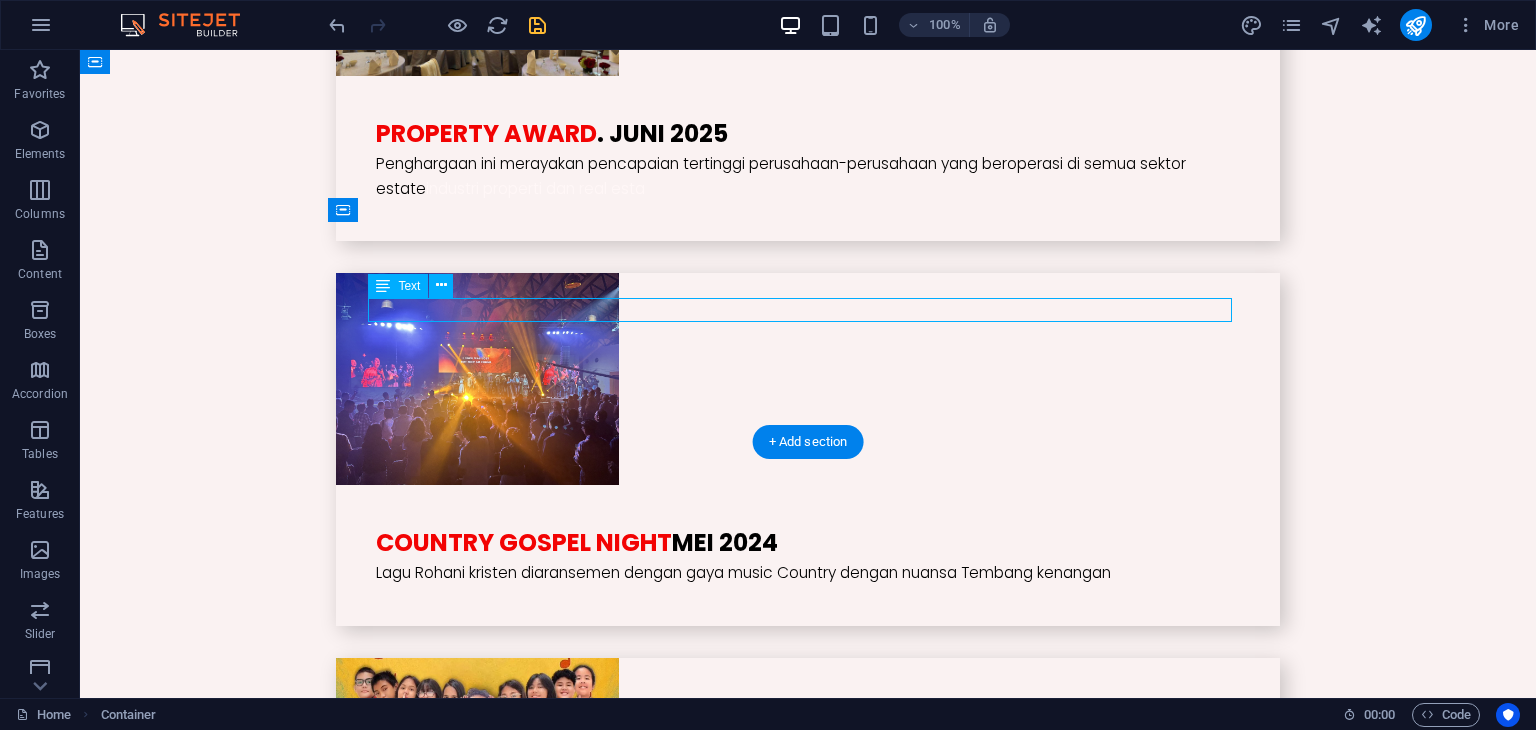 click on "Sebuah pertunjukan drama musikal" at bounding box center [808, 976] 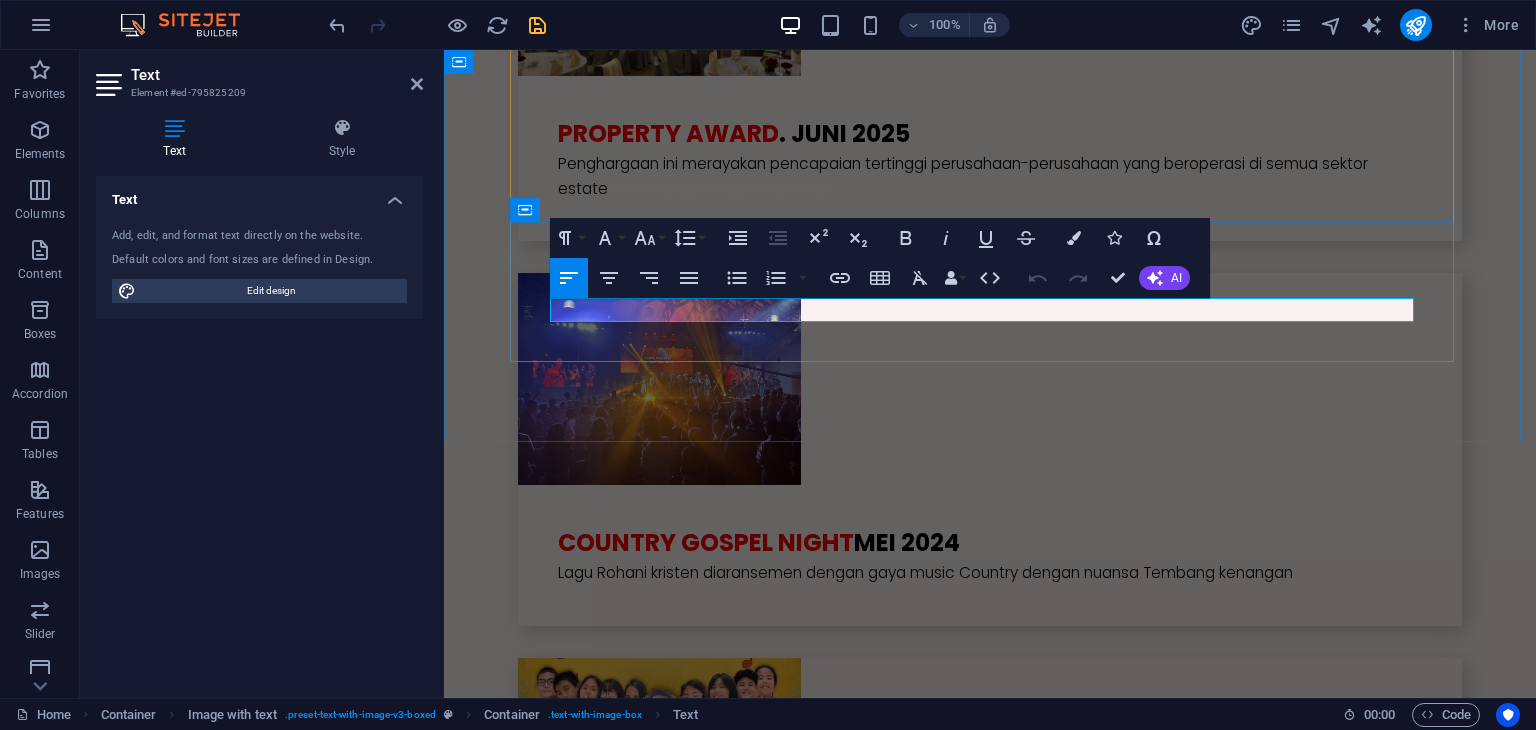 drag, startPoint x: 550, startPoint y: 307, endPoint x: 1007, endPoint y: 311, distance: 457.01752 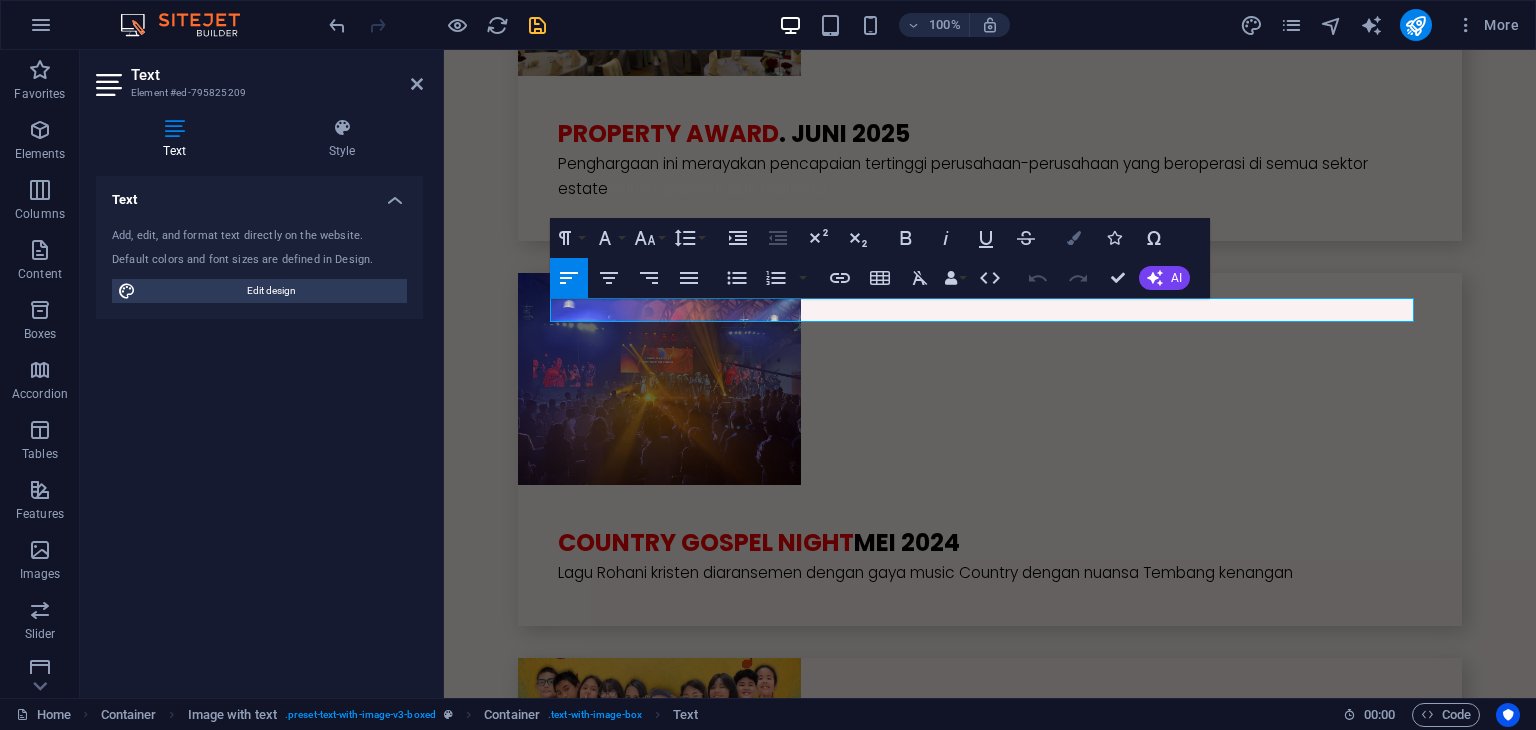 click at bounding box center [1074, 238] 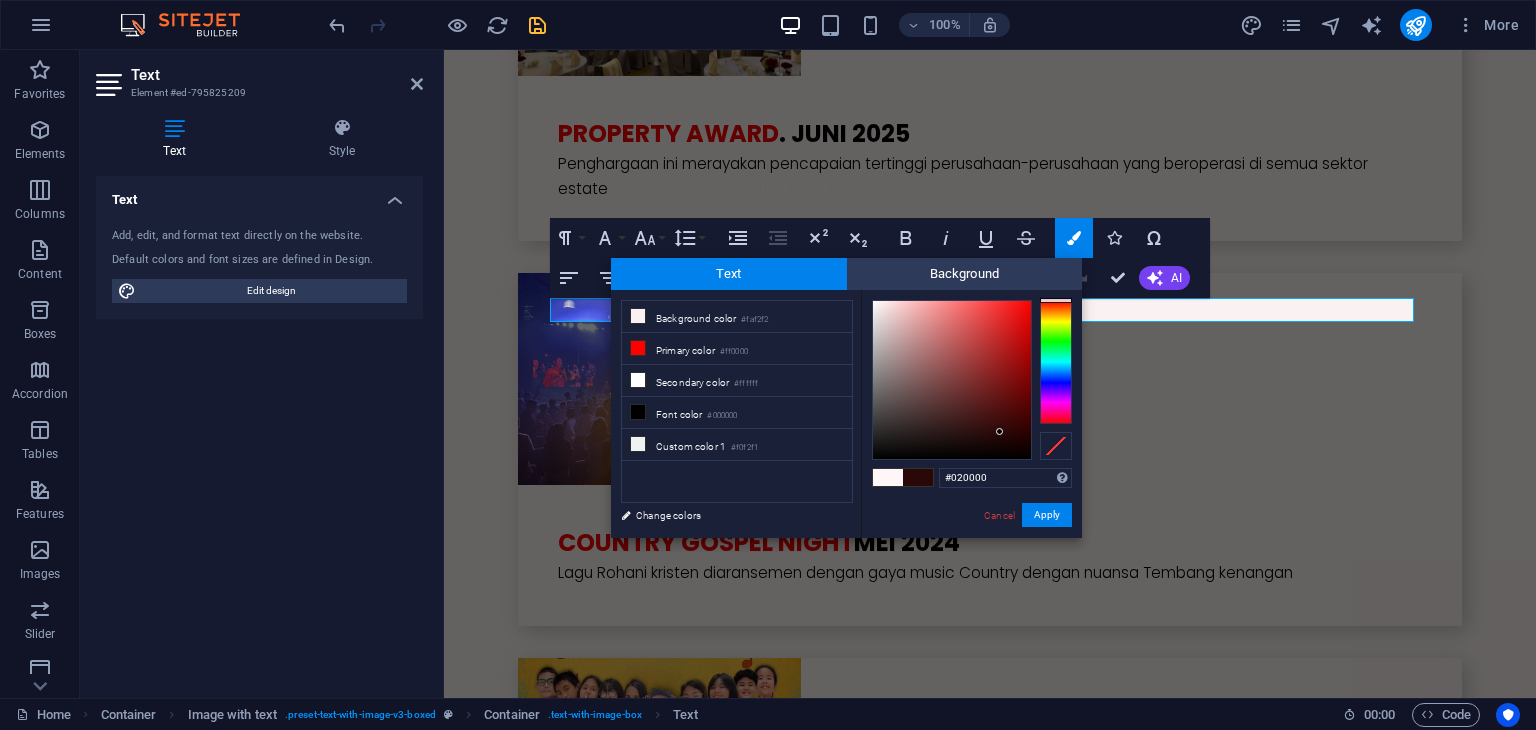 type on "#000000" 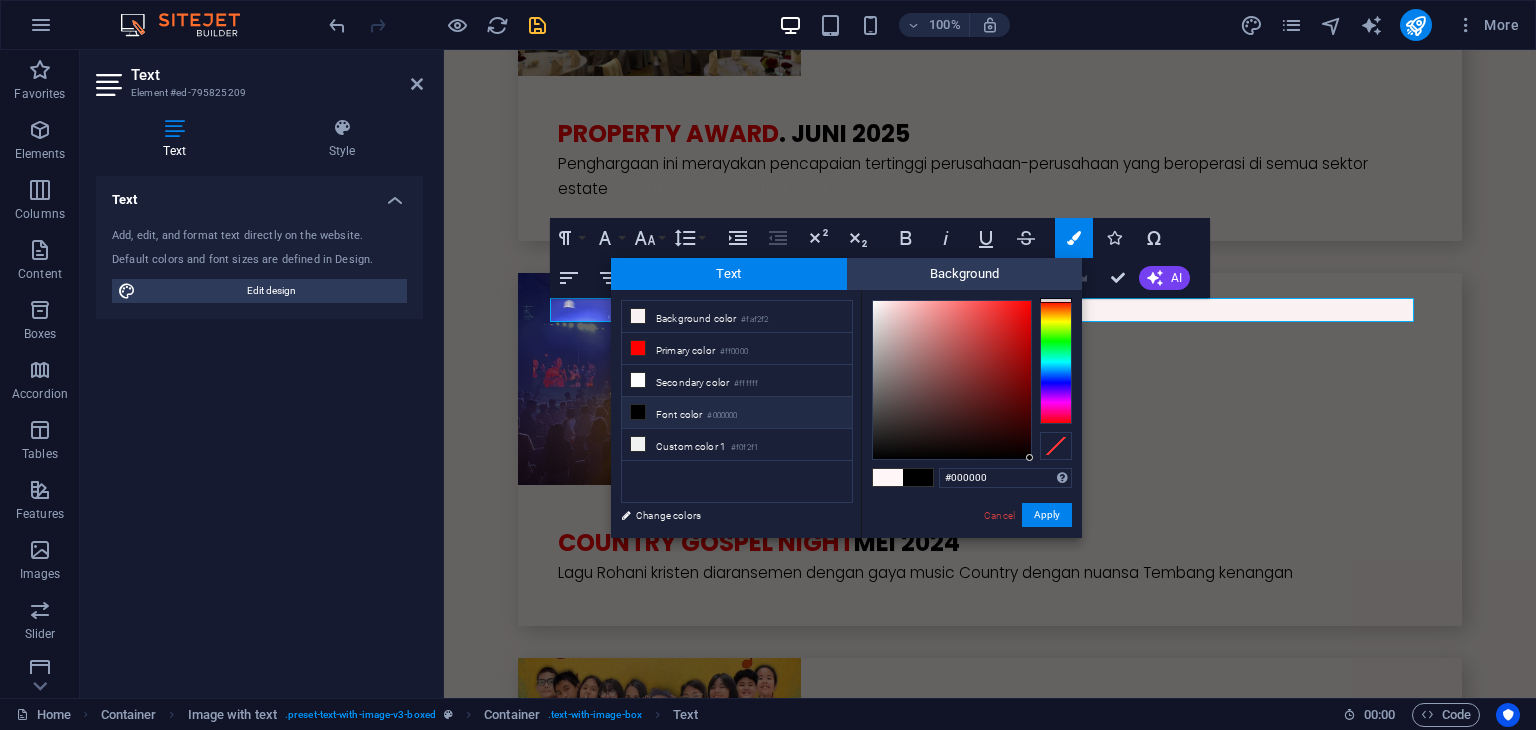 drag, startPoint x: 876, startPoint y: 301, endPoint x: 1034, endPoint y: 464, distance: 227.0088 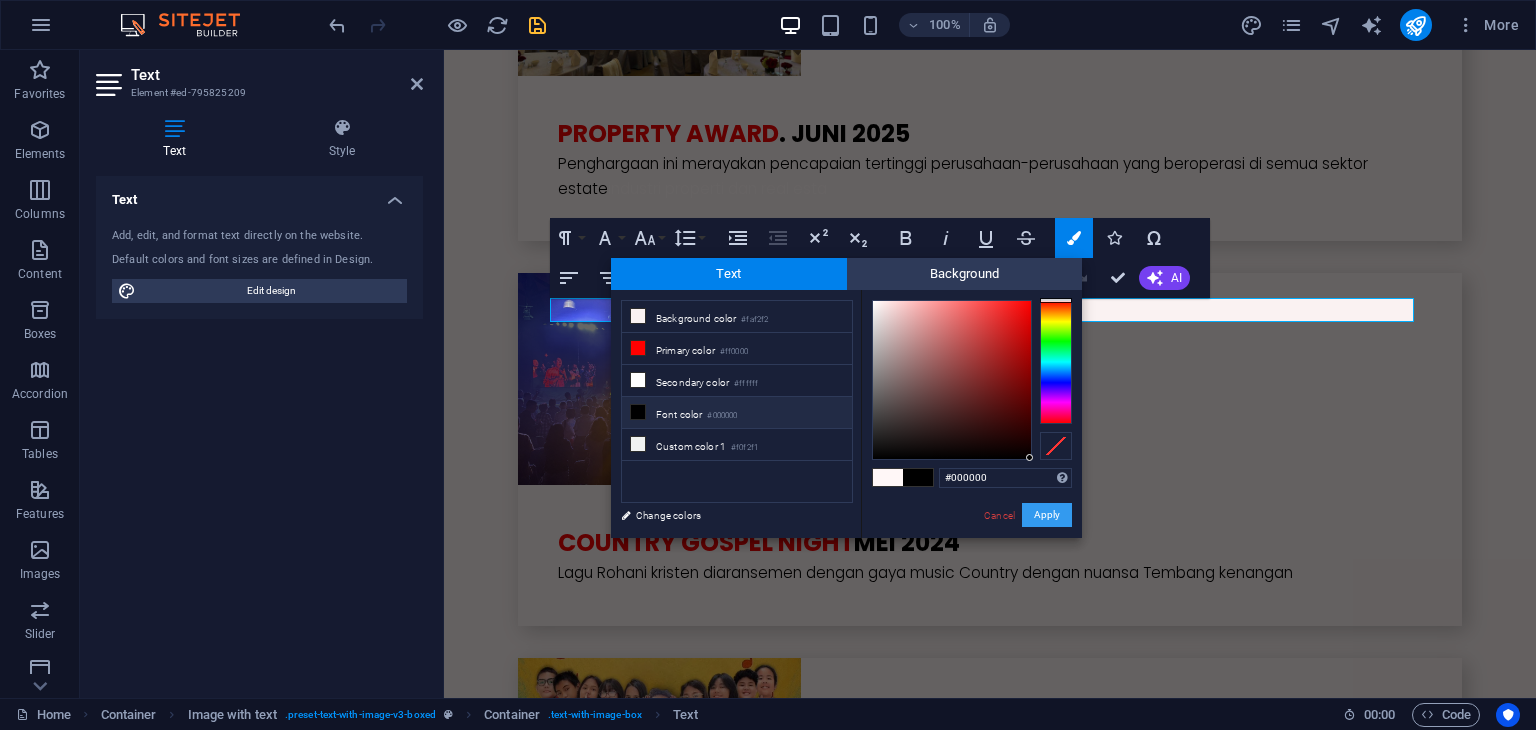 click on "Apply" at bounding box center (1047, 515) 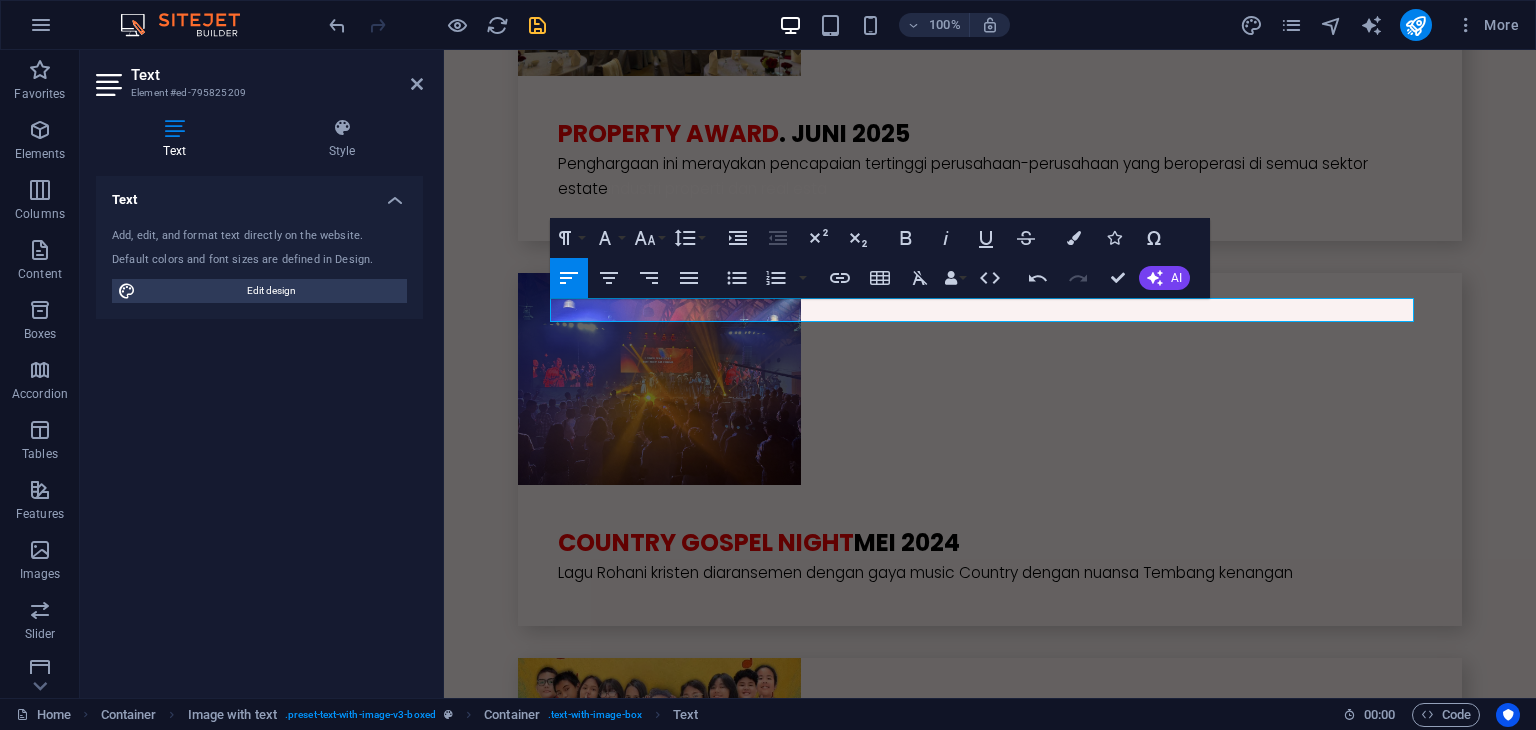 click on "H1   Banner   Banner   Container   H1   H1   Spacer   Separator   HTML   Separator   2 columns   Container   Text   Container   Separator   Container   HTML   Container   Separator   Container   H2   Separator   HTML   Separator   Boxes   Container   Container   H3   Container   Text   Container   Container   H2   Separator   HTML   Separator   Container   Image with text   Image   Image with text   Container   Text   Image with text   Image   Image with text   H3   Container   H3   Text   Image with text   Image   Image with text   Preset   Container   Text   H3   Separator   Container   HTML   Container   Separator   Menu Bar   Menu Paragraph Format Normal Heading 1 Heading 2 Heading 3 Heading 4 Heading 5 Heading 6 Code Font Family Arial Georgia Impact Tahoma Times New Roman Verdana Poppins Font Size 8 9 10 11 12 14 18 24 30 36 48 60 72 96 Line Height Default Single 1.15 1.5 Double Increase Indent Decrease Indent Superscript Subscript Bold Italic Underline Strikethrough Colors Icons" at bounding box center [990, 374] 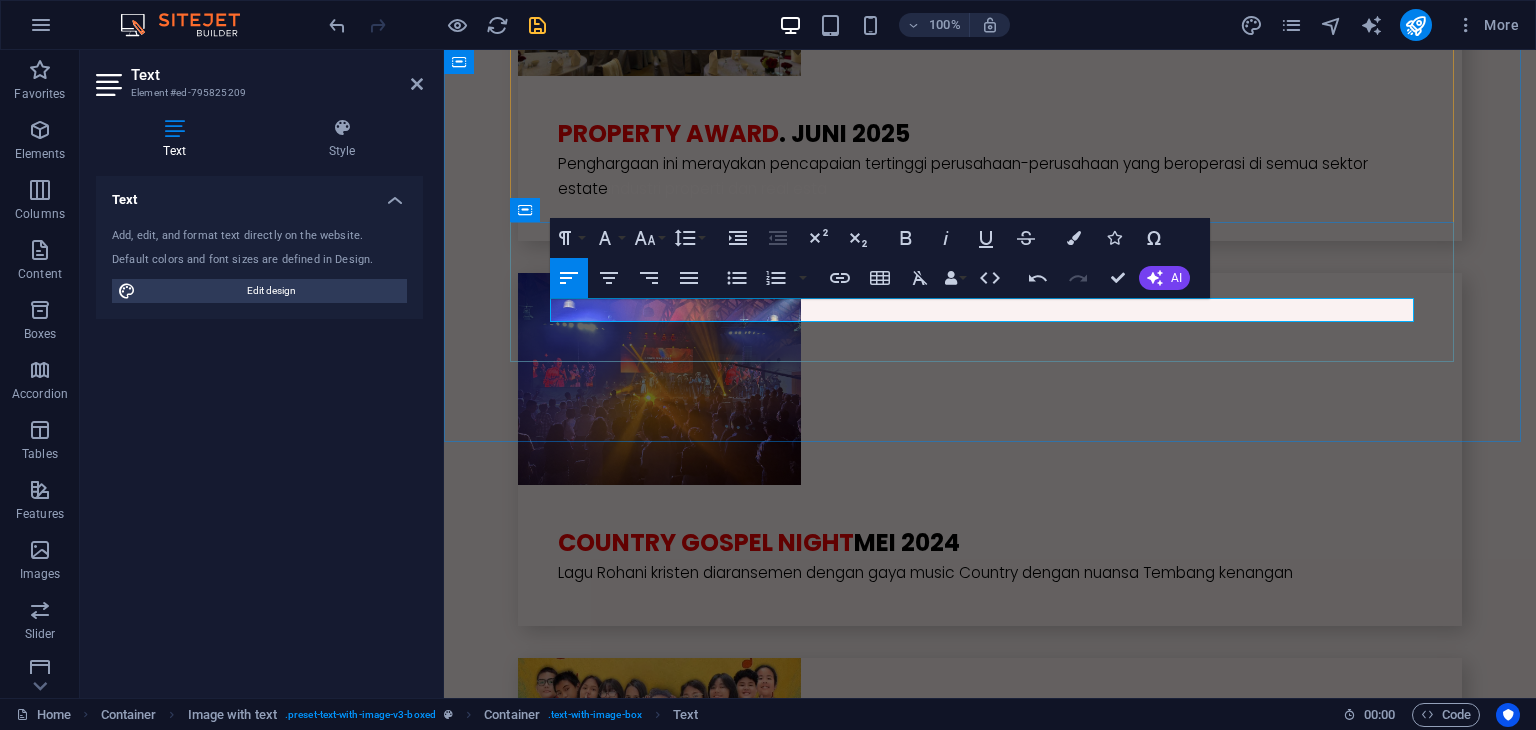 click on "Sebuah pertunjukan drama musikal" at bounding box center (990, 976) 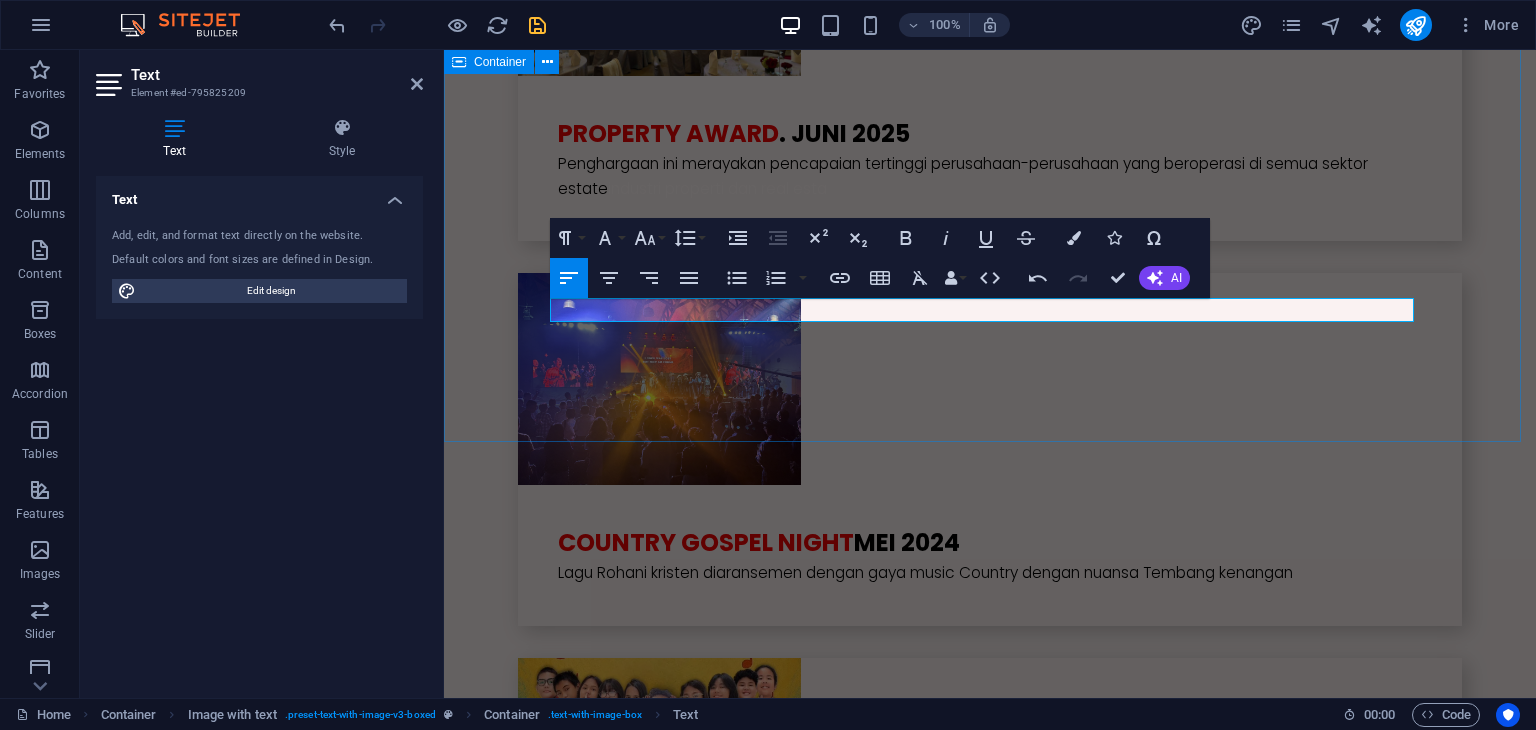 click on "PROPERTY AWARD . JUNI 2025 Penghargaan ini merayakan pencapaian tertinggi perusahaan-perusahaan yang beroperasi di semua sektor estate industri properti dan real esta [COUNTRY] GOSPEL NIGHT MEI 2024 Lagu Rohani kristen diaransemen dengan gaya music Country dengan nuansa Tembang kenangan [NAME] JOURNEY TO REMMEMBER Sebuah pertunjukan drama musikal produksi SD Tarakanita 5 Jakarta" at bounding box center [990, 473] 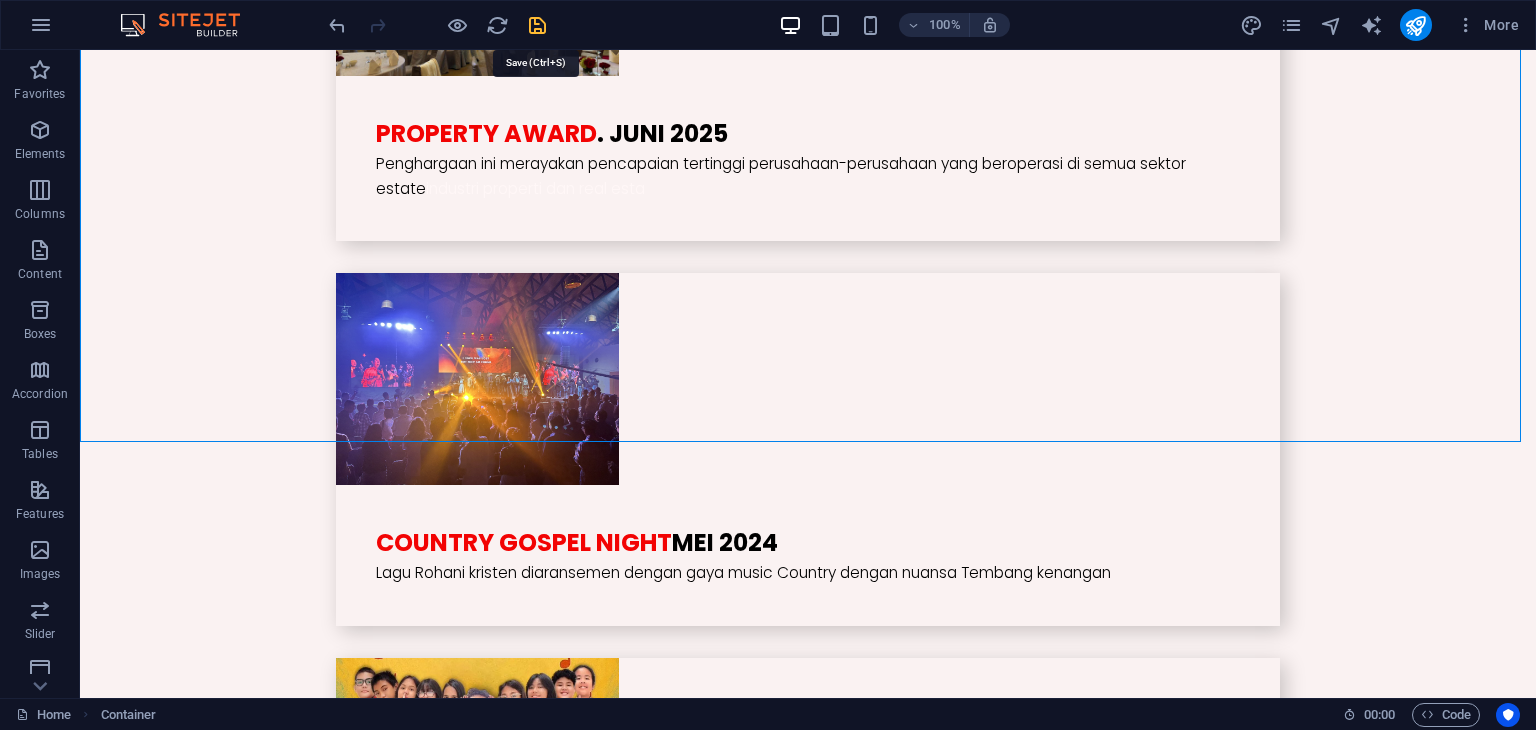 click at bounding box center (537, 25) 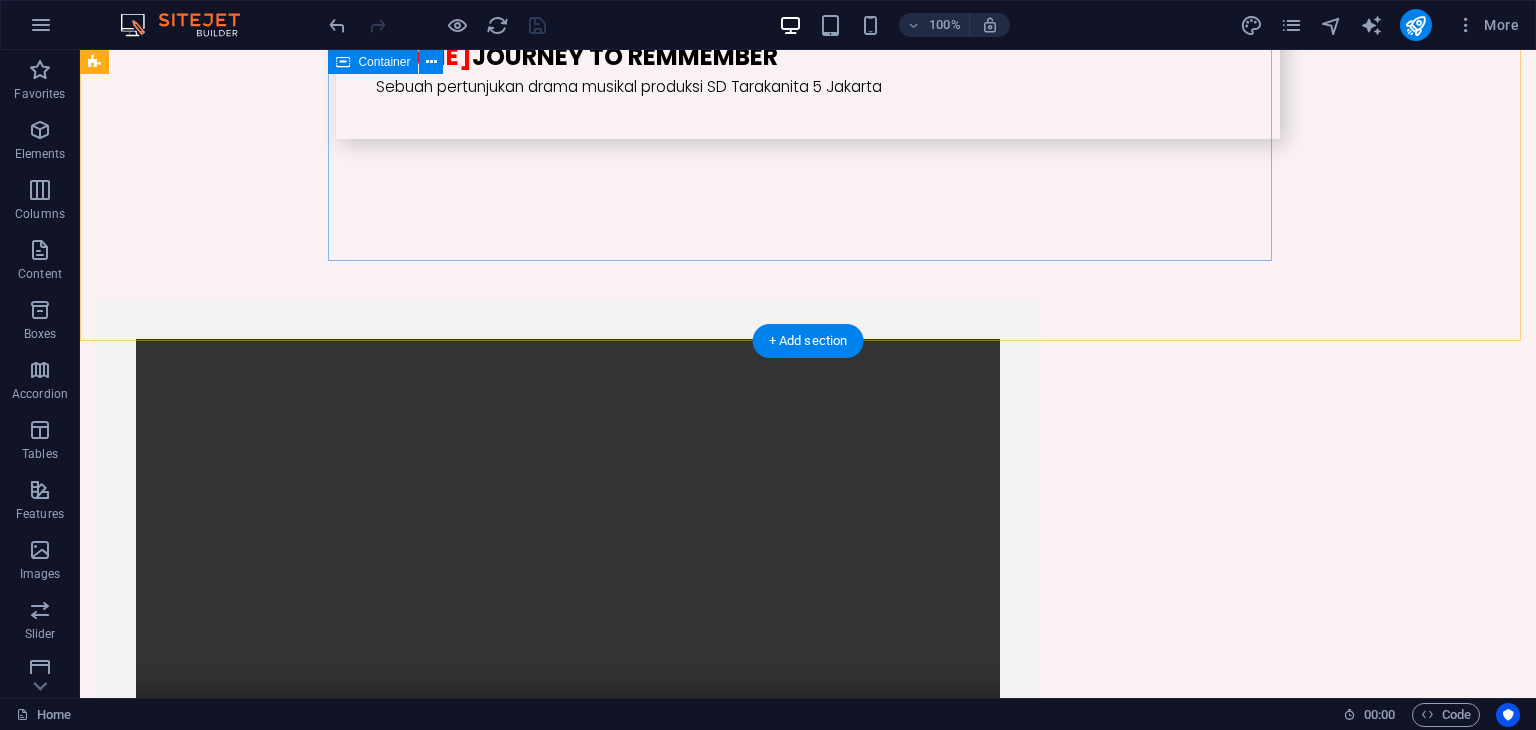scroll, scrollTop: 5400, scrollLeft: 0, axis: vertical 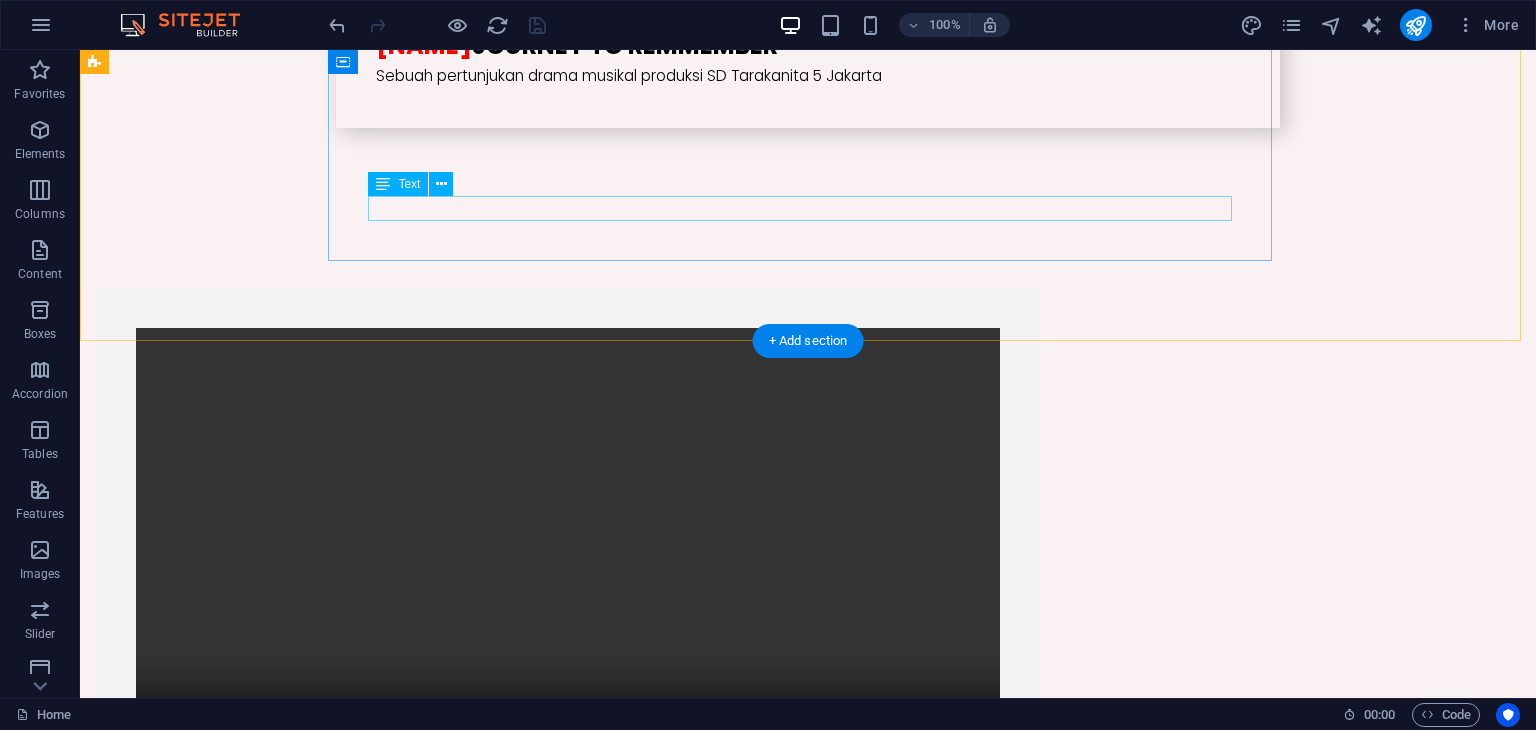 click on "Lorem ipsum dolor sit amet, consectetuer adipiscing elit. Aenean commodo ligula eget dolor." at bounding box center (568, 820) 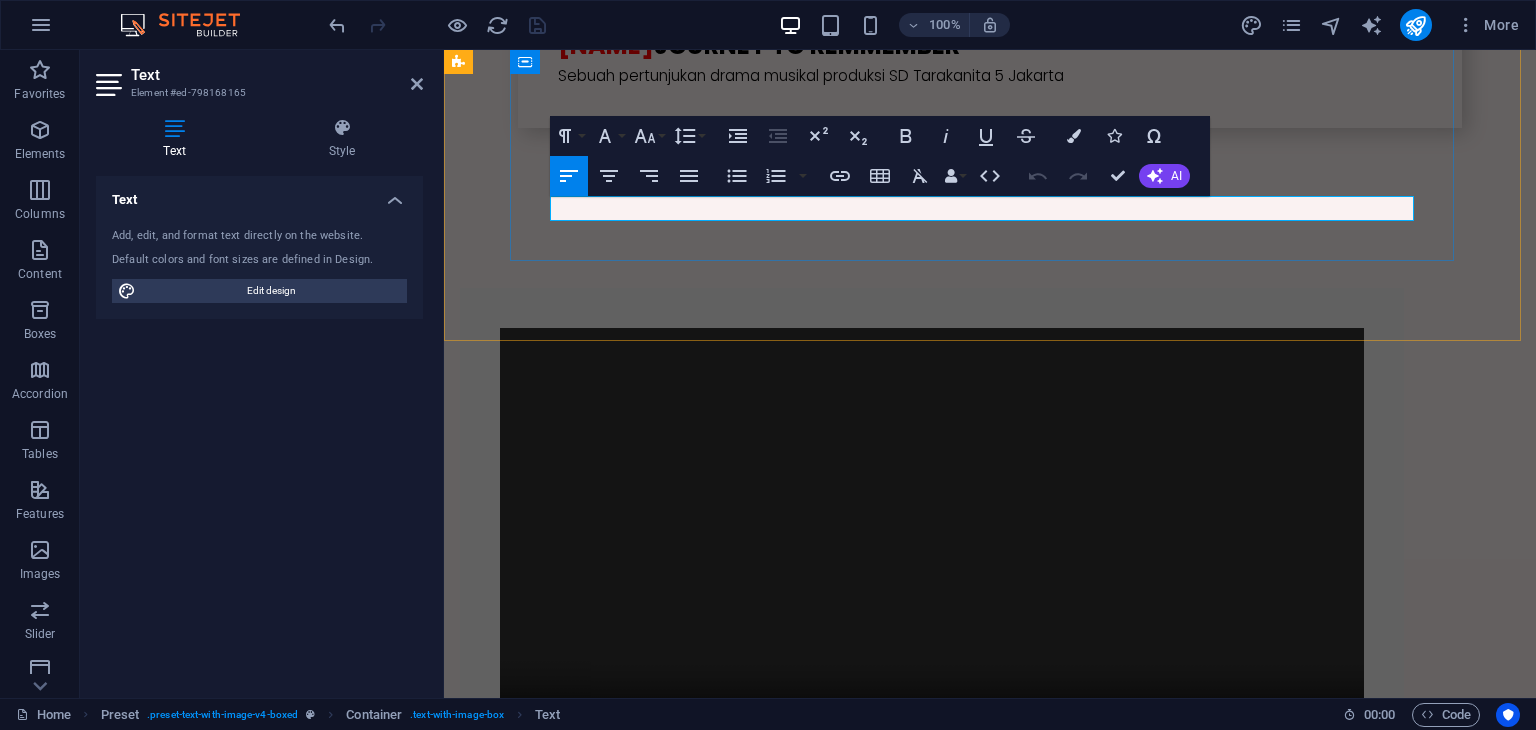 drag, startPoint x: 1268, startPoint y: 207, endPoint x: 550, endPoint y: 215, distance: 718.04456 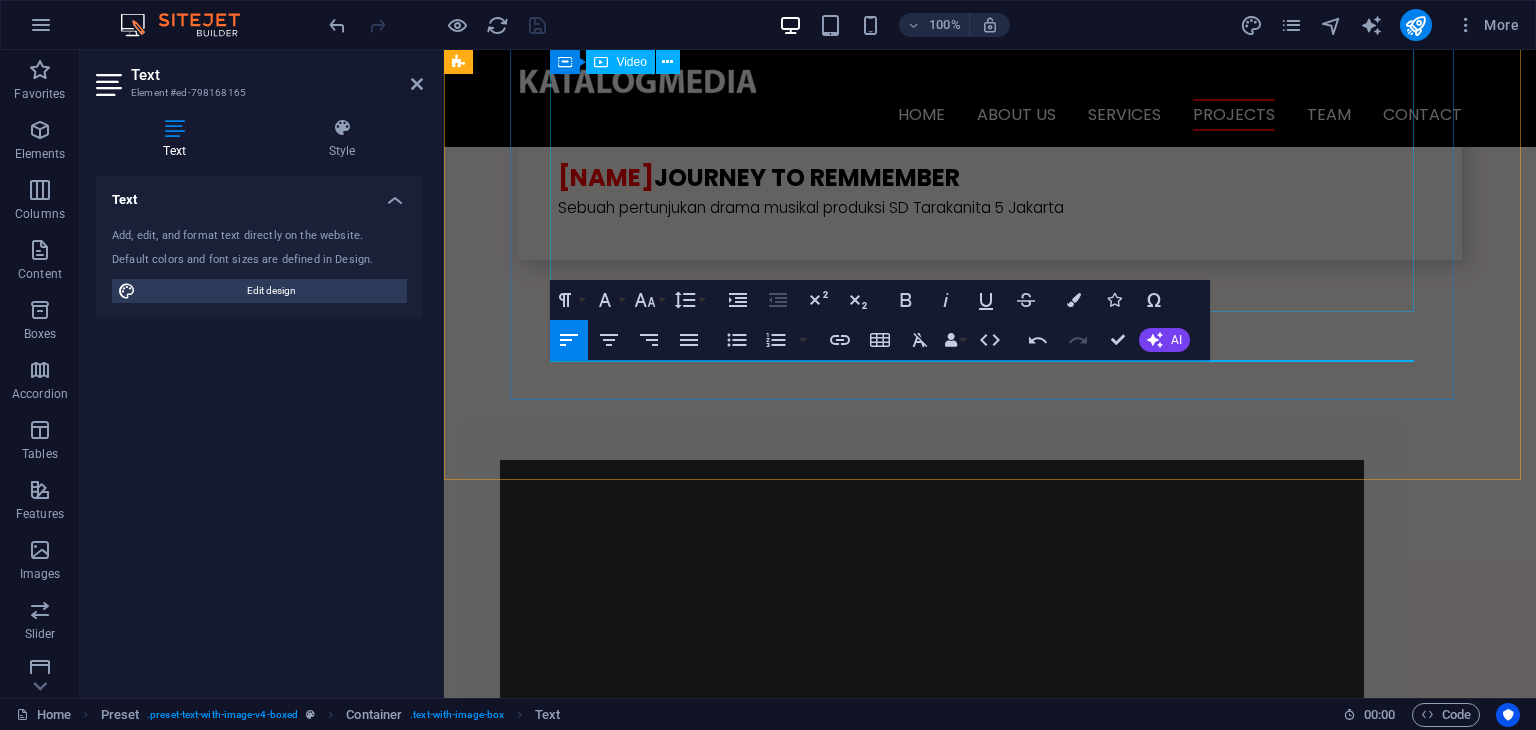 scroll, scrollTop: 5100, scrollLeft: 0, axis: vertical 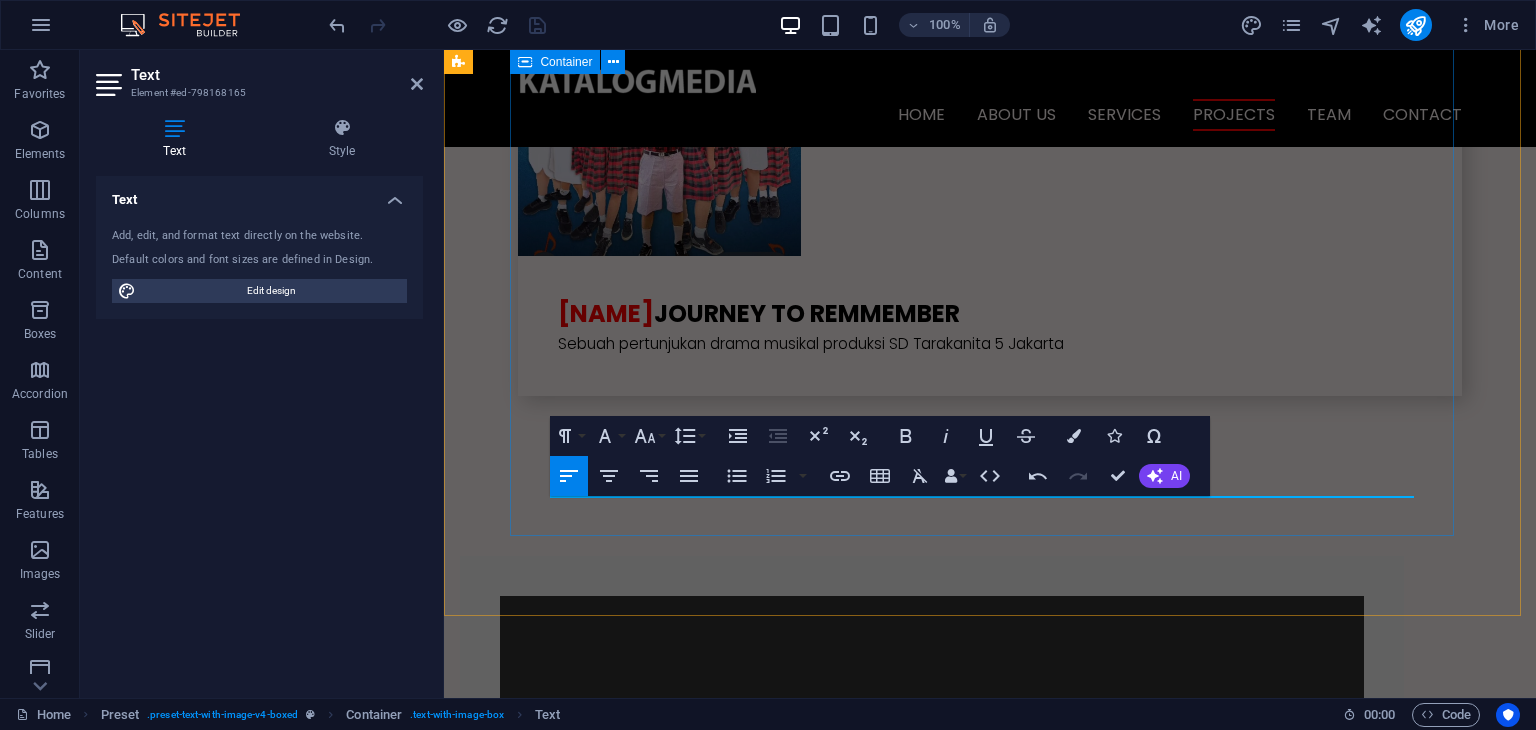 click on "DRONE SERVICES" at bounding box center (932, 836) 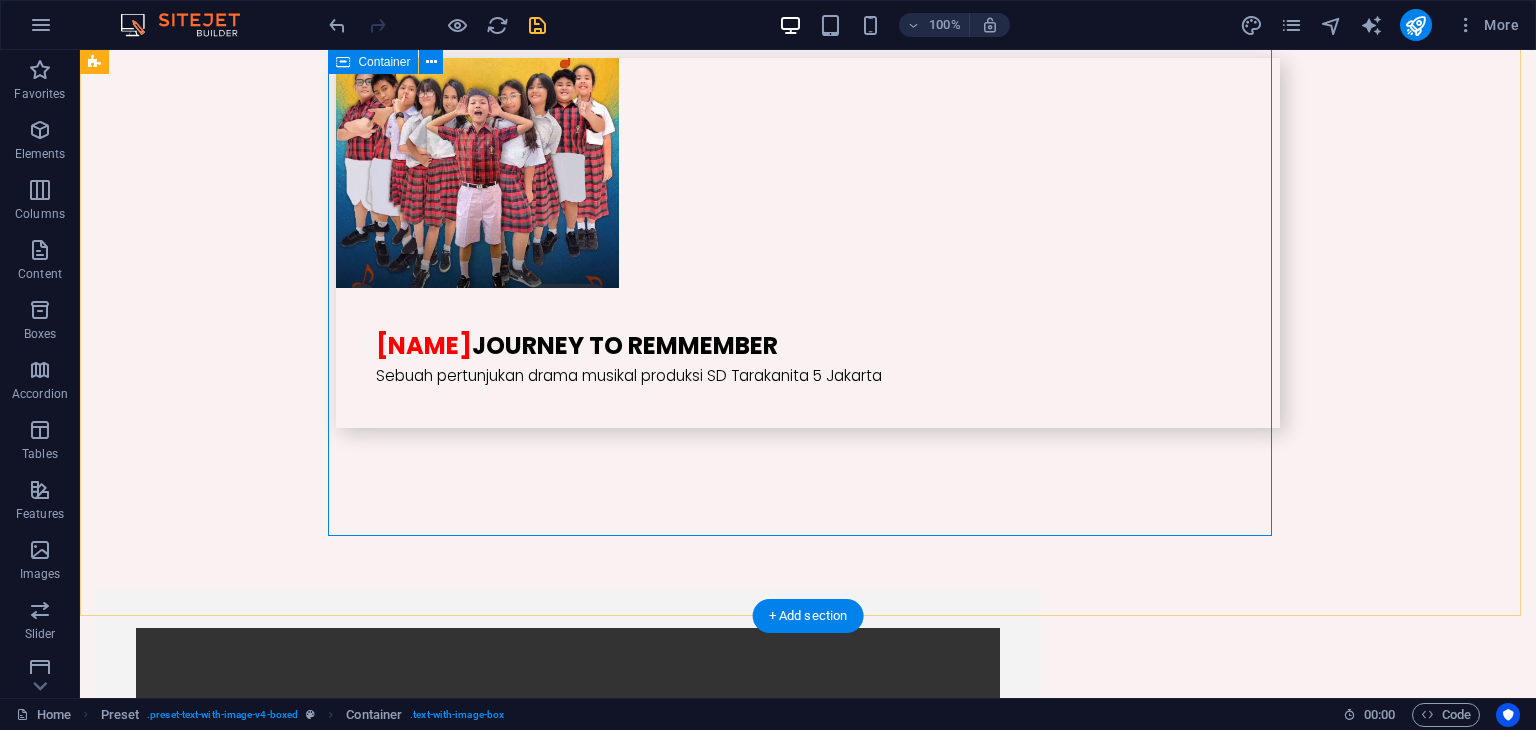 click on "DRONE SERVICES" at bounding box center [568, 868] 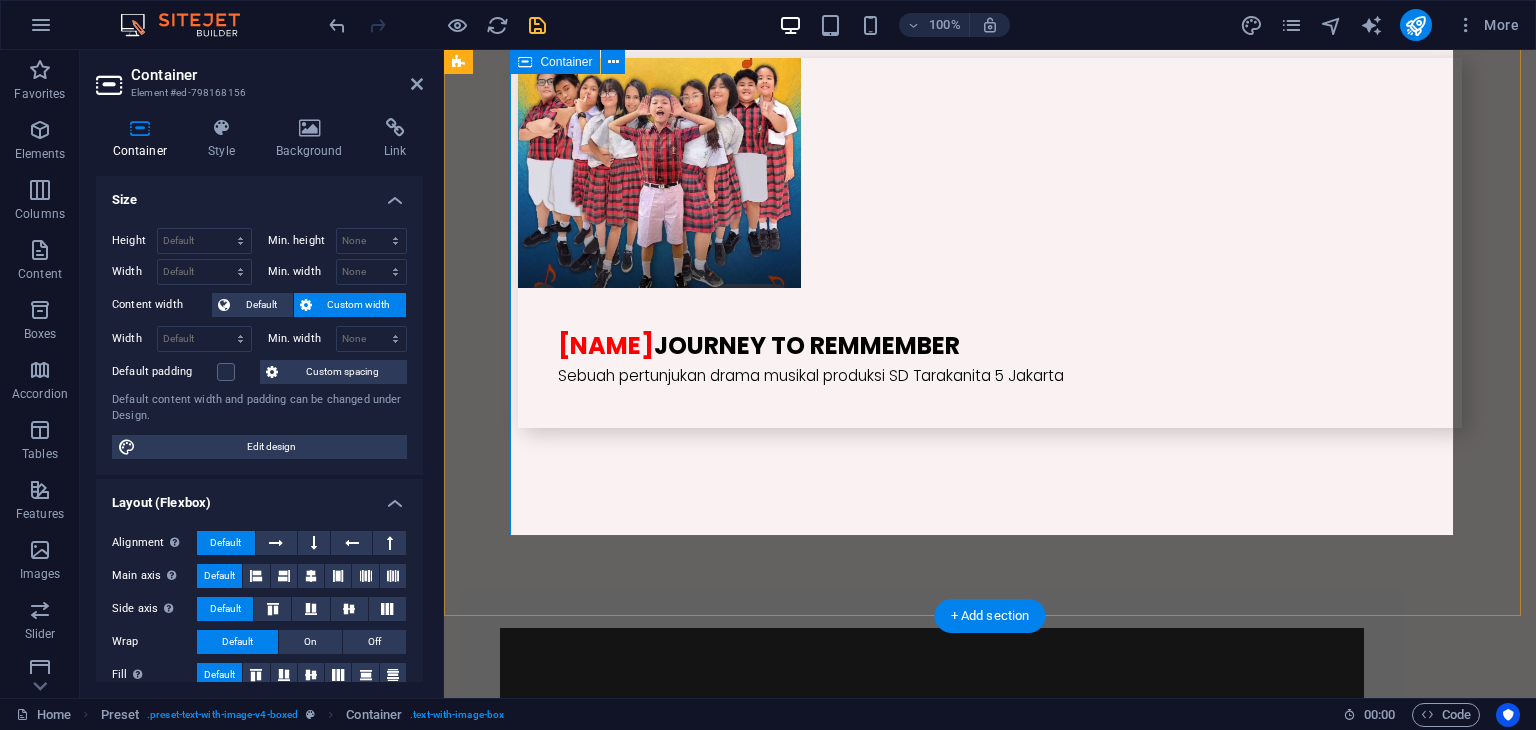 click on "DRONE SERVICES" at bounding box center [932, 868] 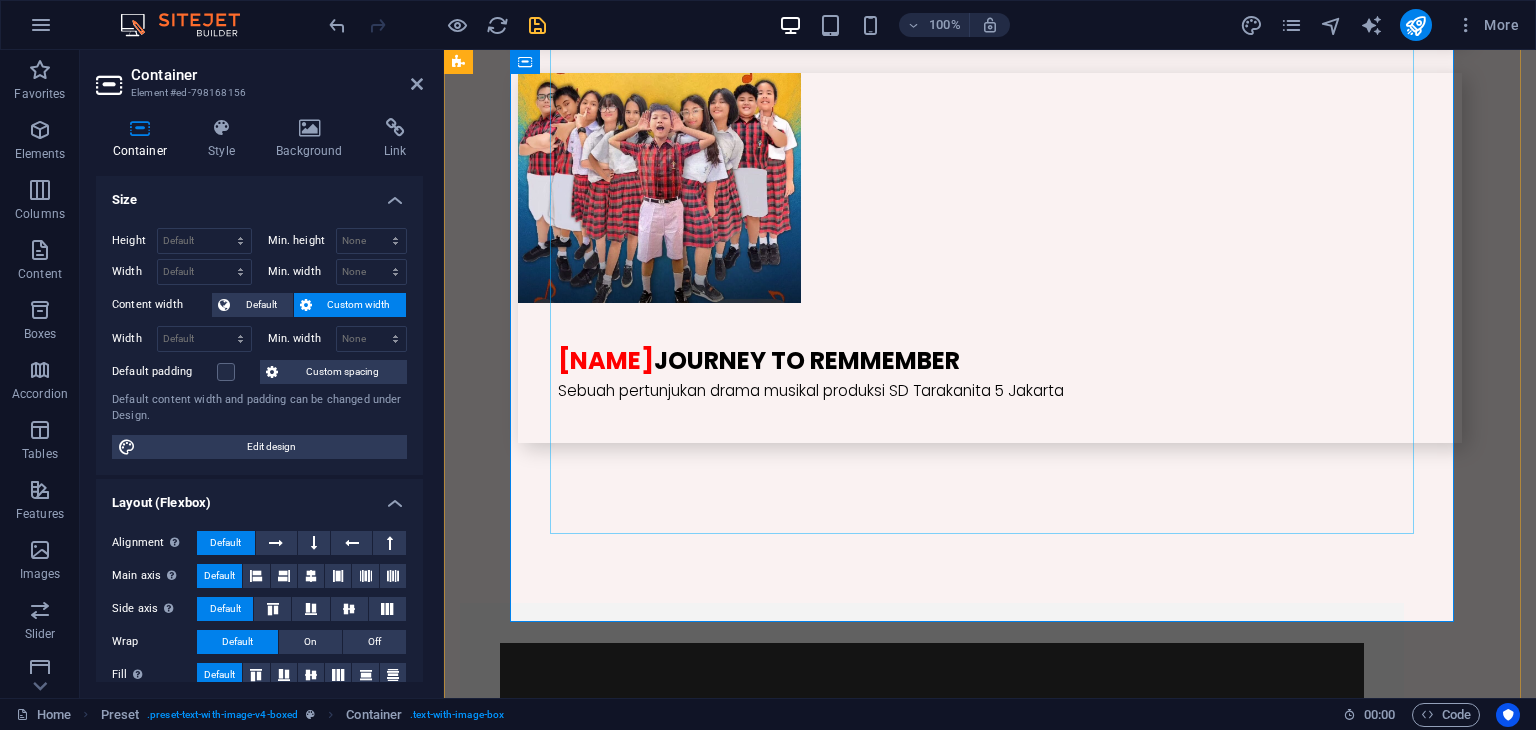 scroll, scrollTop: 5300, scrollLeft: 0, axis: vertical 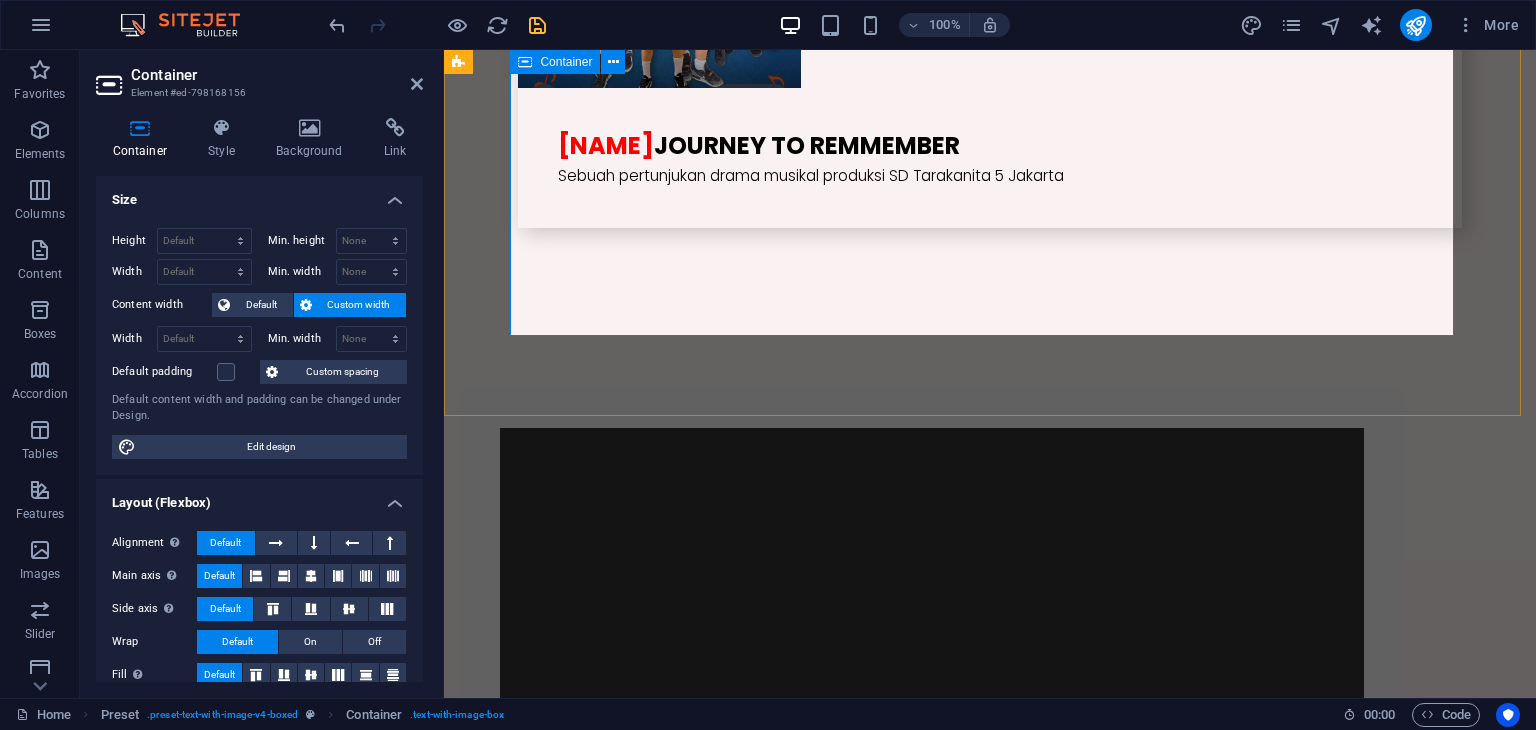 click on "DRONE SERVICES" at bounding box center [932, 668] 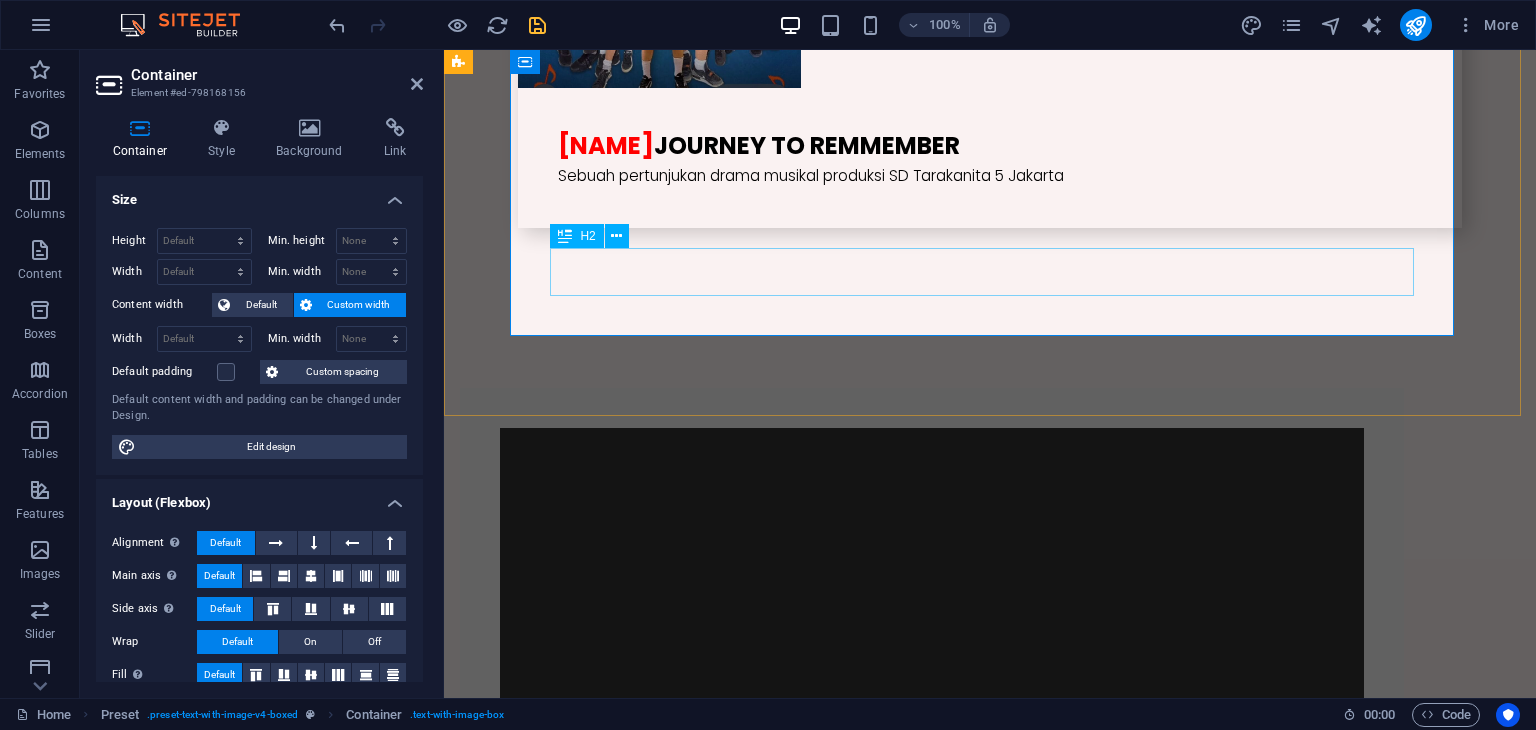 click on "DRONE SERVICES" at bounding box center (932, 884) 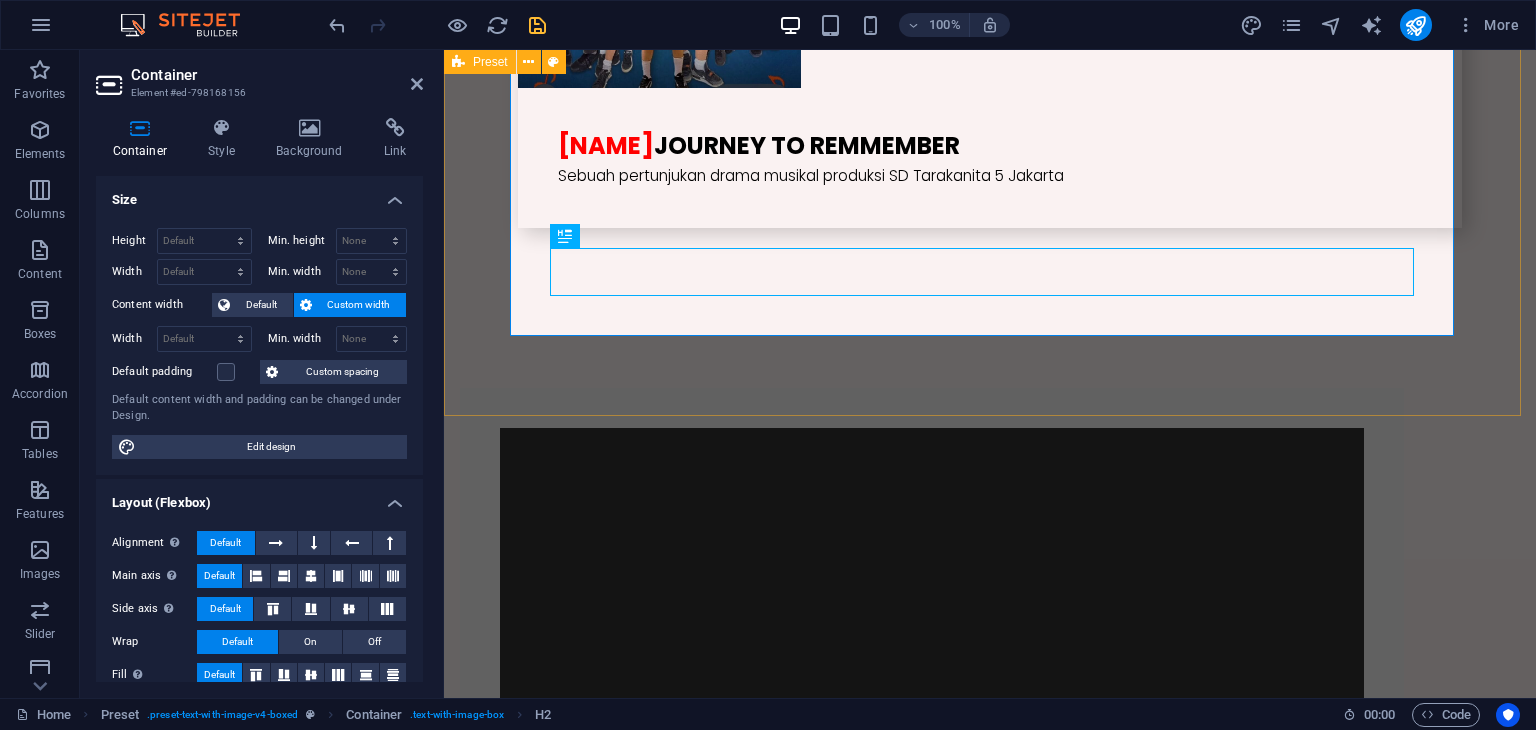 click on "DRONE SERVICES" at bounding box center [990, 668] 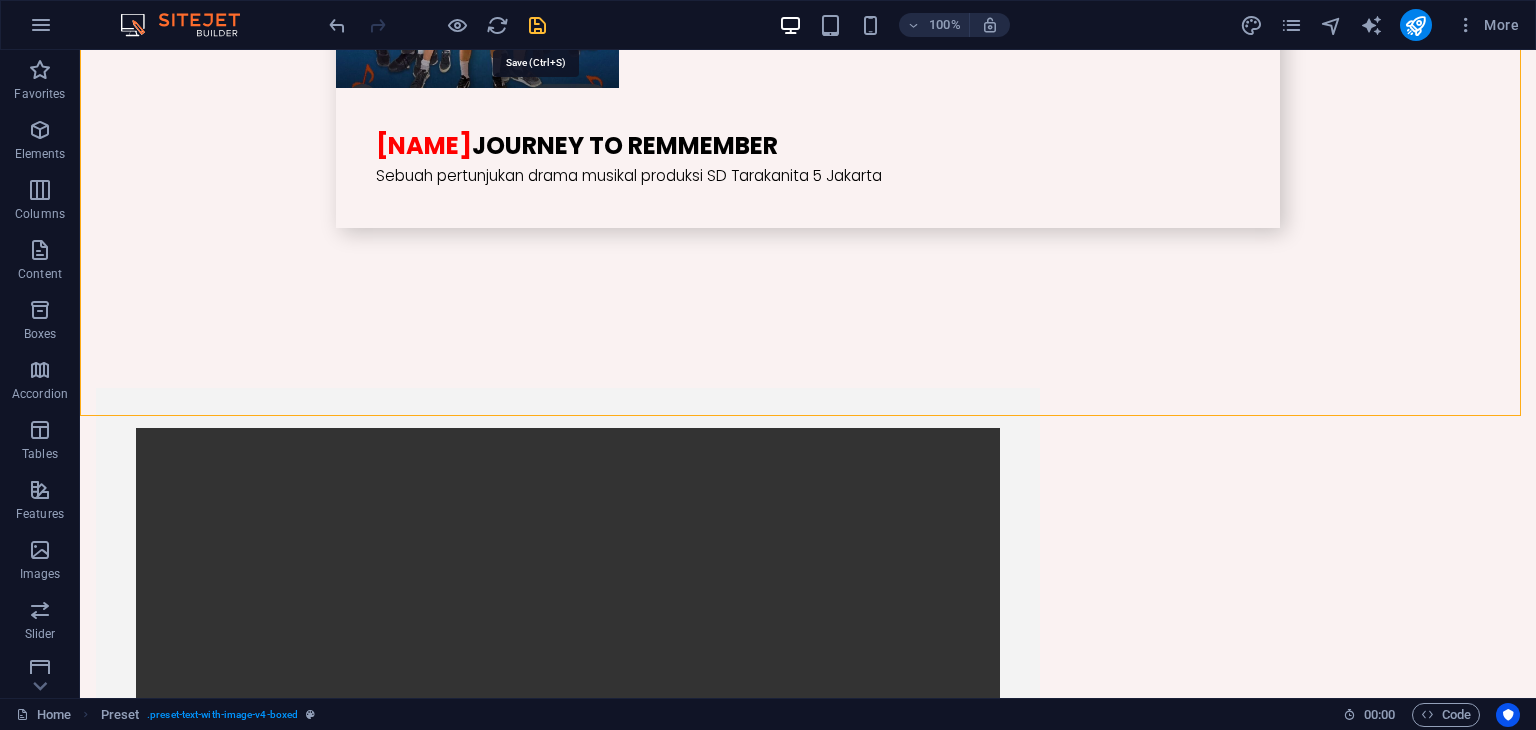 click at bounding box center (537, 25) 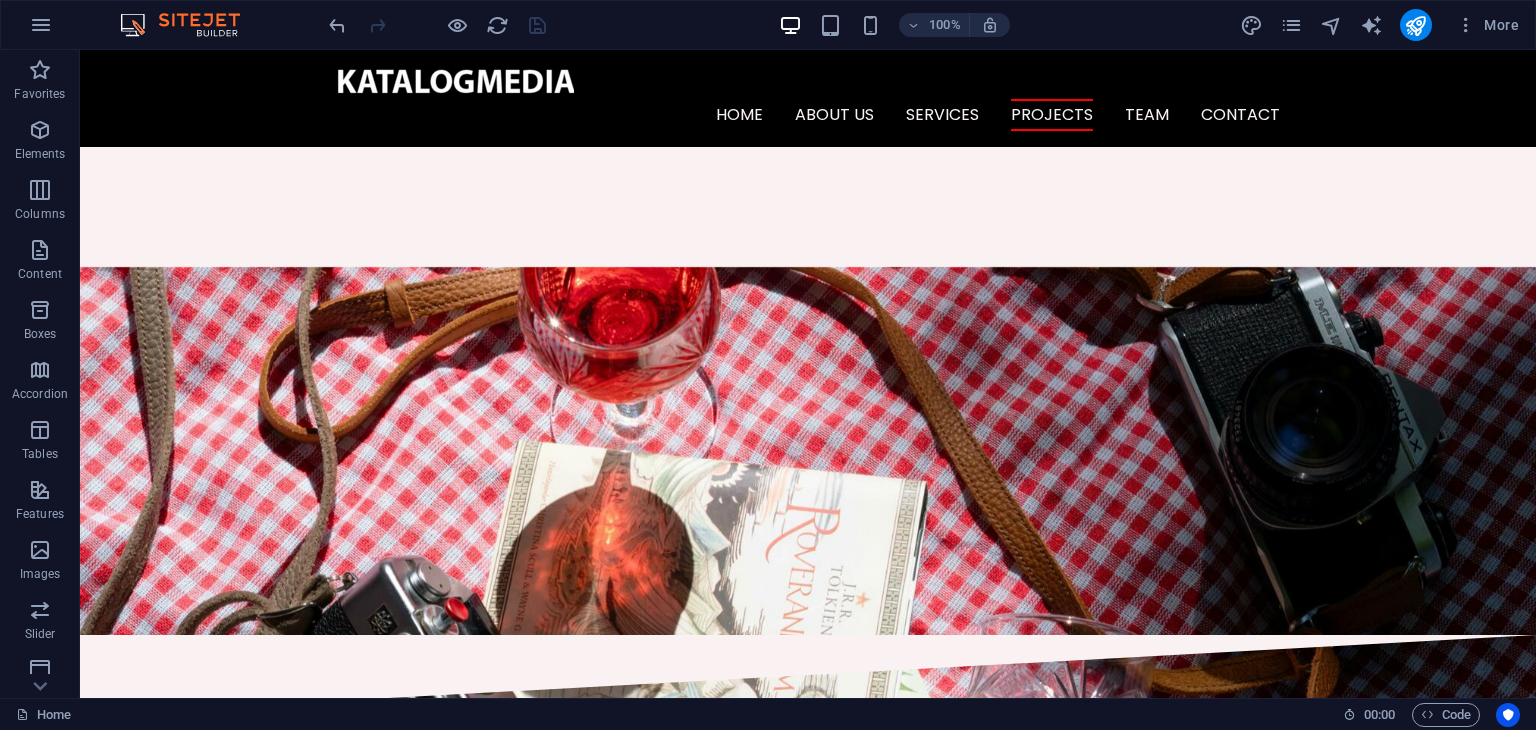 scroll, scrollTop: 3300, scrollLeft: 0, axis: vertical 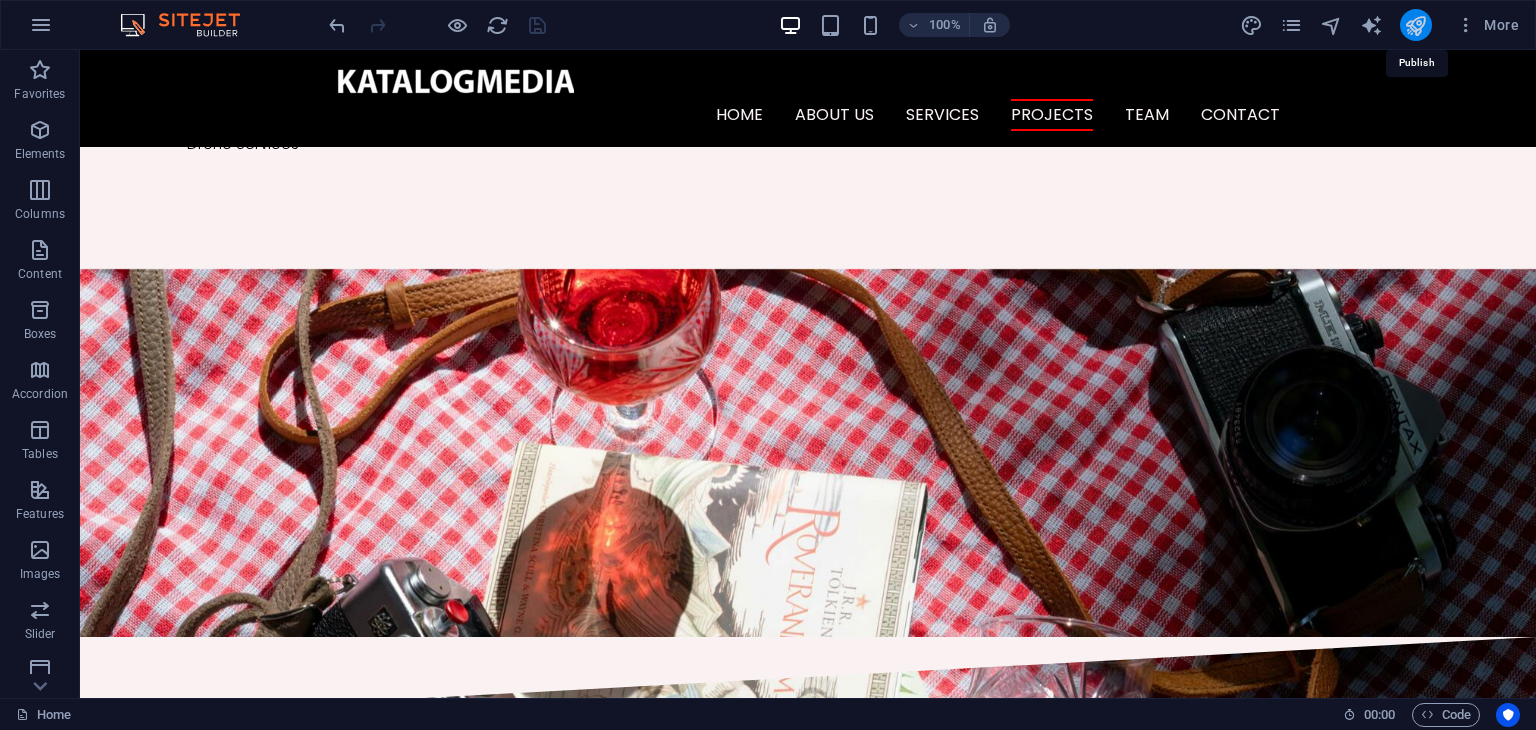 click at bounding box center (1415, 25) 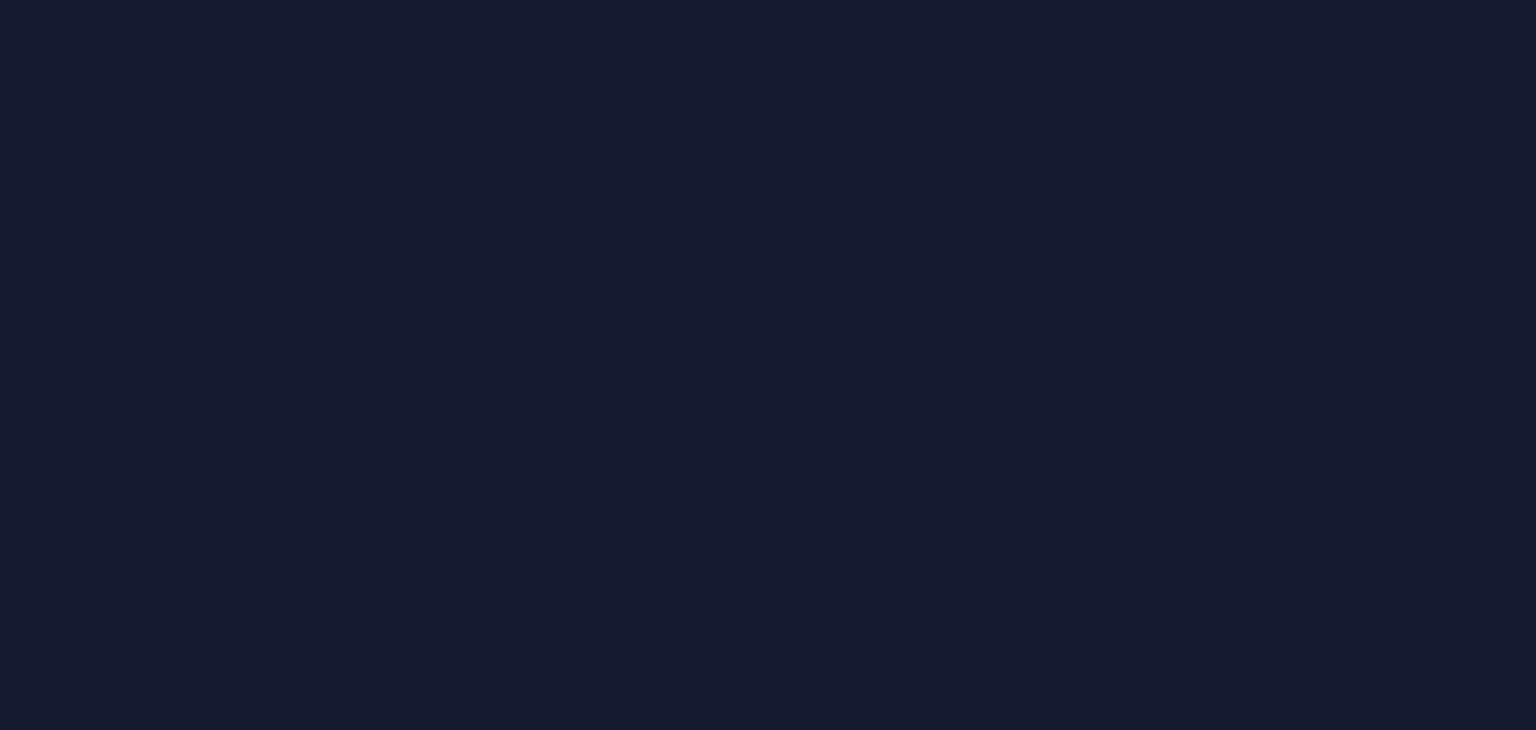 scroll, scrollTop: 0, scrollLeft: 0, axis: both 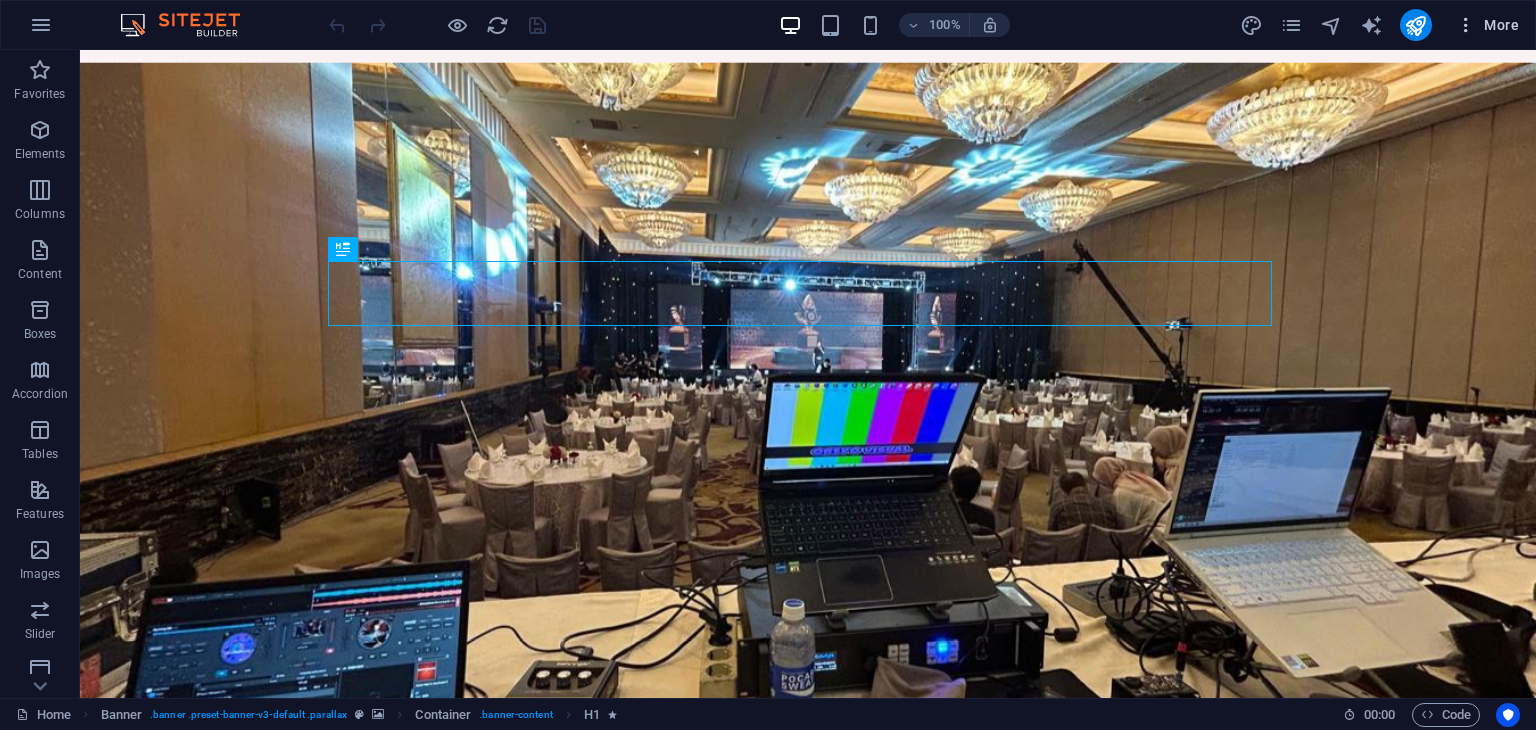 click at bounding box center (1466, 25) 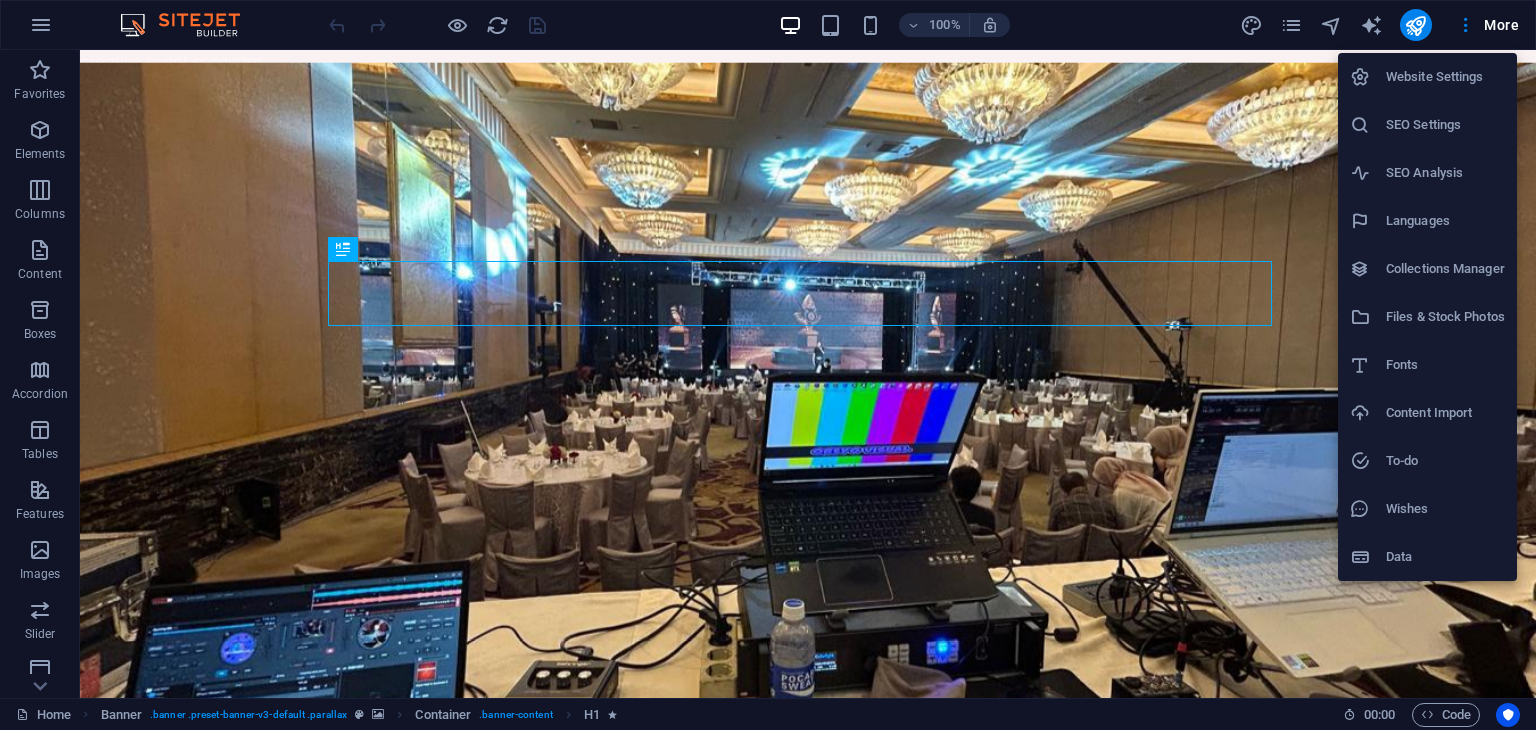 click on "Website Settings" at bounding box center [1445, 77] 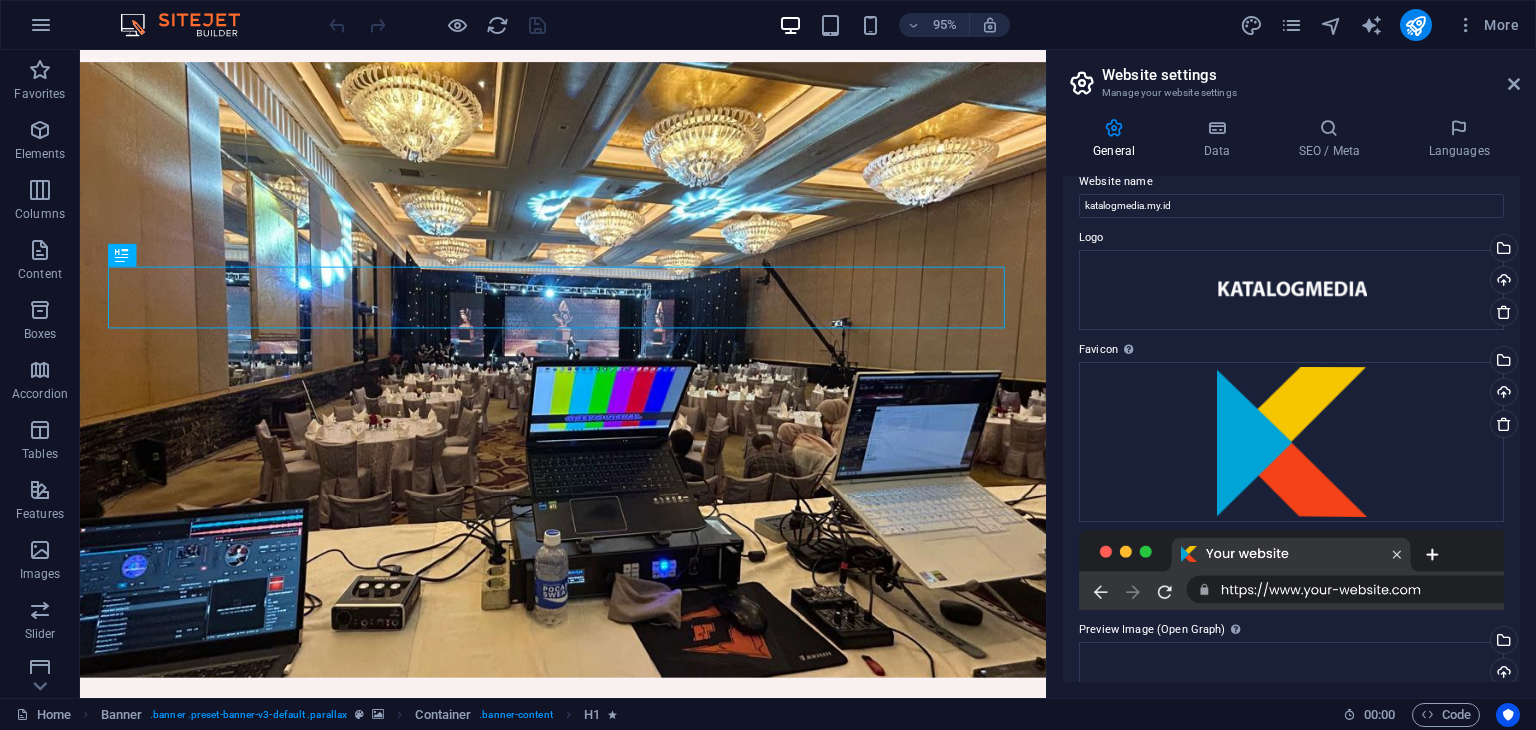 scroll, scrollTop: 0, scrollLeft: 0, axis: both 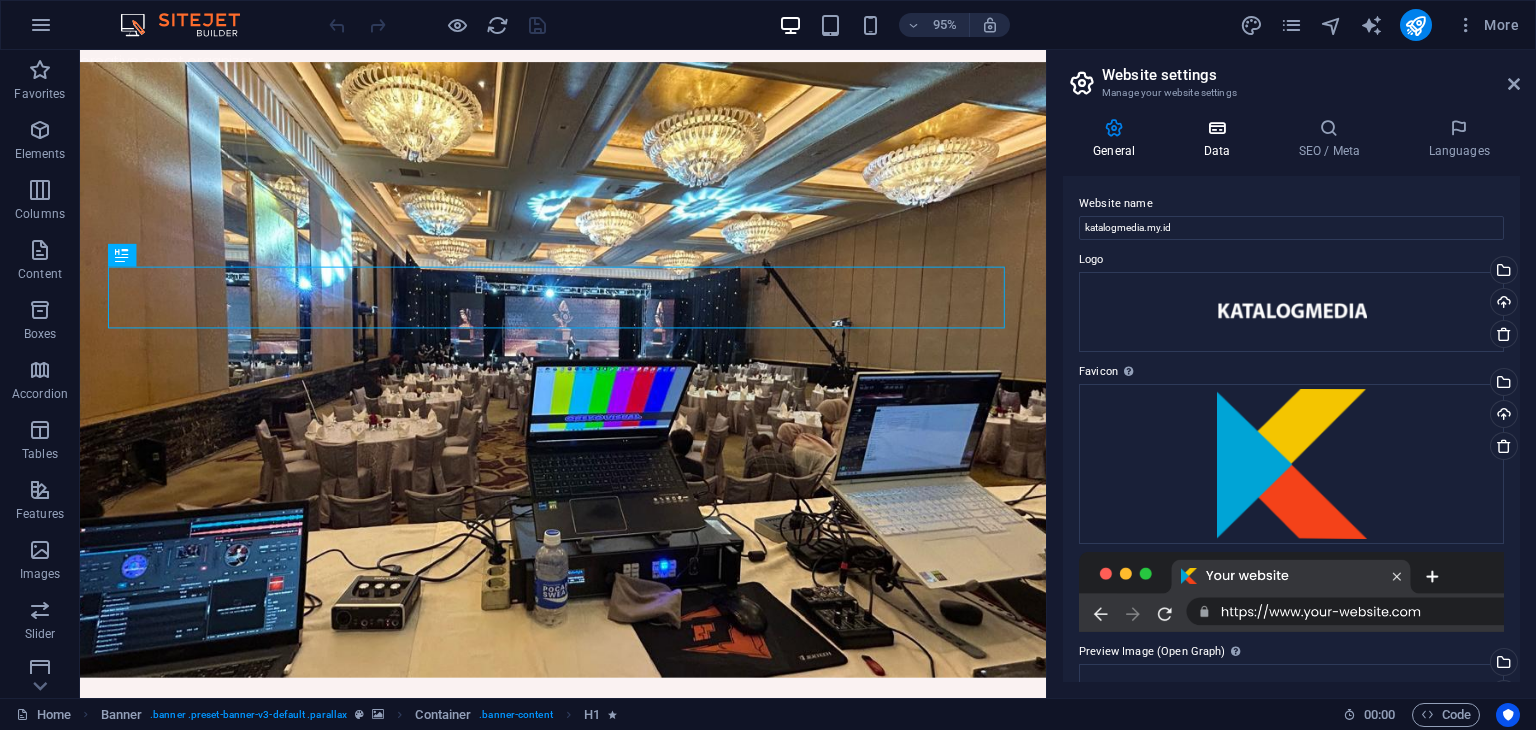 click on "Data" at bounding box center (1220, 139) 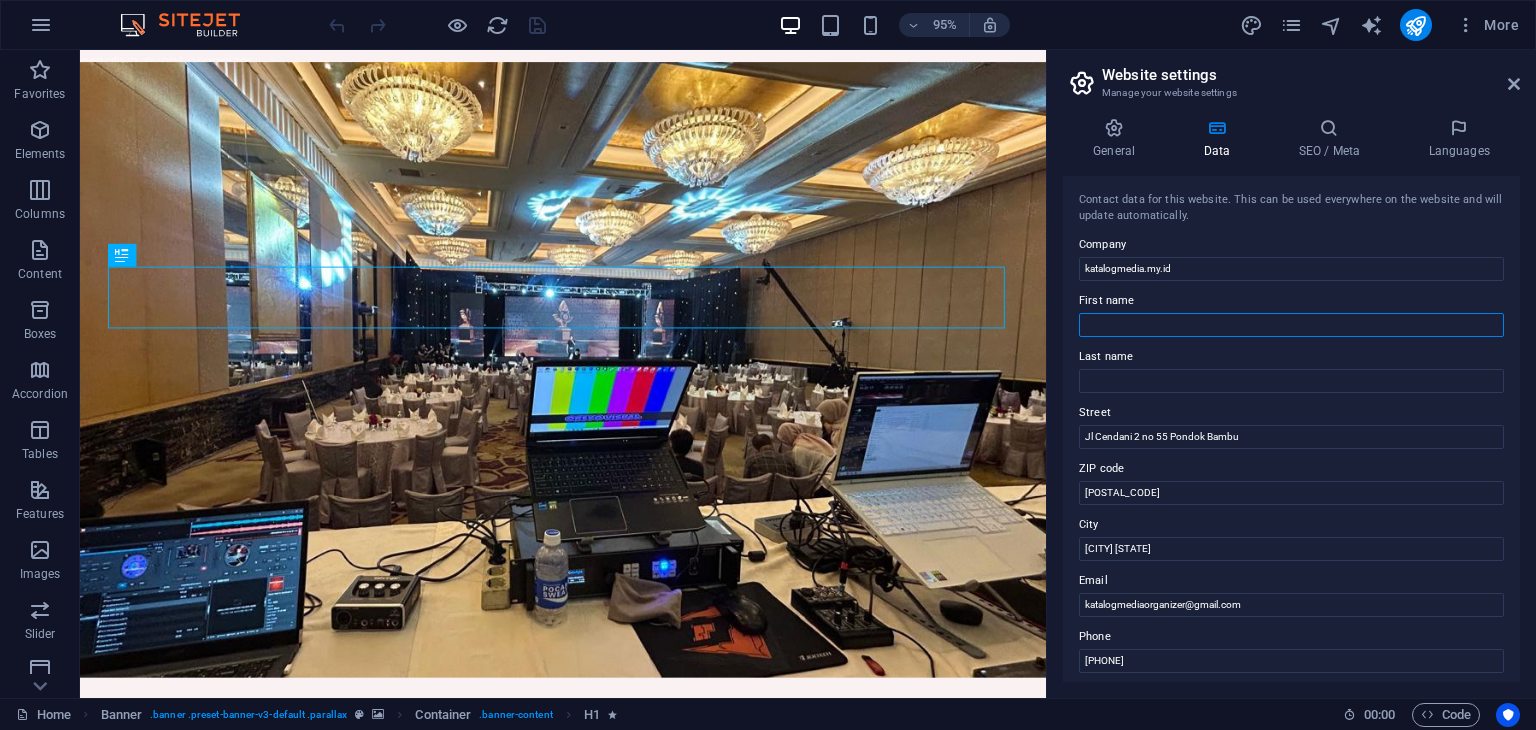 click on "First name" at bounding box center (1291, 325) 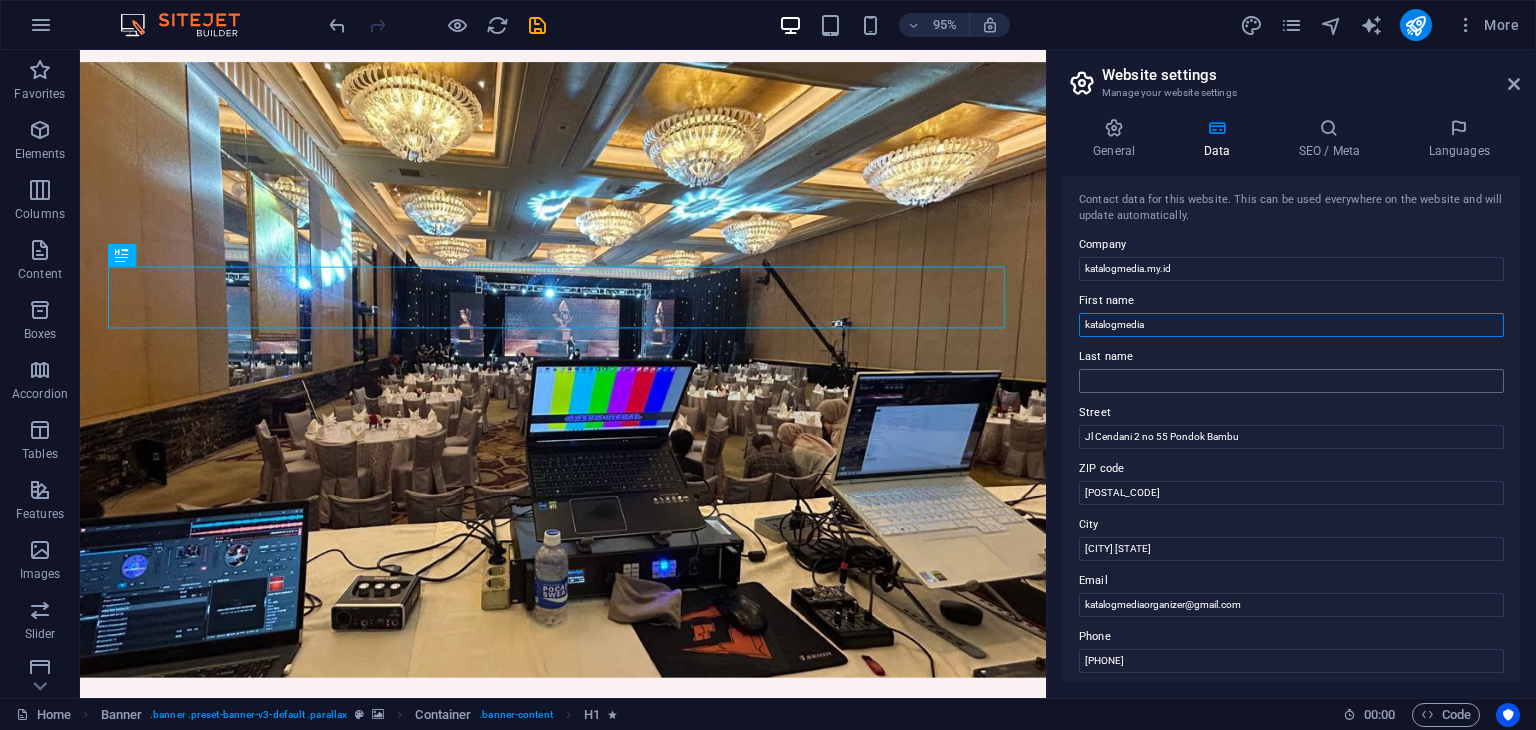 type on "katalogmedia" 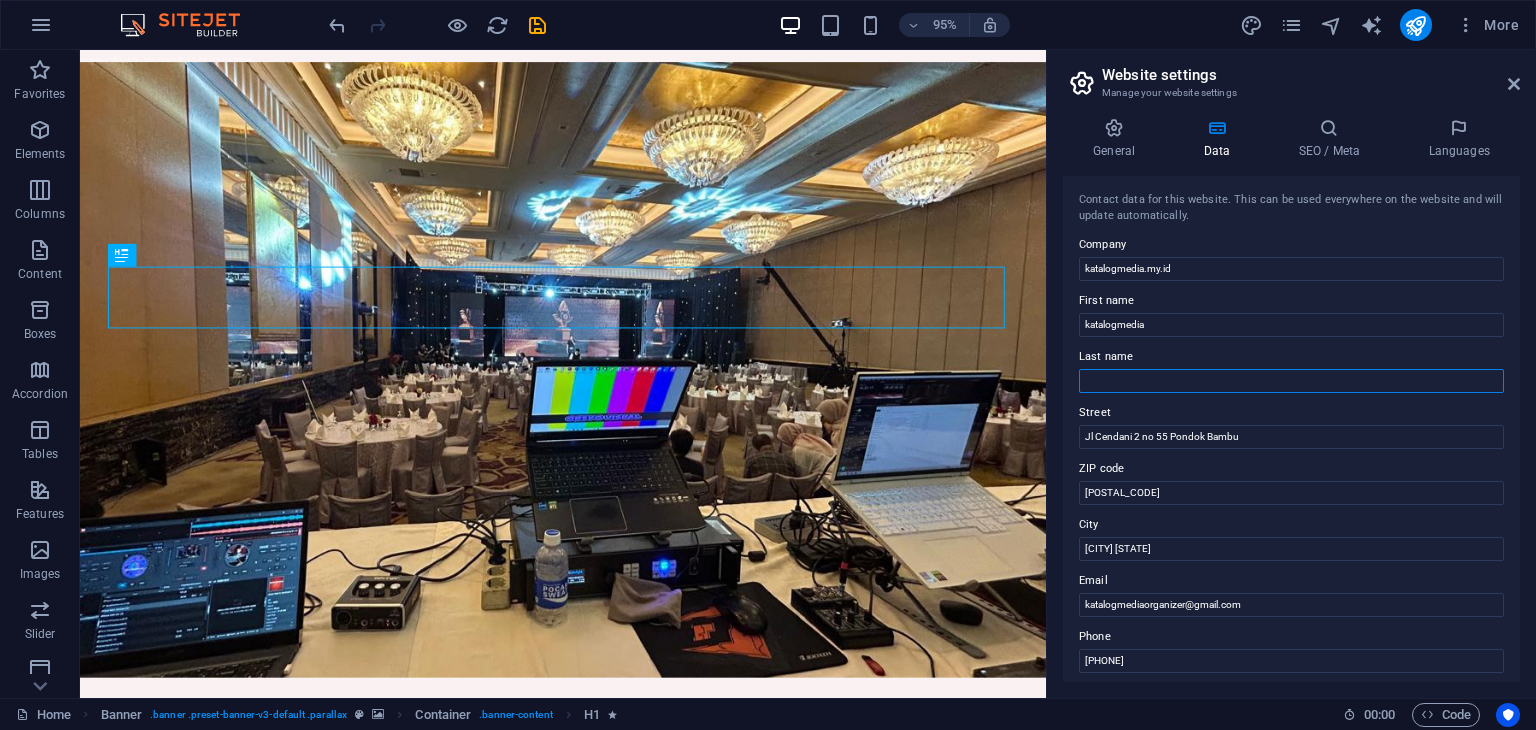 click on "Last name" at bounding box center (1291, 381) 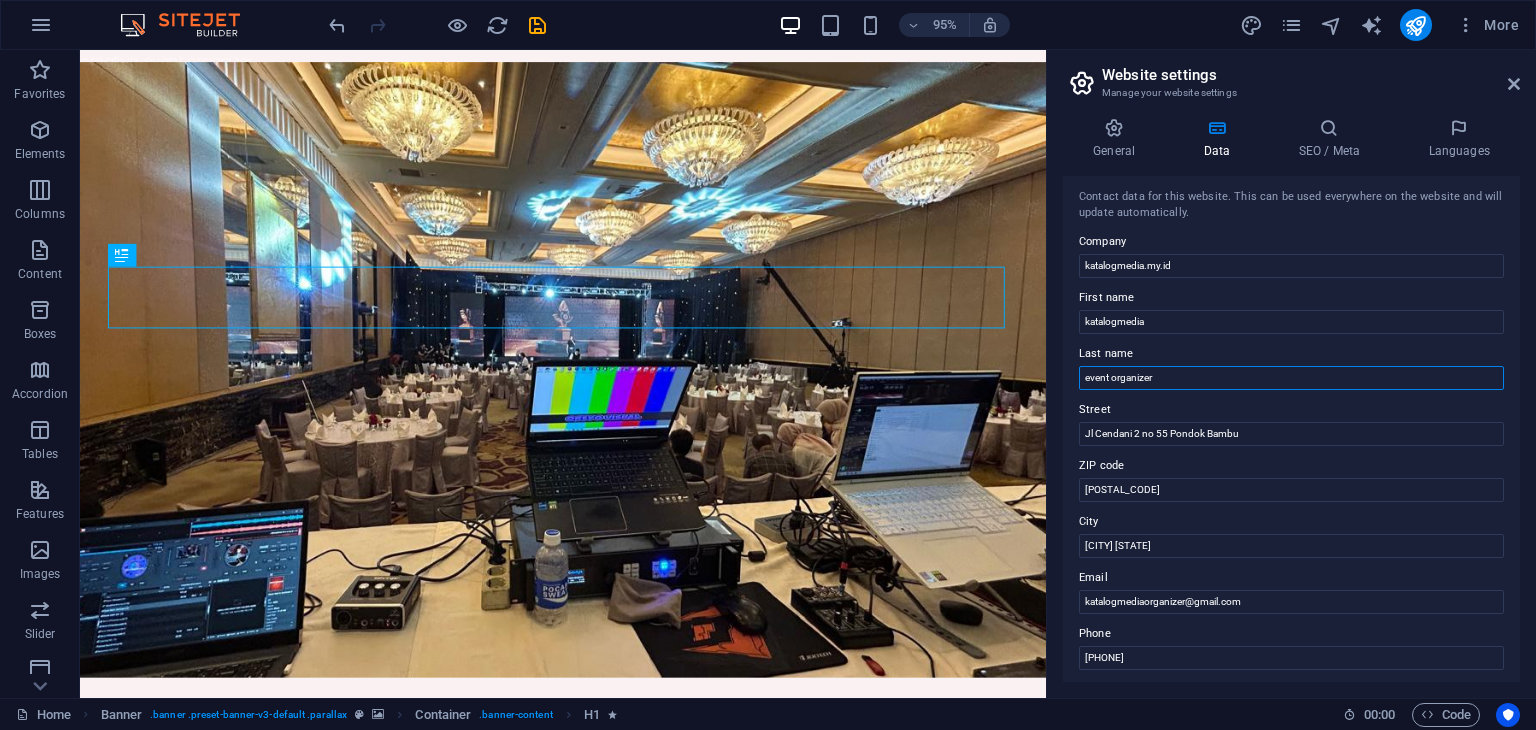 scroll, scrollTop: 0, scrollLeft: 0, axis: both 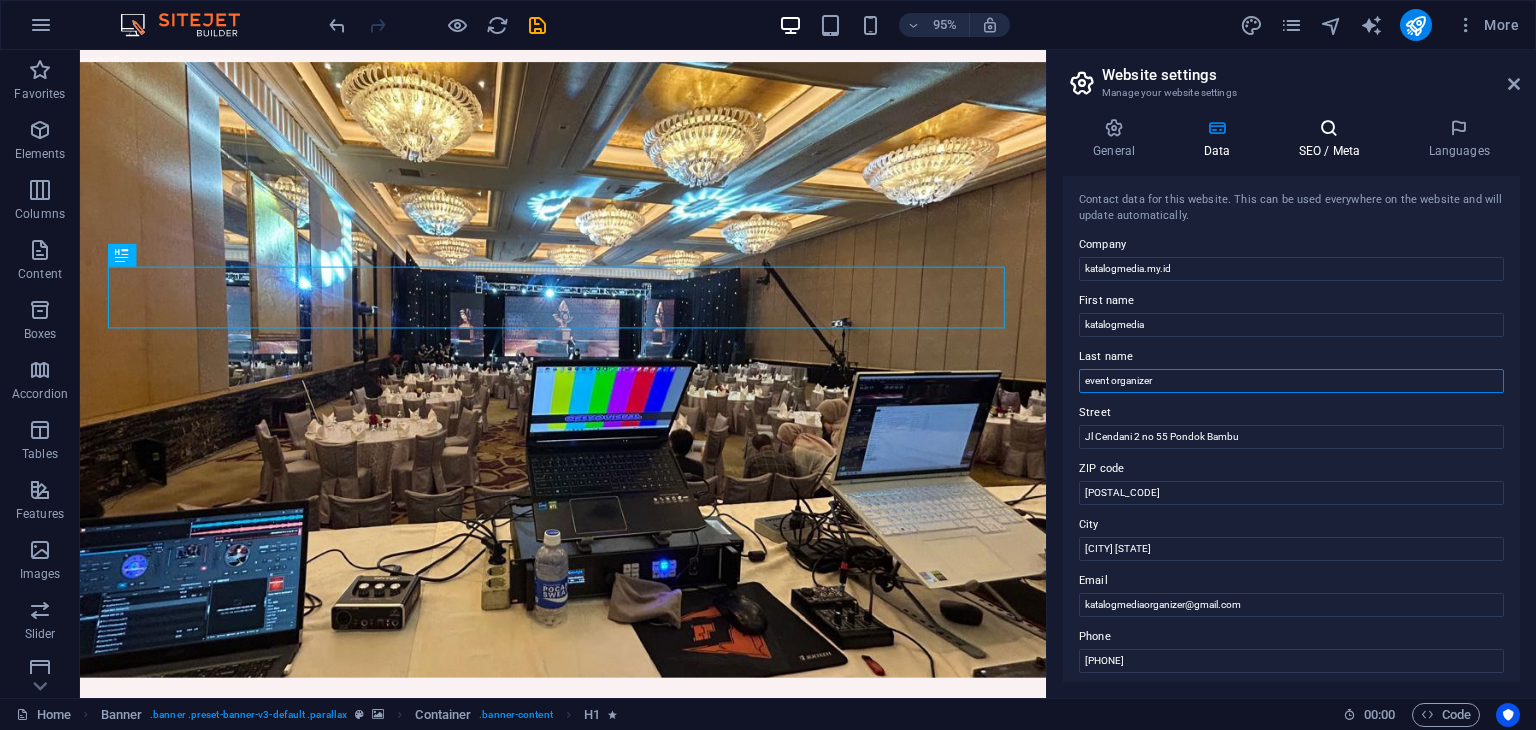 type on "event organizer" 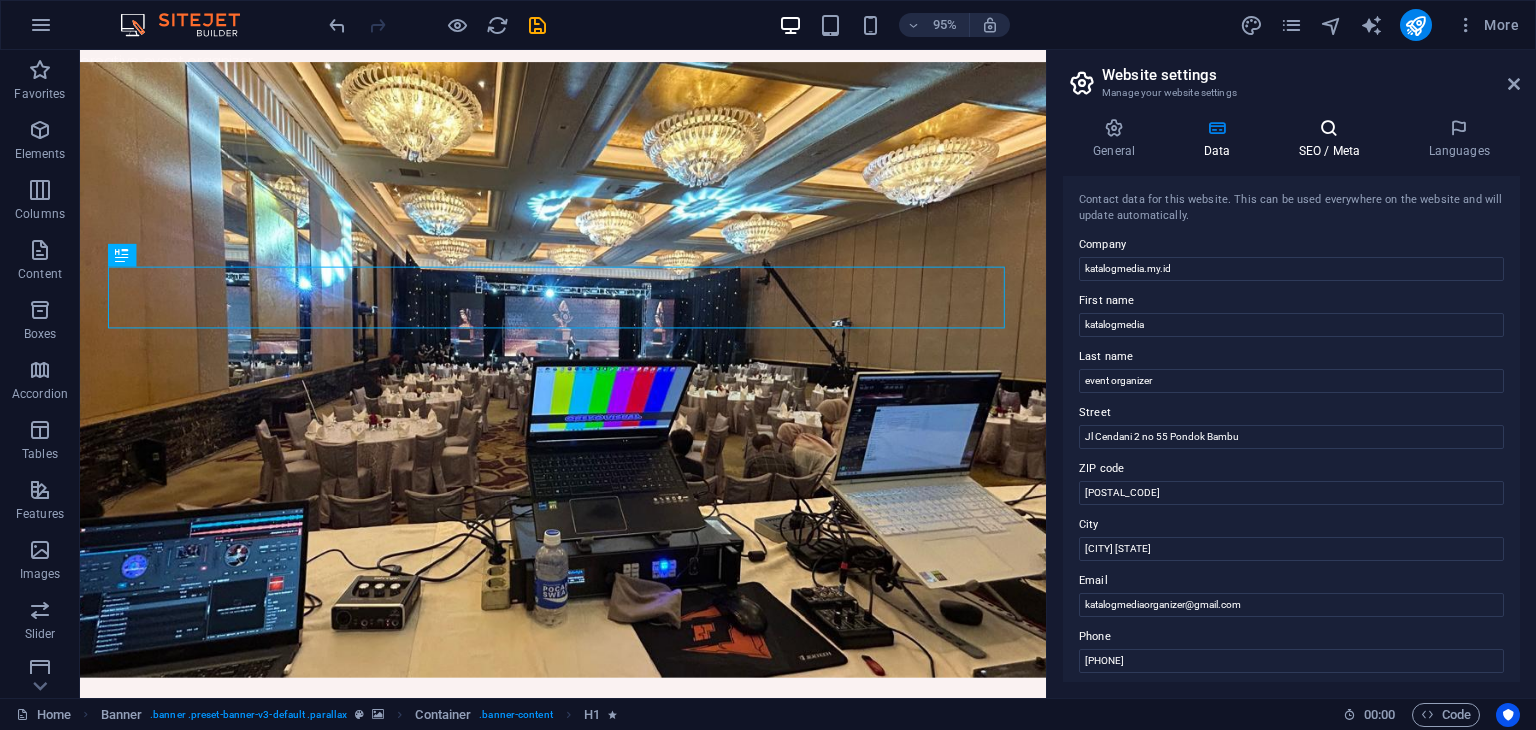 click at bounding box center [1329, 128] 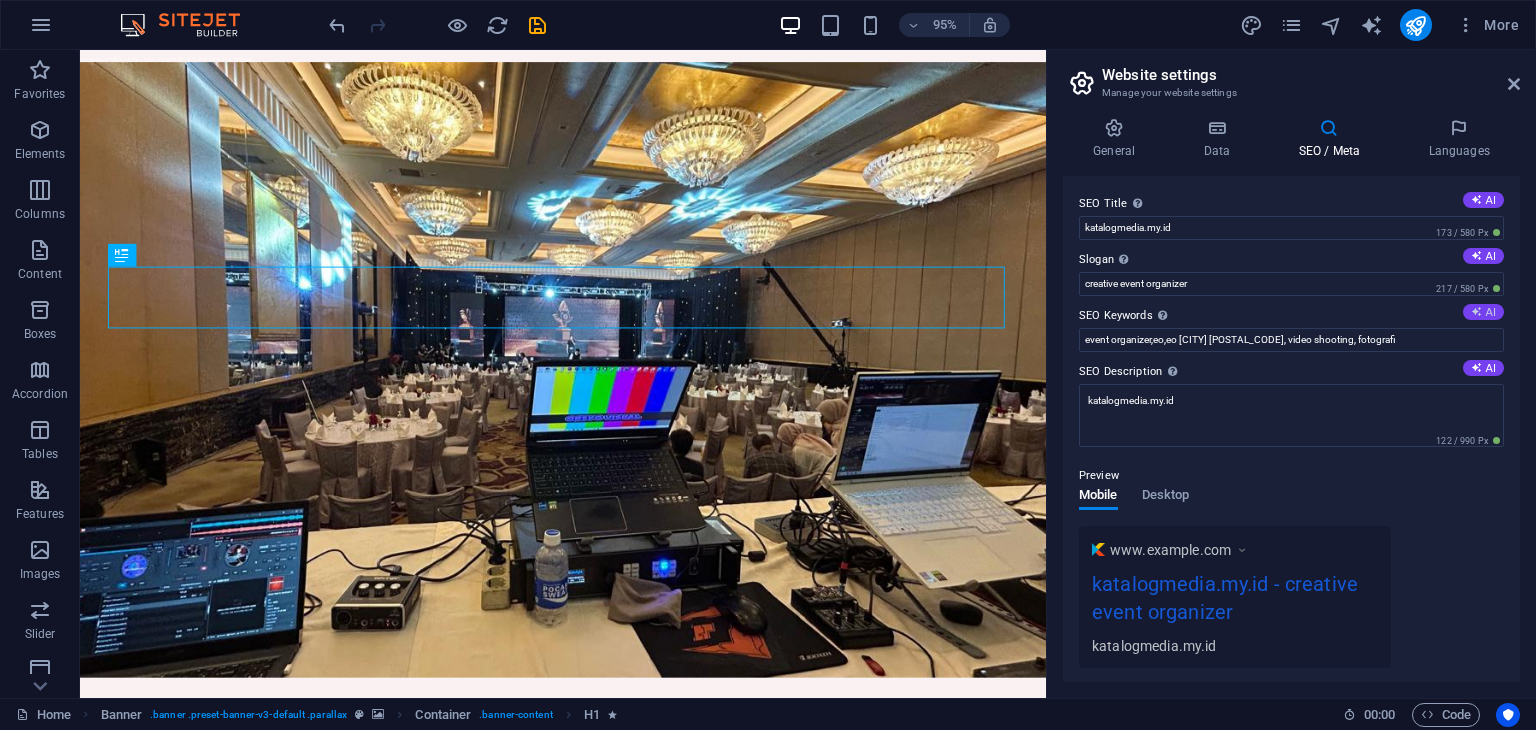 click on "AI" at bounding box center [1483, 312] 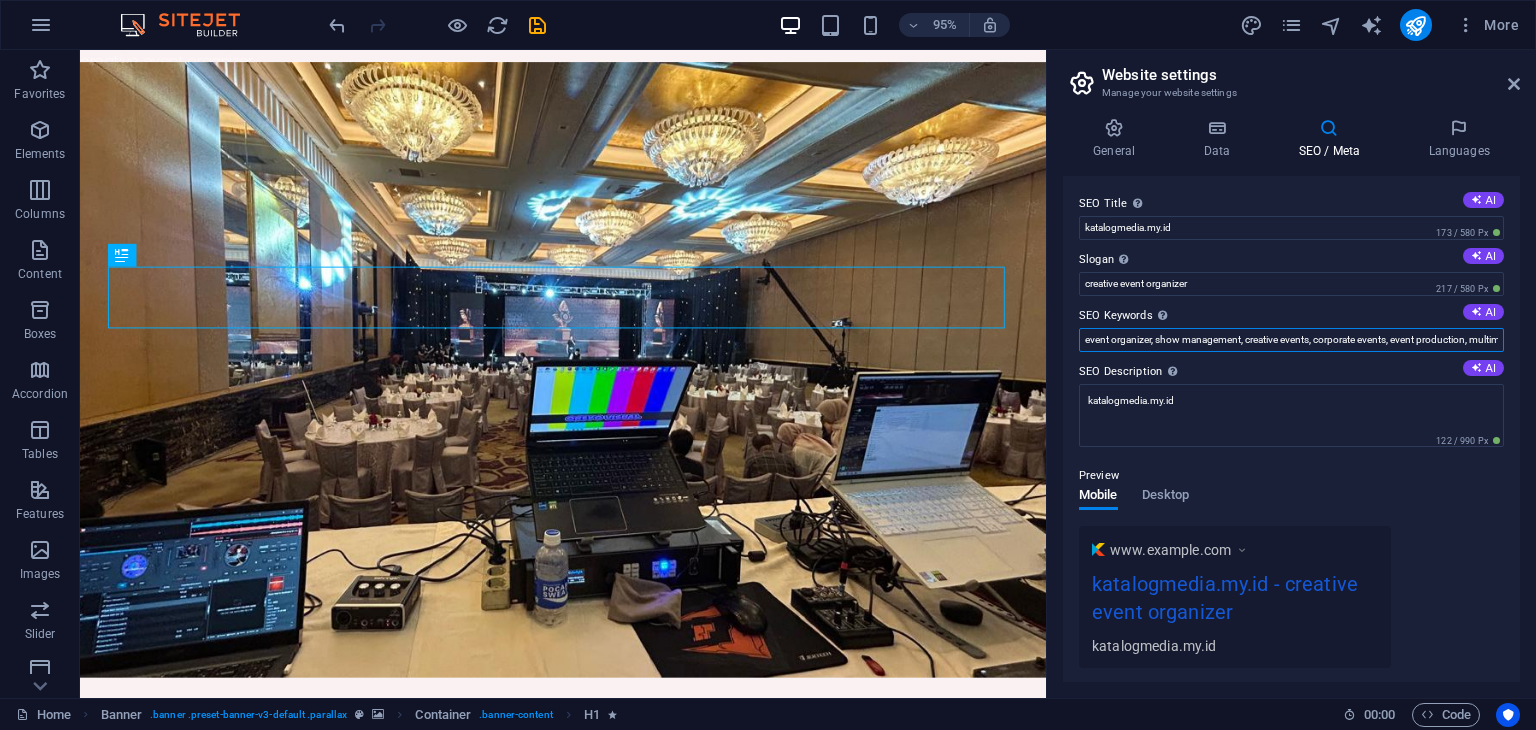 click on "event organizer, show management, creative events, corporate events, event production, multimedia services" at bounding box center (1291, 340) 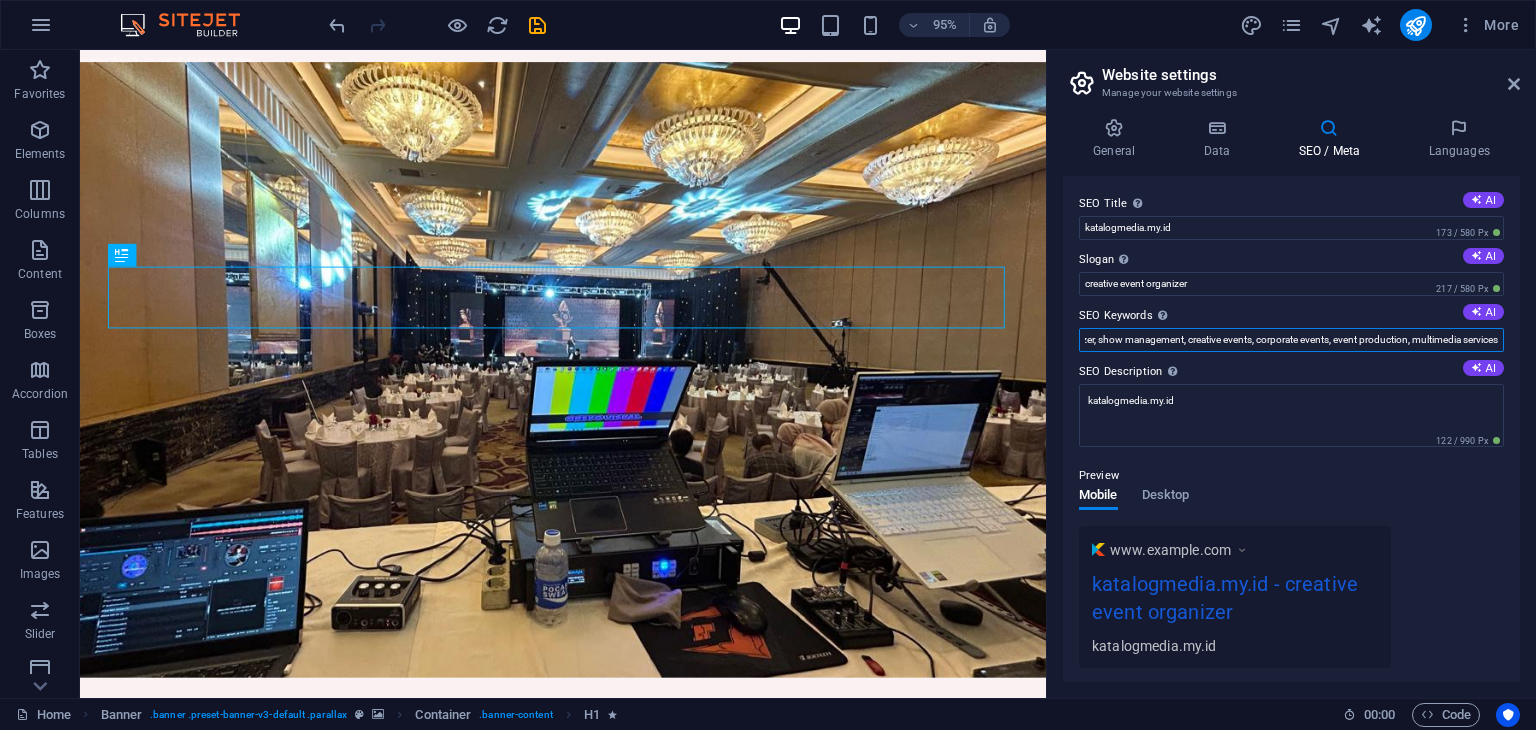 scroll, scrollTop: 0, scrollLeft: 70, axis: horizontal 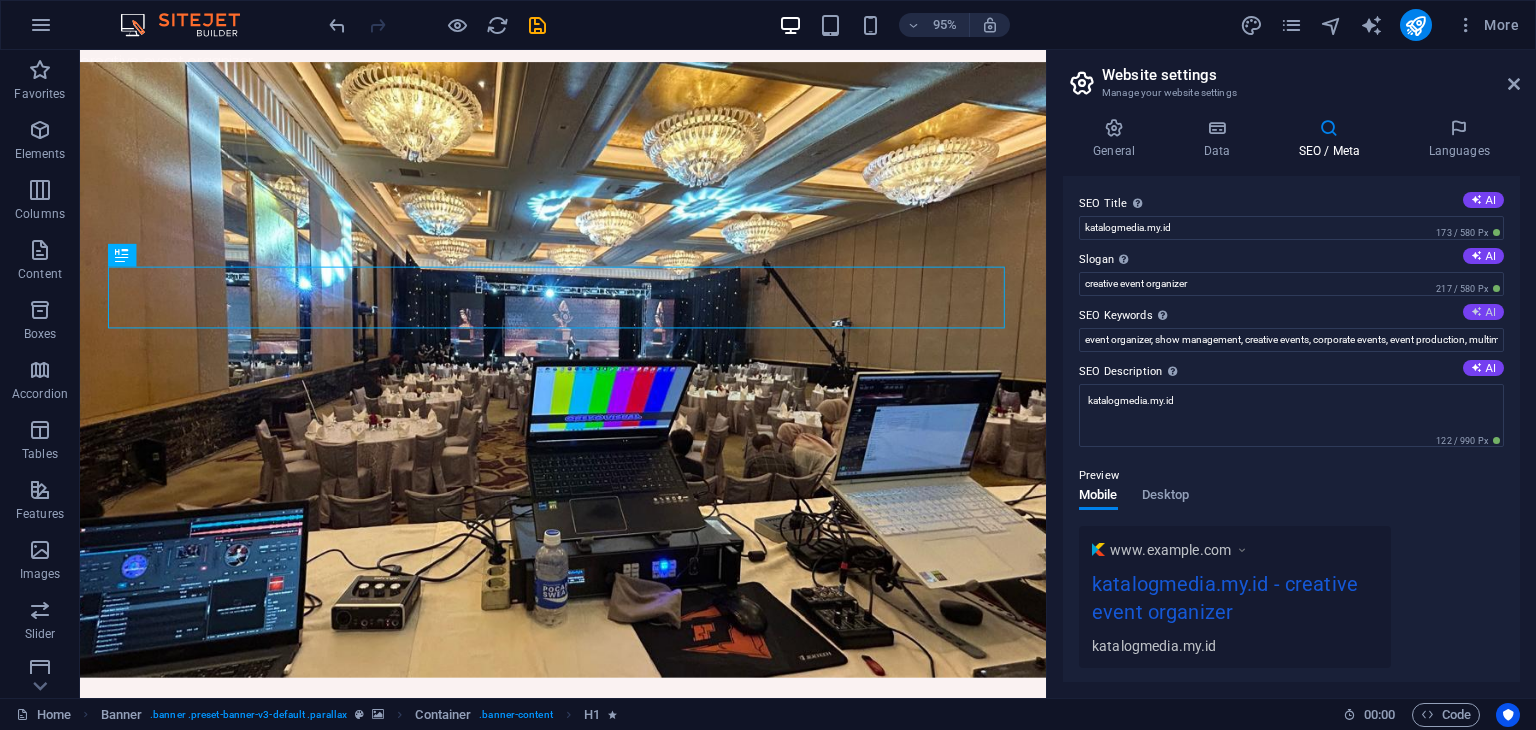 click on "AI" at bounding box center (1483, 312) 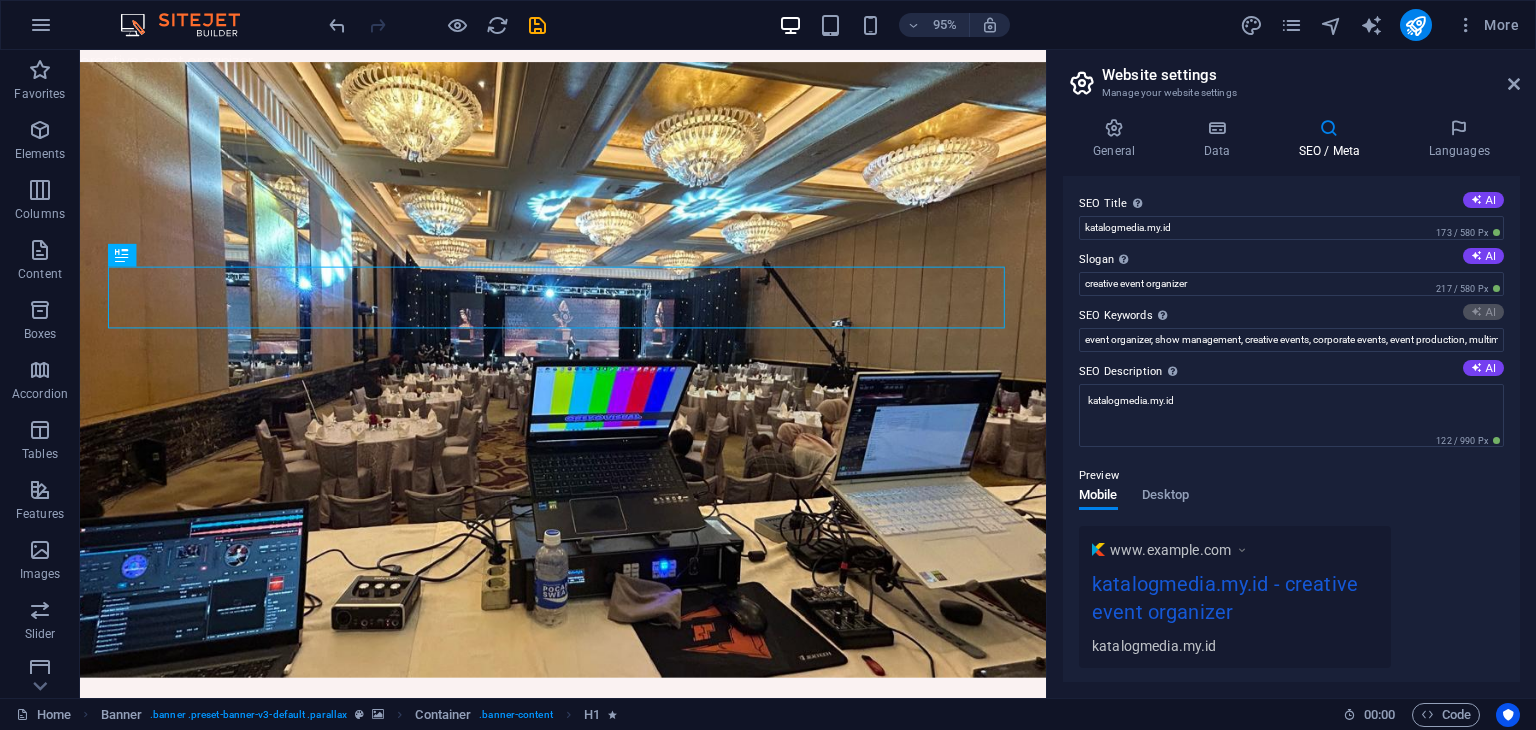type on "event organizer, show management, creative event planning, corporate events, multimedia production, professional event services" 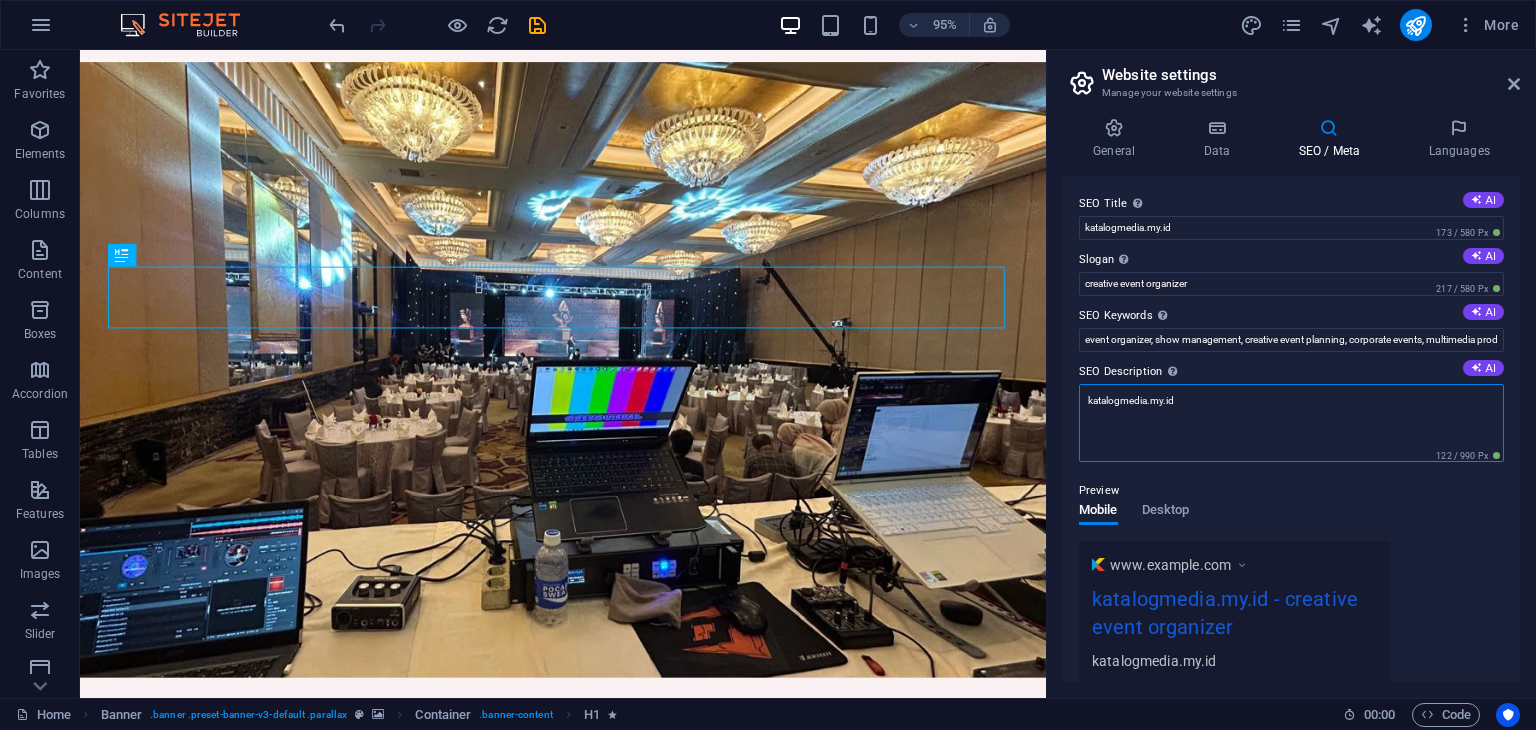 click on "[DOMAIN]" at bounding box center (1291, 423) 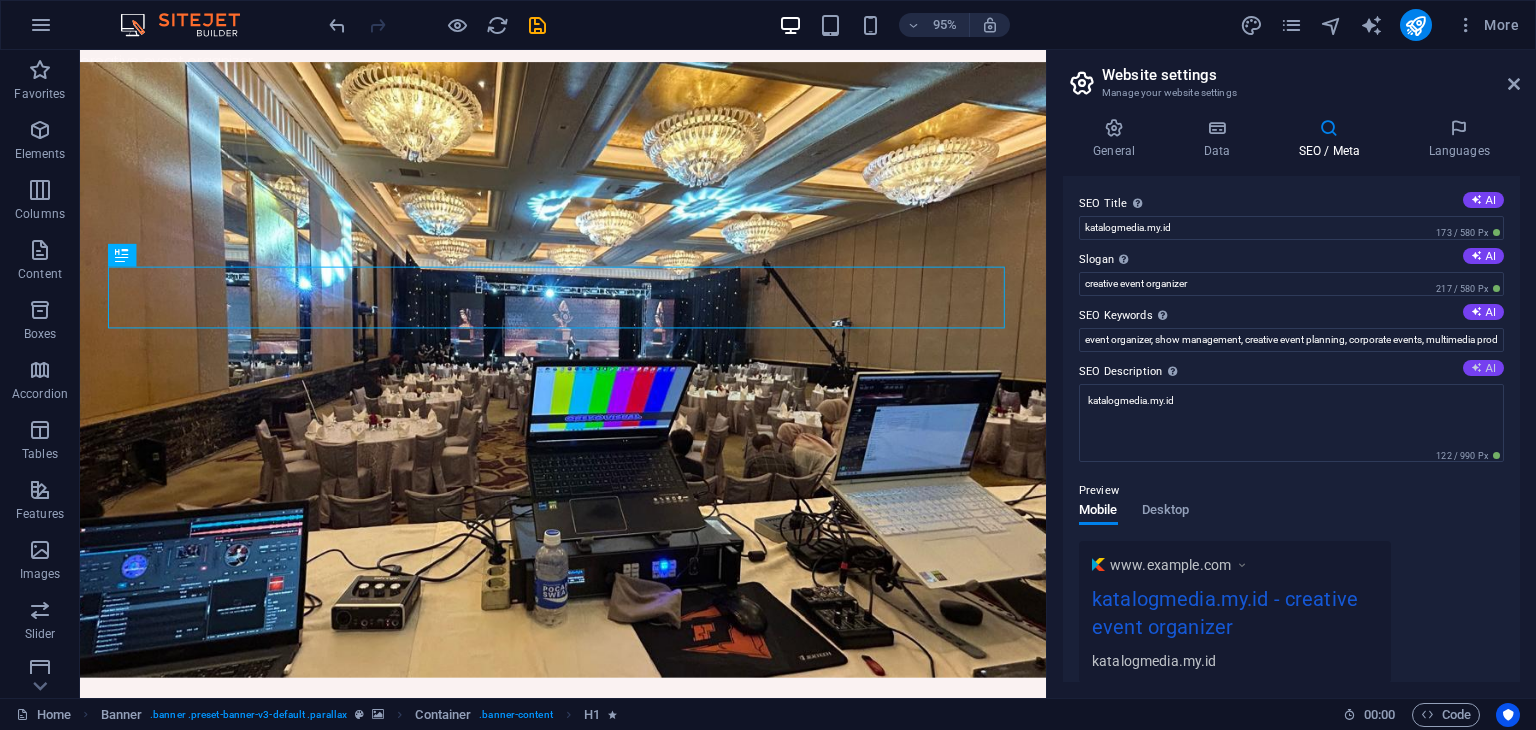 click on "AI" at bounding box center (1483, 368) 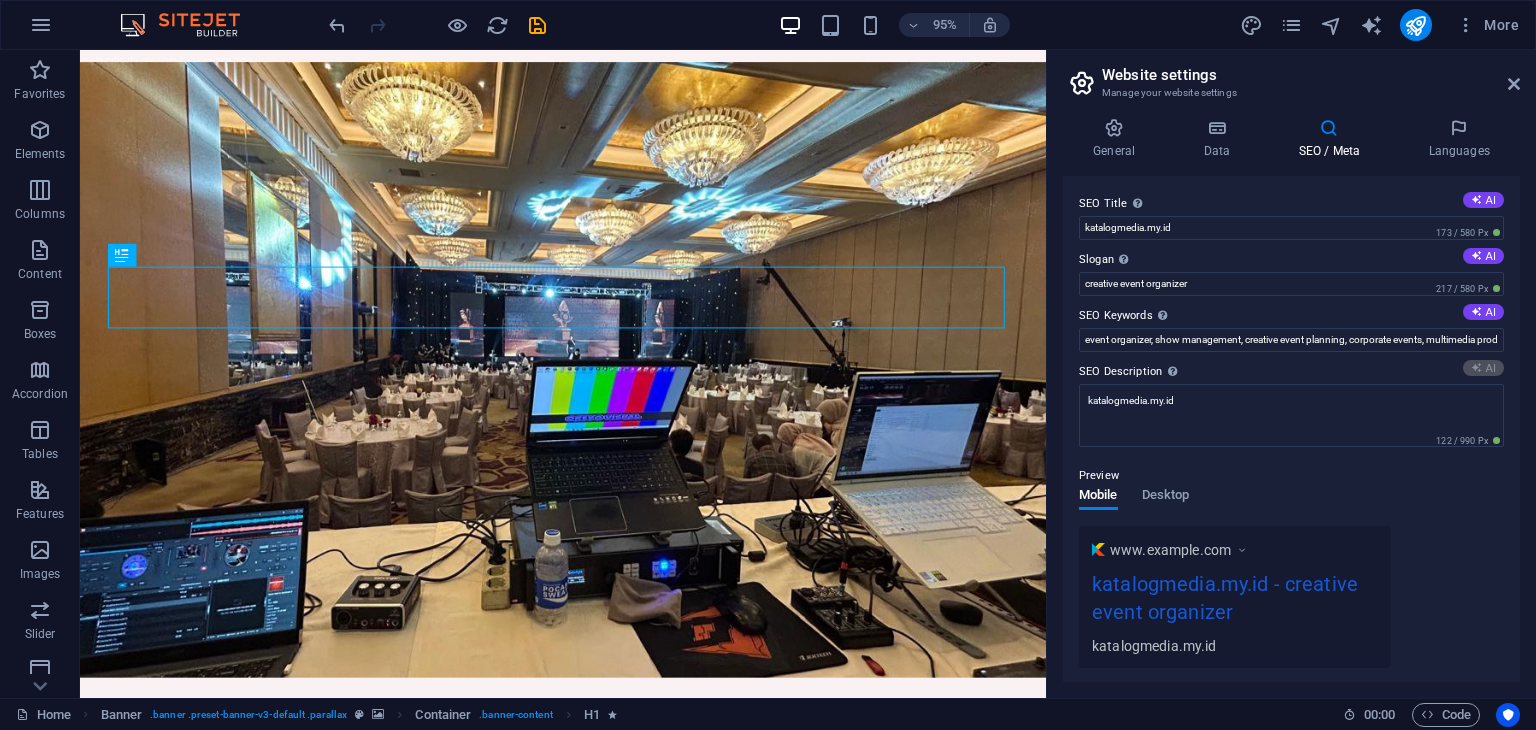 type on "Discover Katalogmedia, your creative event organizer since 2010, specializing in impactful event planning and execution." 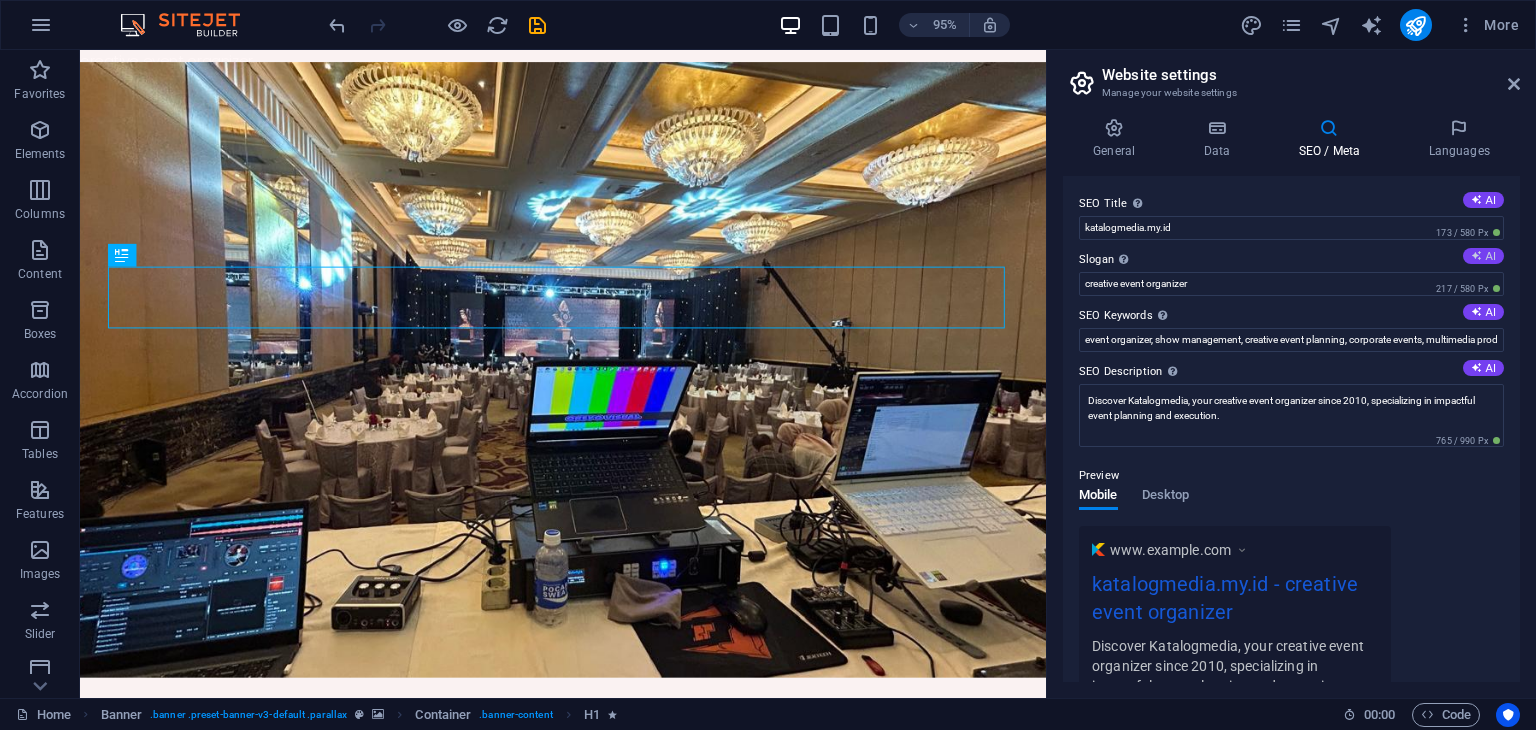 click at bounding box center (1476, 255) 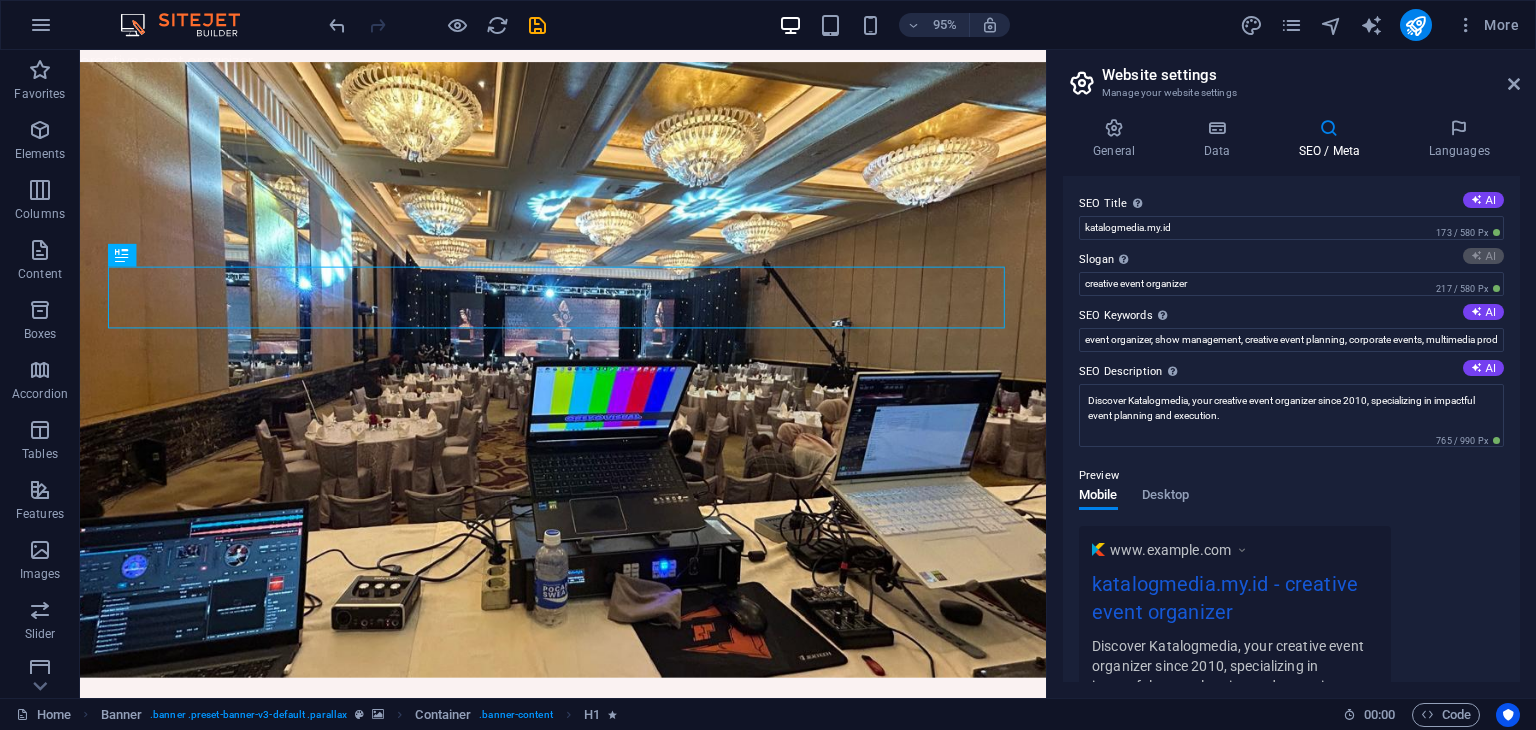 type on "Crafting Memorable Events with Creative Precision" 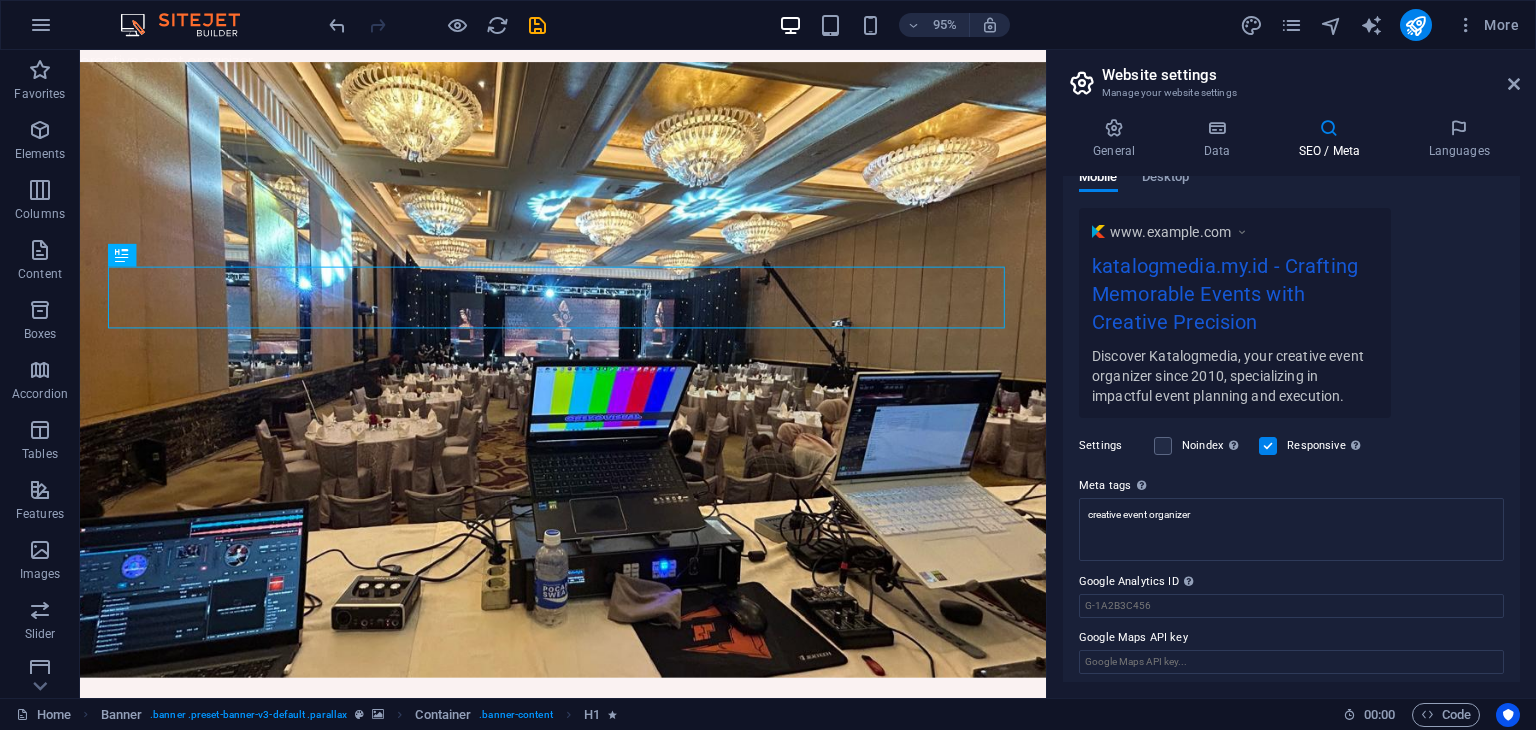 scroll, scrollTop: 324, scrollLeft: 0, axis: vertical 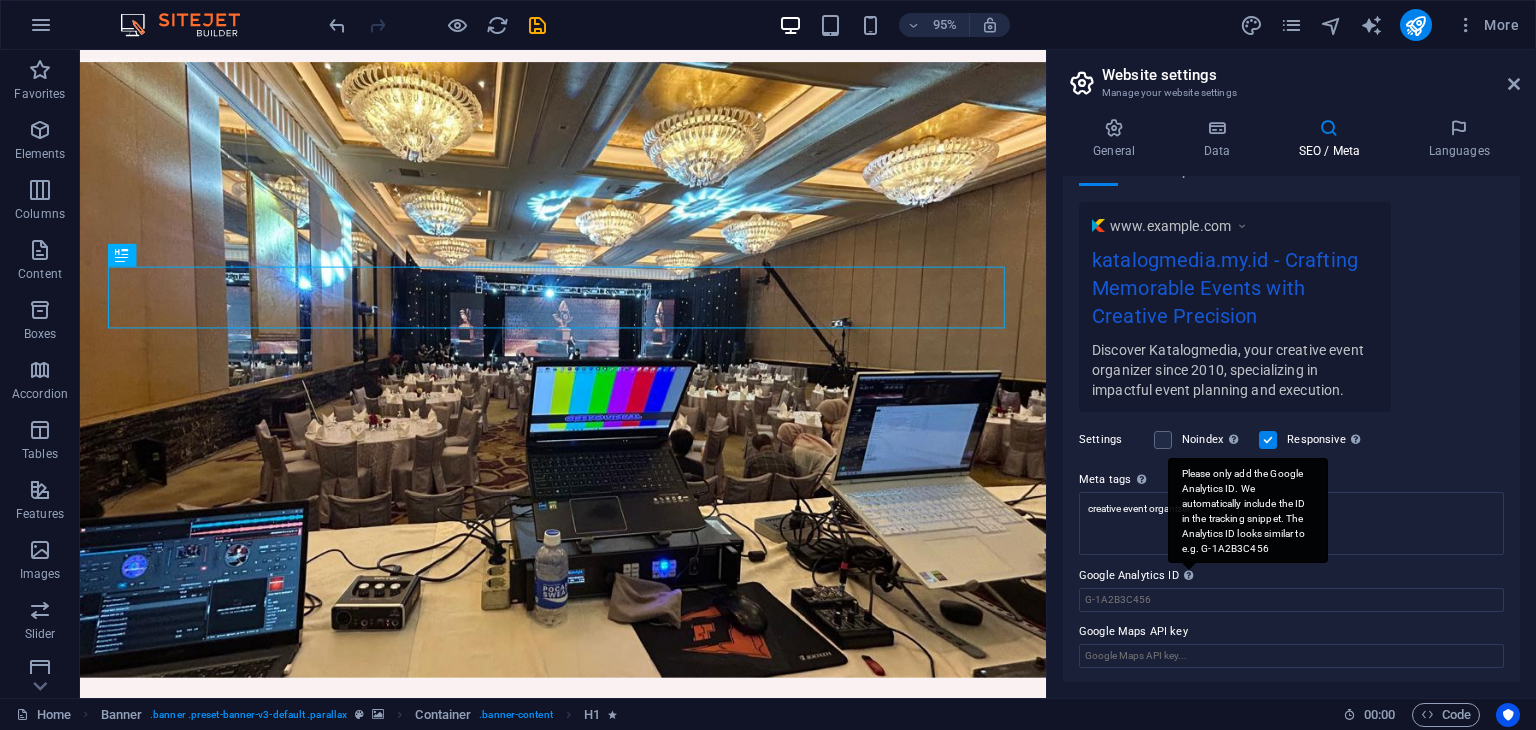 drag, startPoint x: 1074, startPoint y: 578, endPoint x: 1178, endPoint y: 576, distance: 104.019226 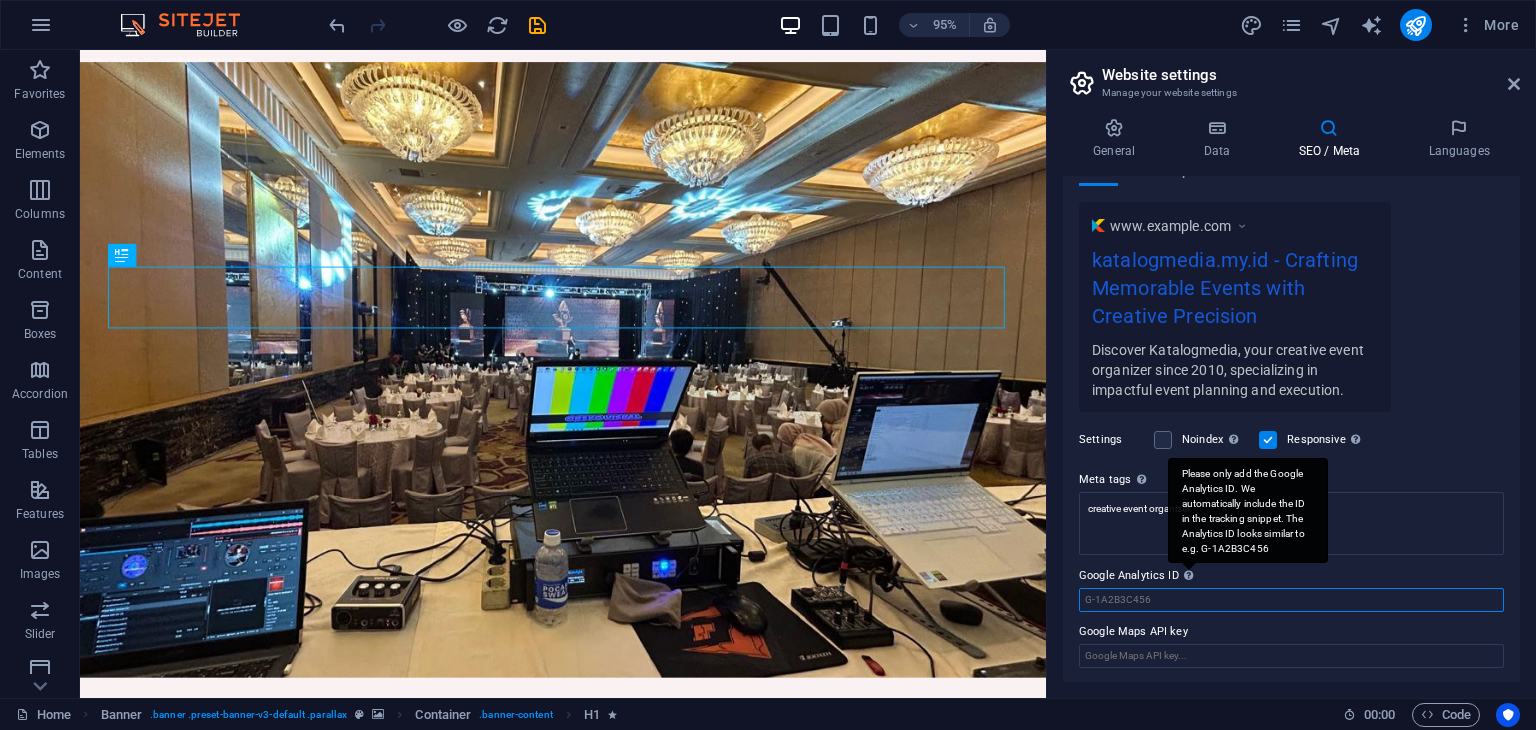 click on "Google Analytics ID Please only add the Google Analytics ID. We automatically include the ID in the tracking snippet. The Analytics ID looks similar to e.g. G-1A2B3C456" at bounding box center (1291, 600) 